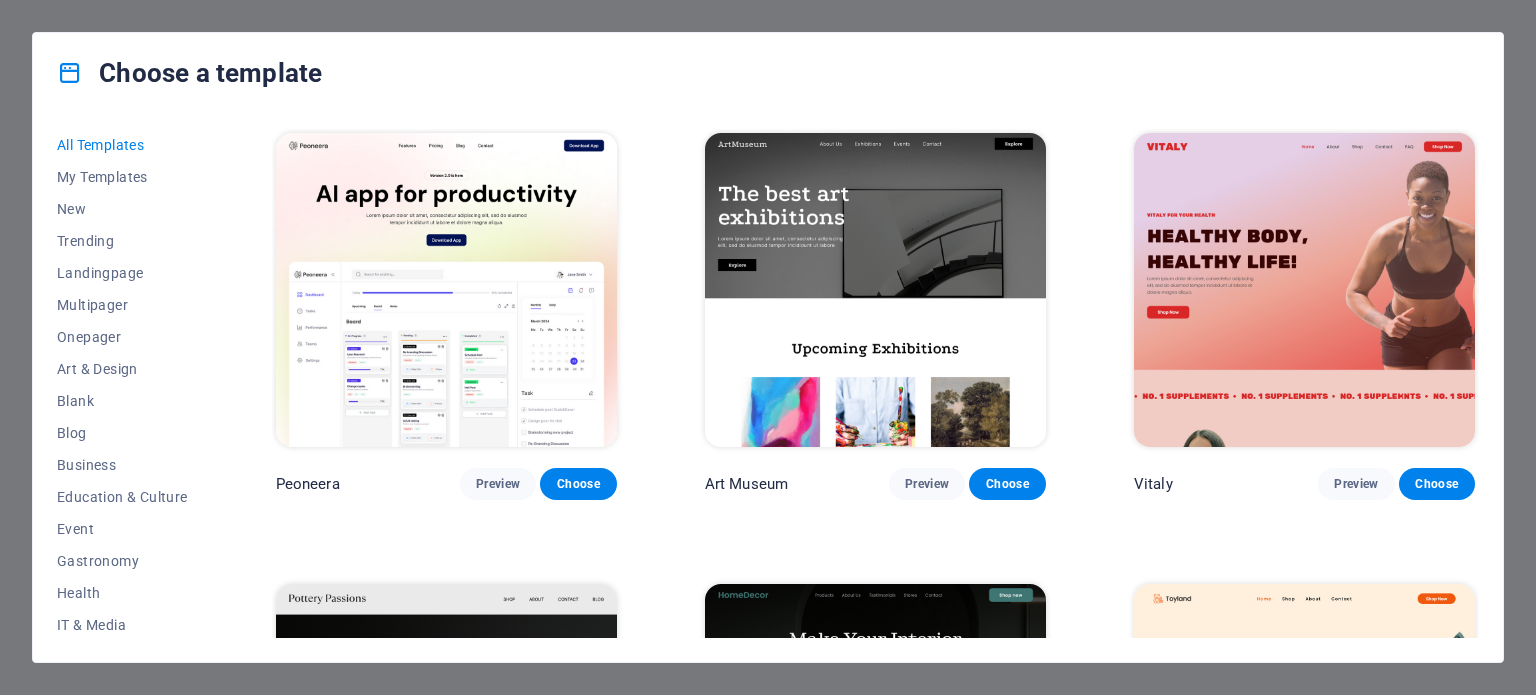 scroll, scrollTop: 0, scrollLeft: 0, axis: both 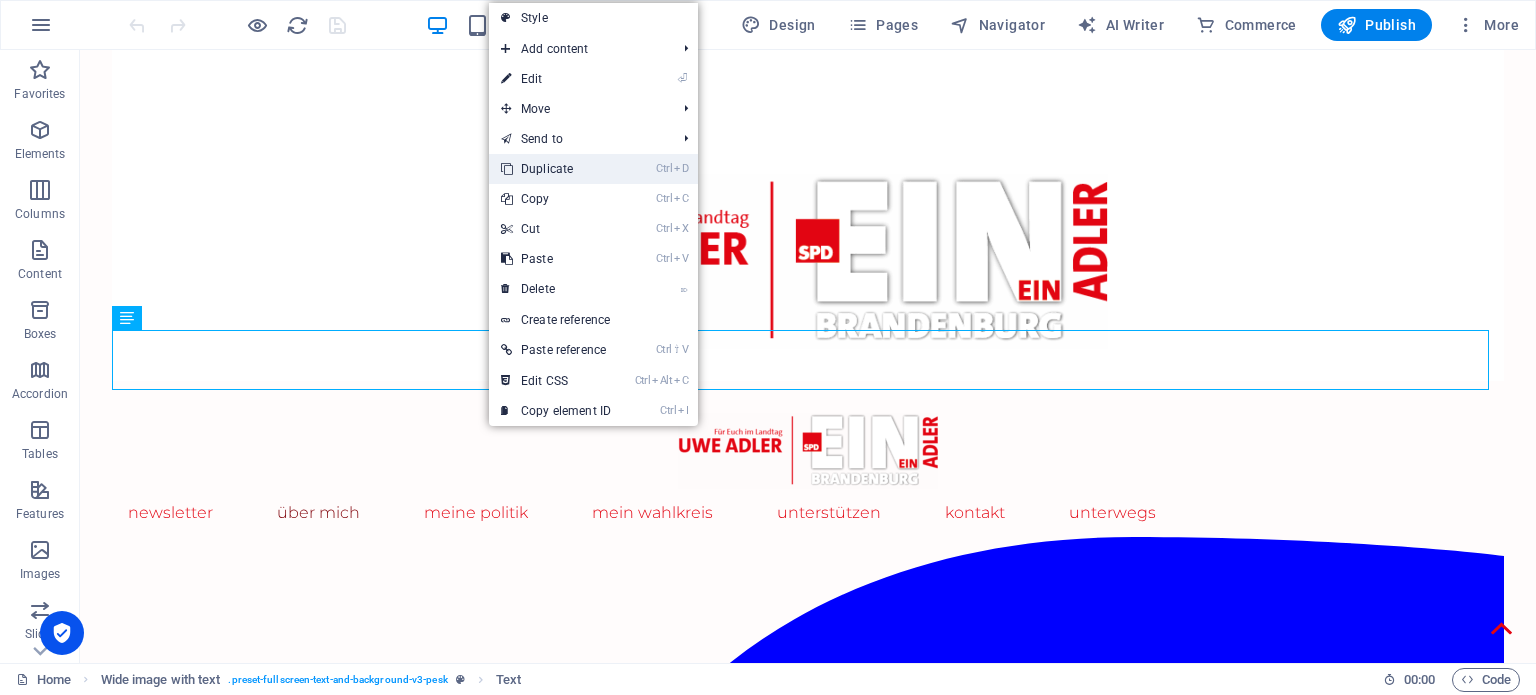 click on "Ctrl D  Duplicate" at bounding box center [556, 169] 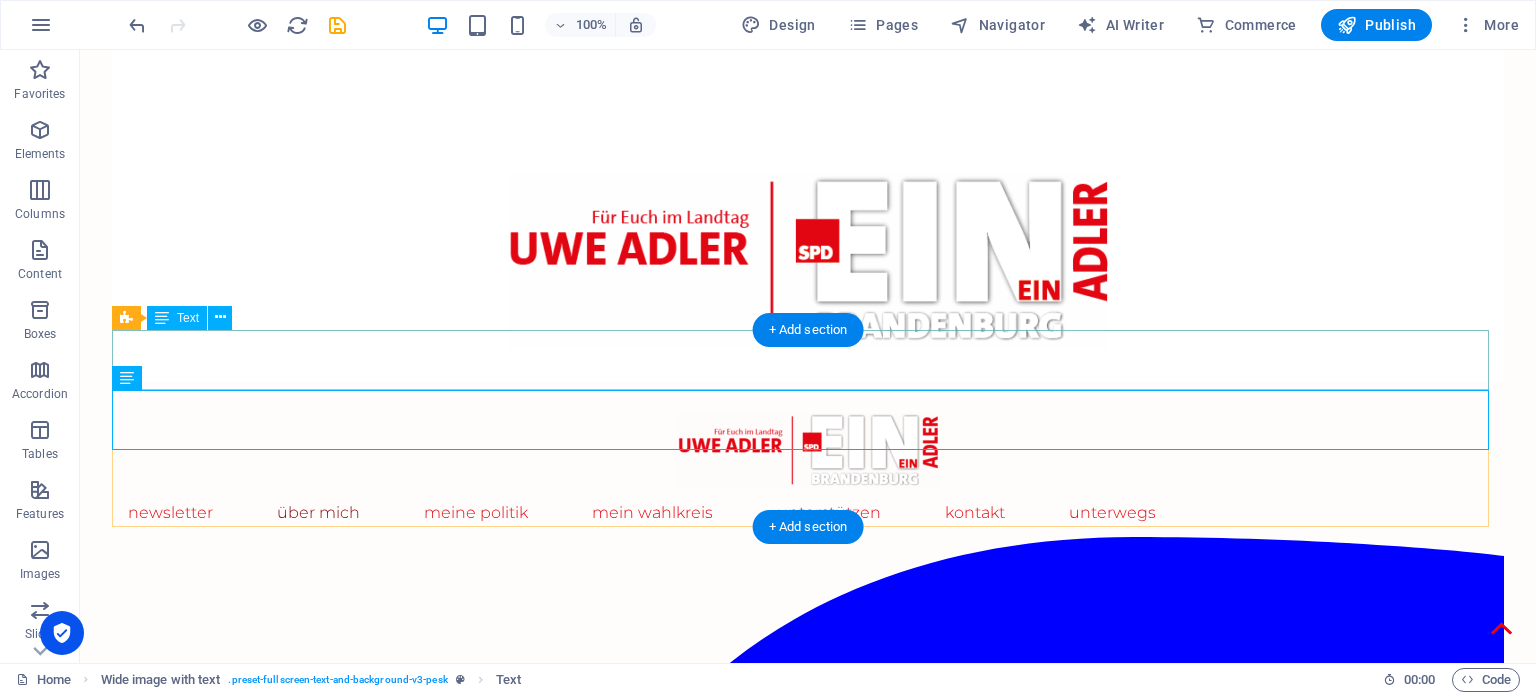 click on "newsletter" at bounding box center (808, 3435) 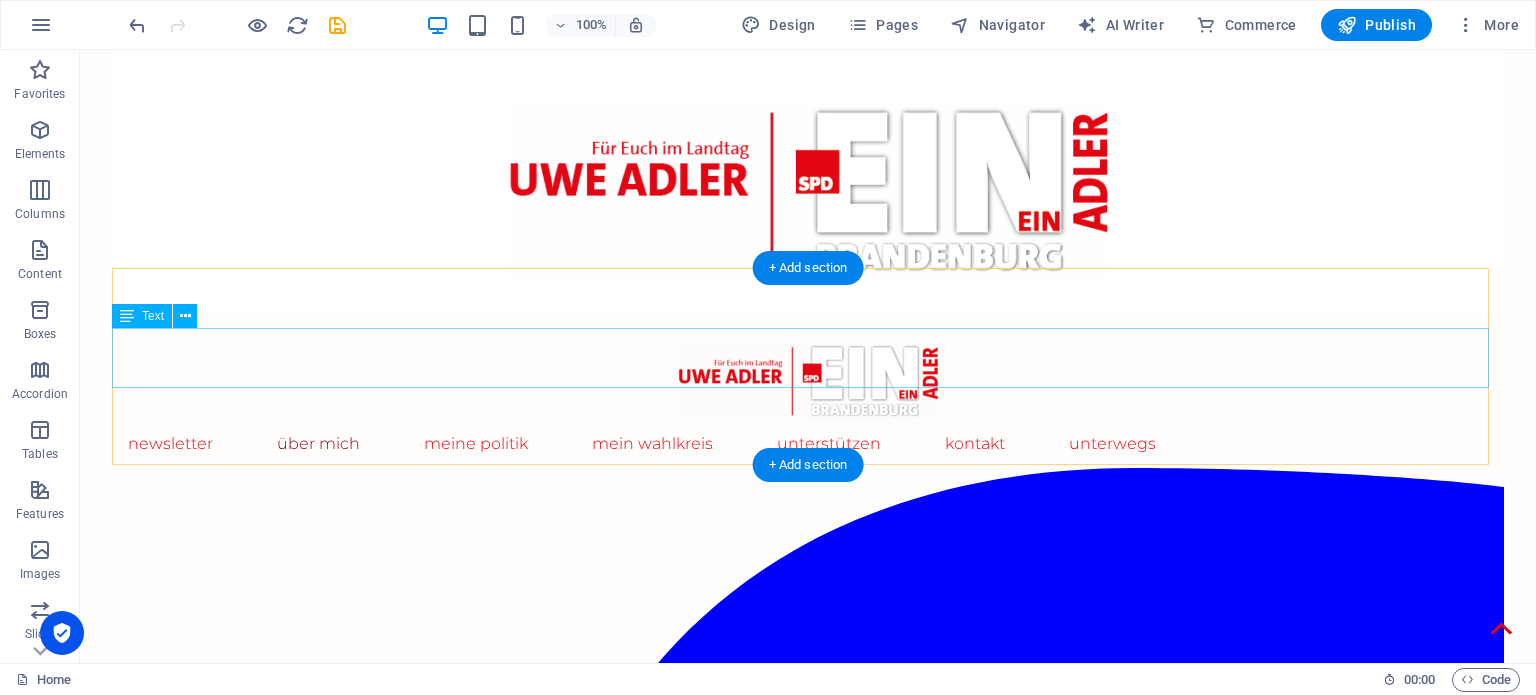 scroll, scrollTop: 519, scrollLeft: 0, axis: vertical 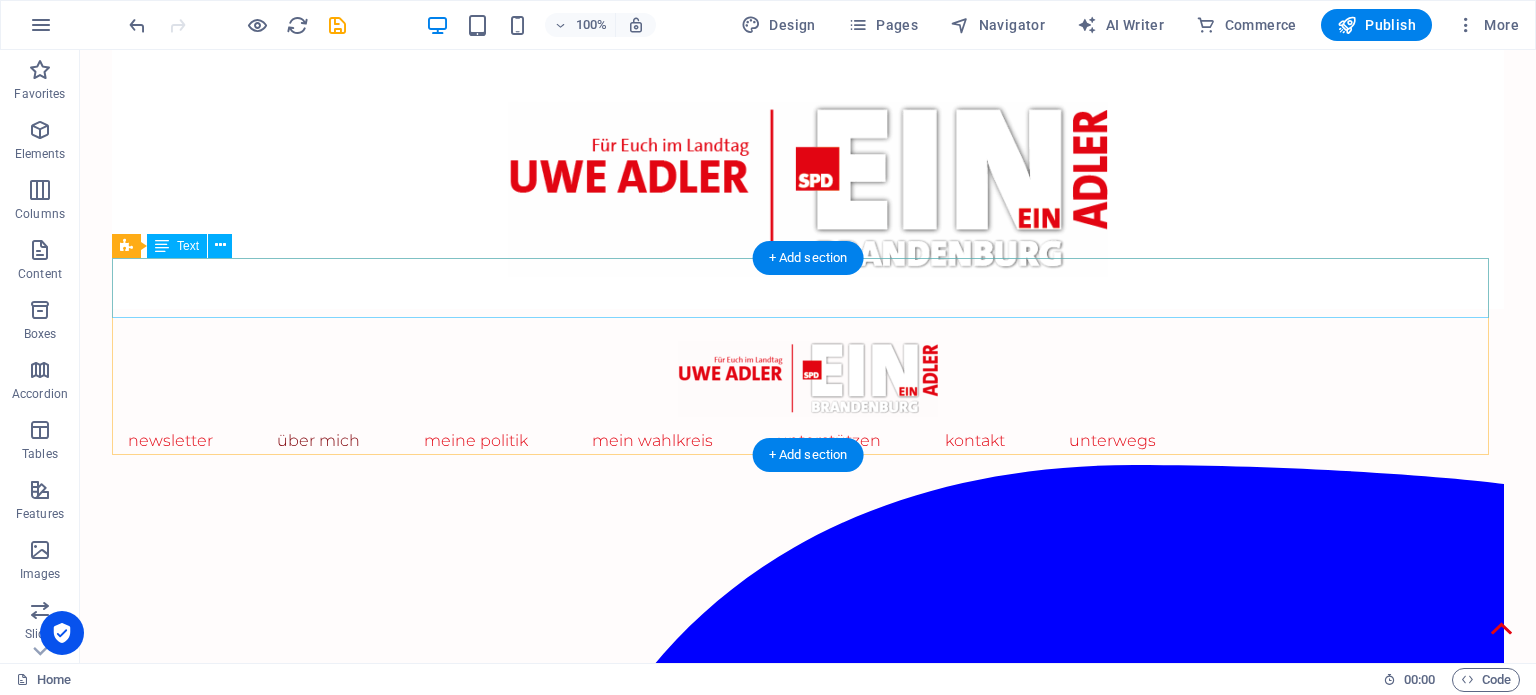 click on "newsletter" at bounding box center (808, 3363) 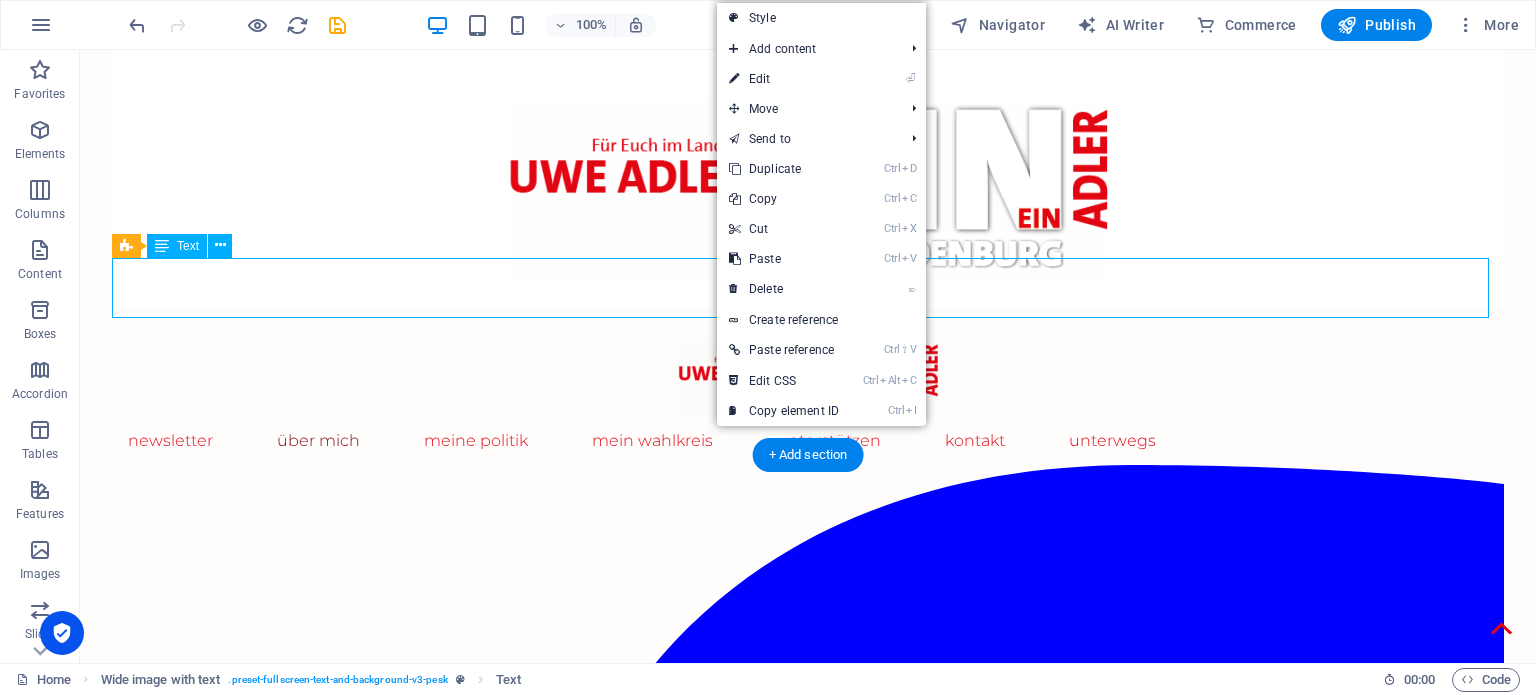 click on "newsletter" at bounding box center (808, 3363) 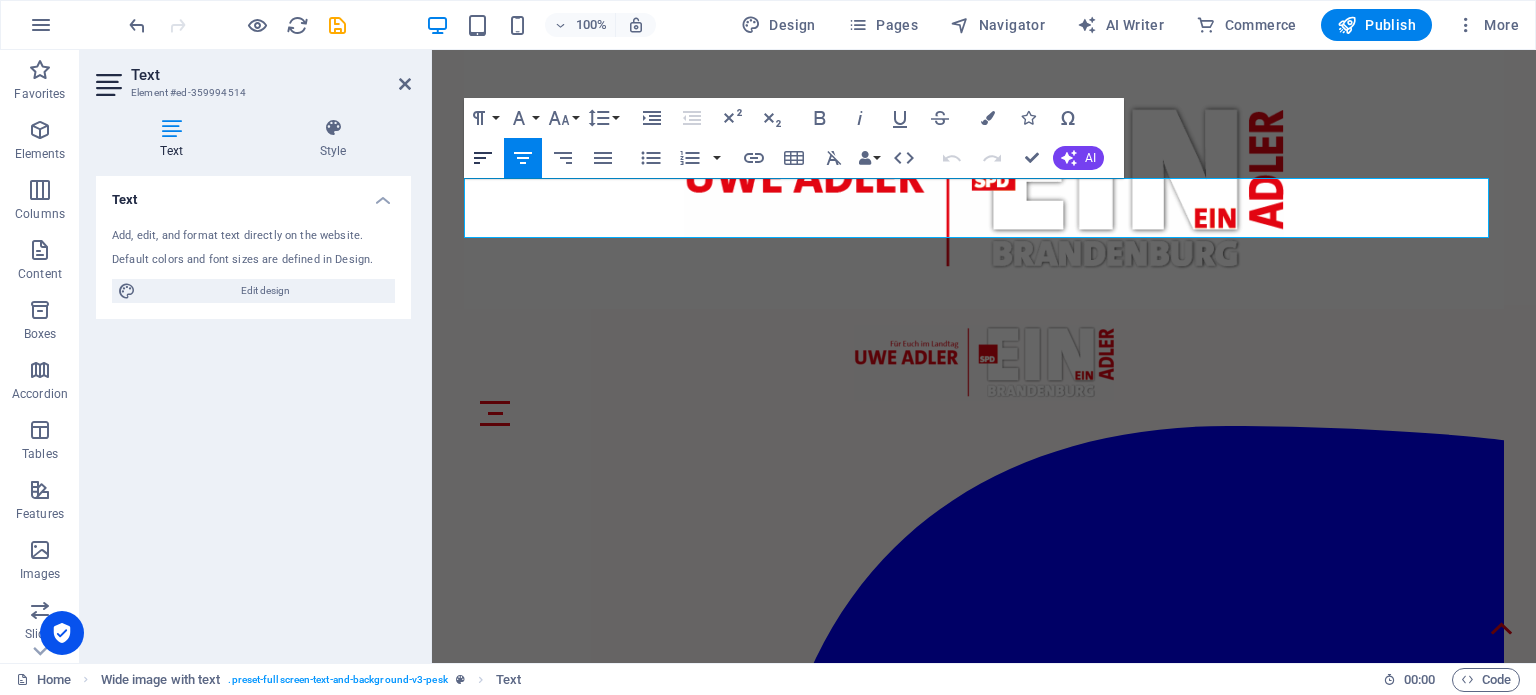 click 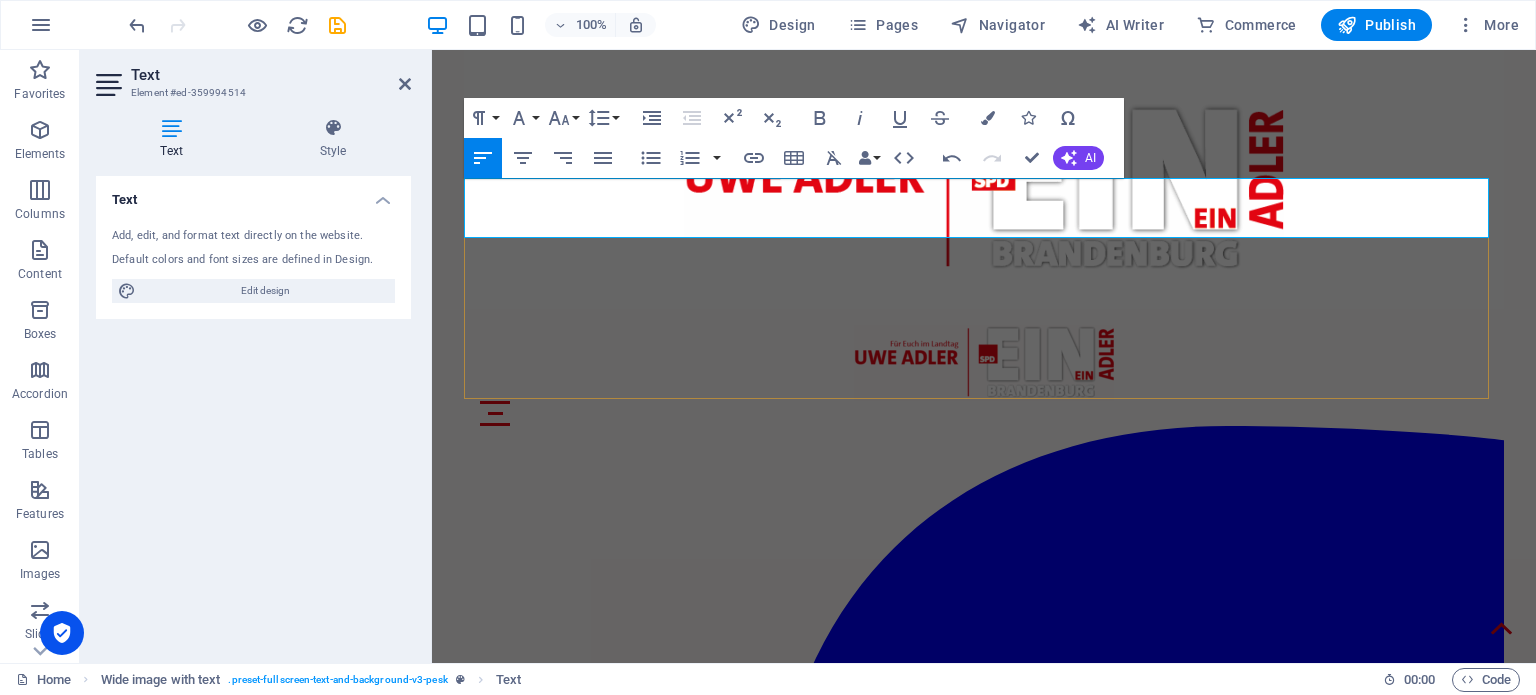 click on "newsletter" at bounding box center [984, 2626] 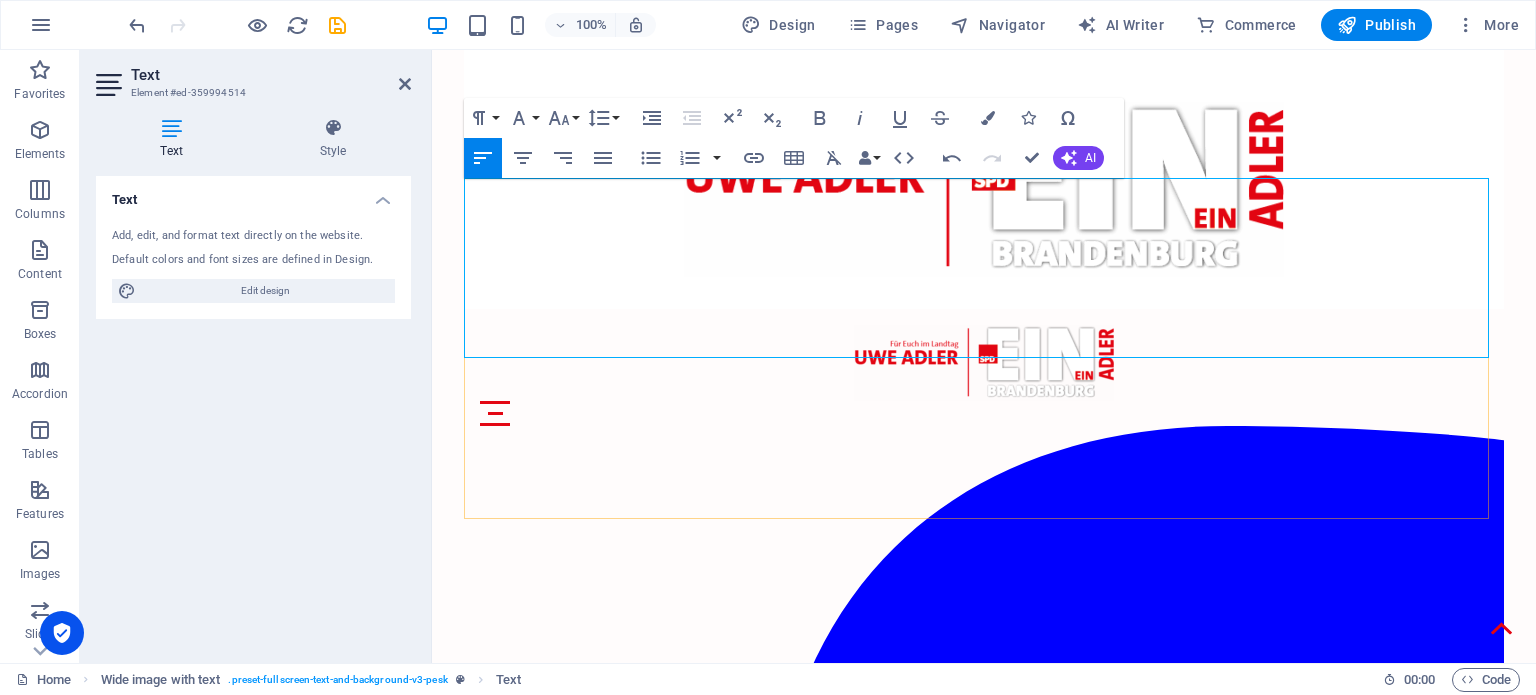 drag, startPoint x: 572, startPoint y: 342, endPoint x: 472, endPoint y: 181, distance: 189.52837 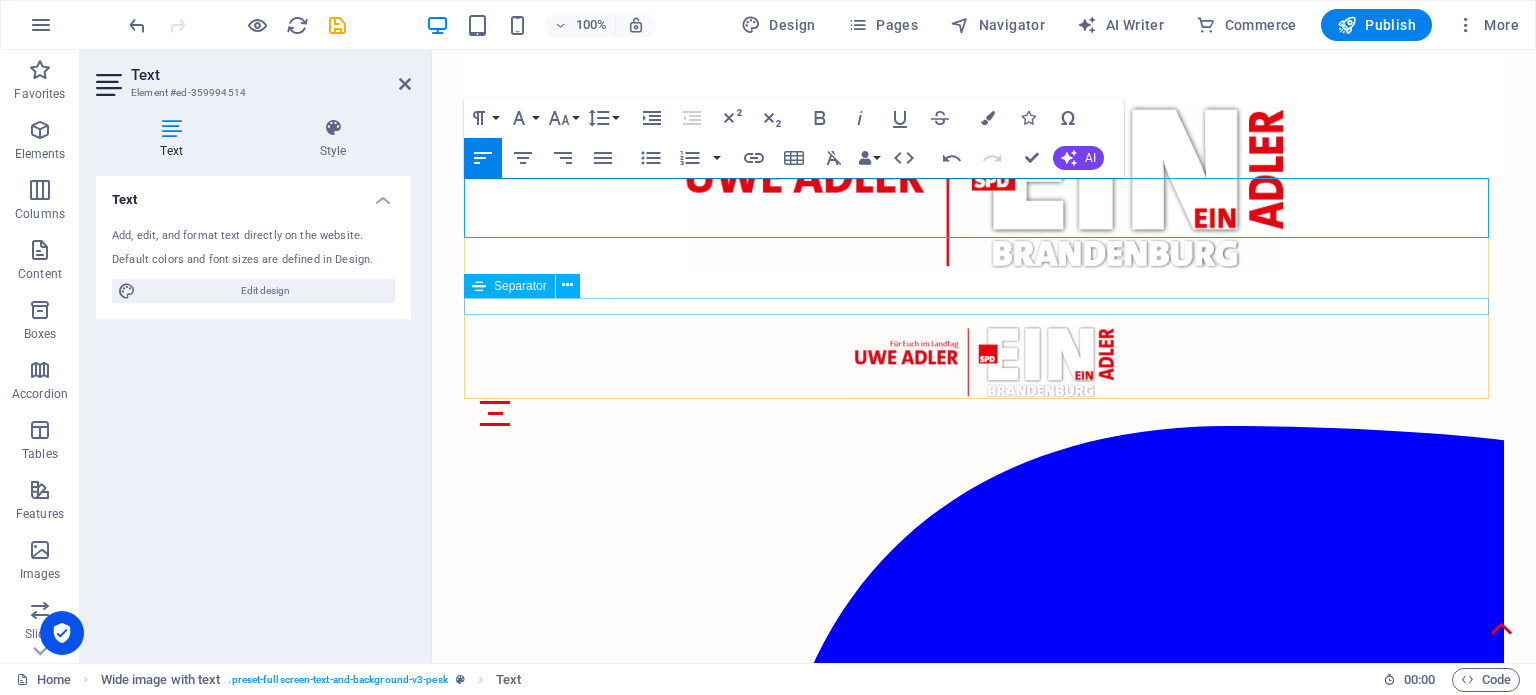 click at bounding box center [984, 2724] 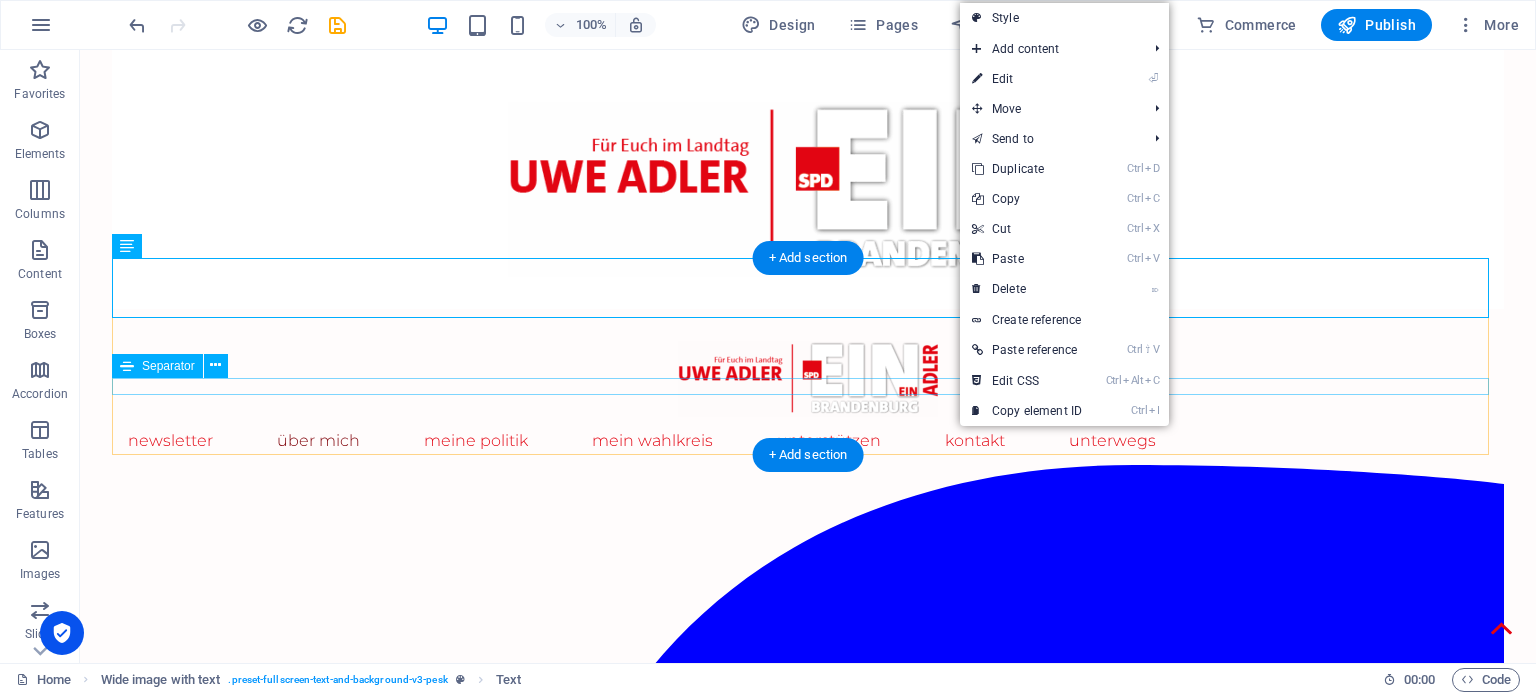 click at bounding box center (808, 3461) 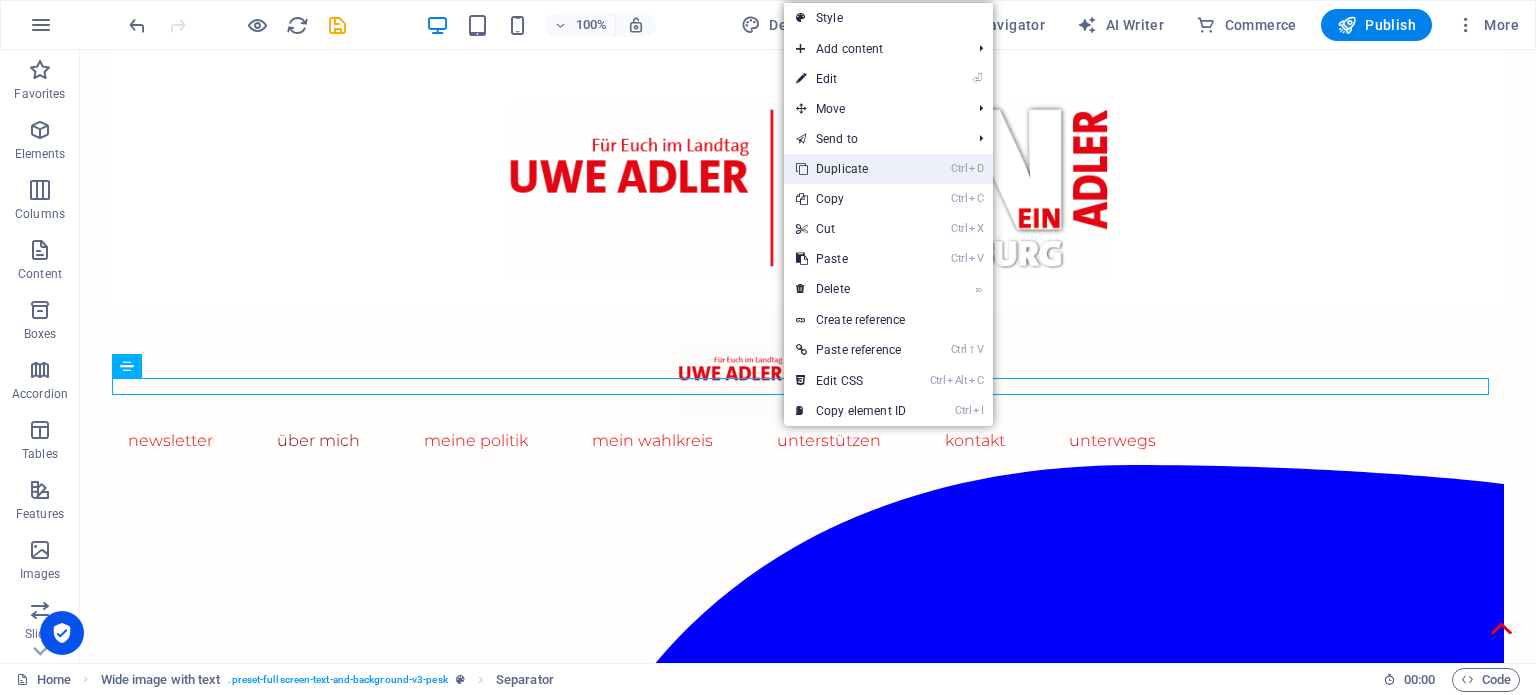 click on "Ctrl D  Duplicate" at bounding box center (851, 169) 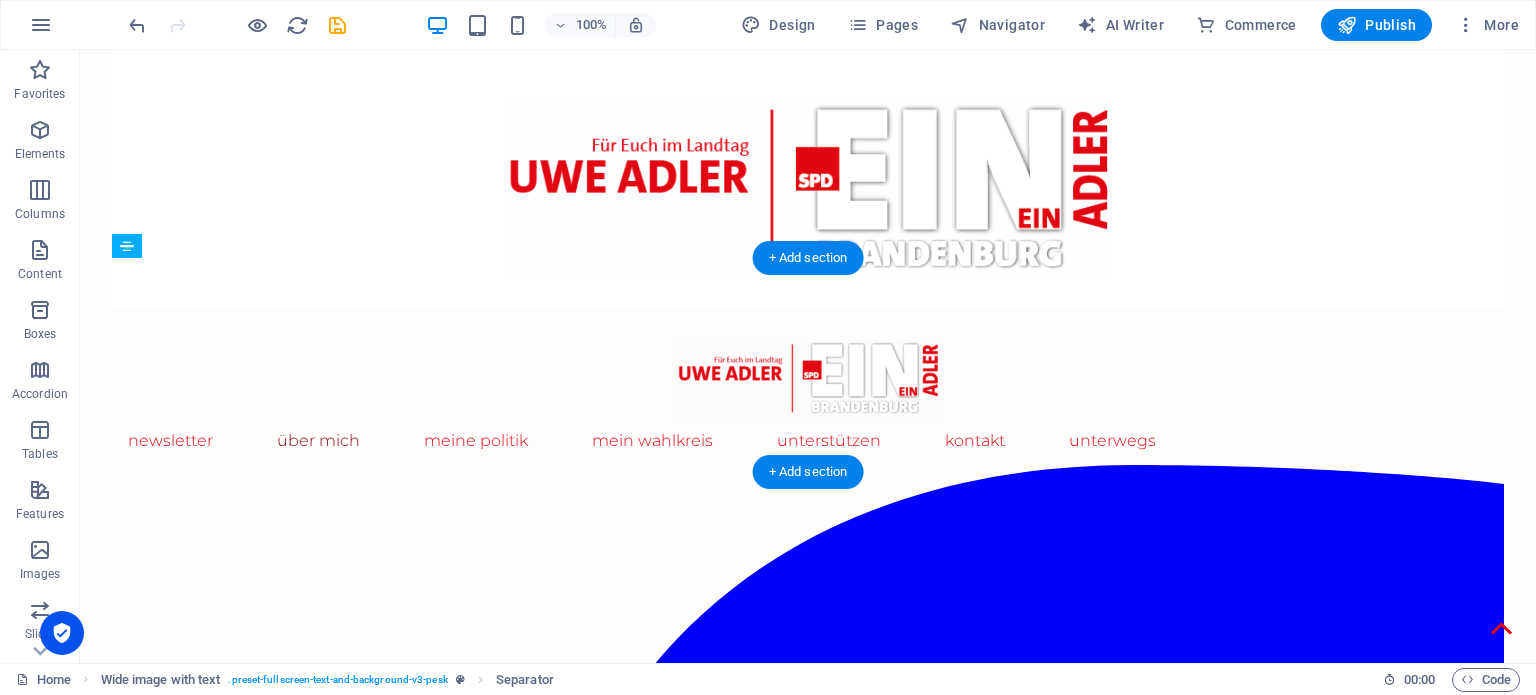 drag, startPoint x: 656, startPoint y: 381, endPoint x: 656, endPoint y: 319, distance: 62 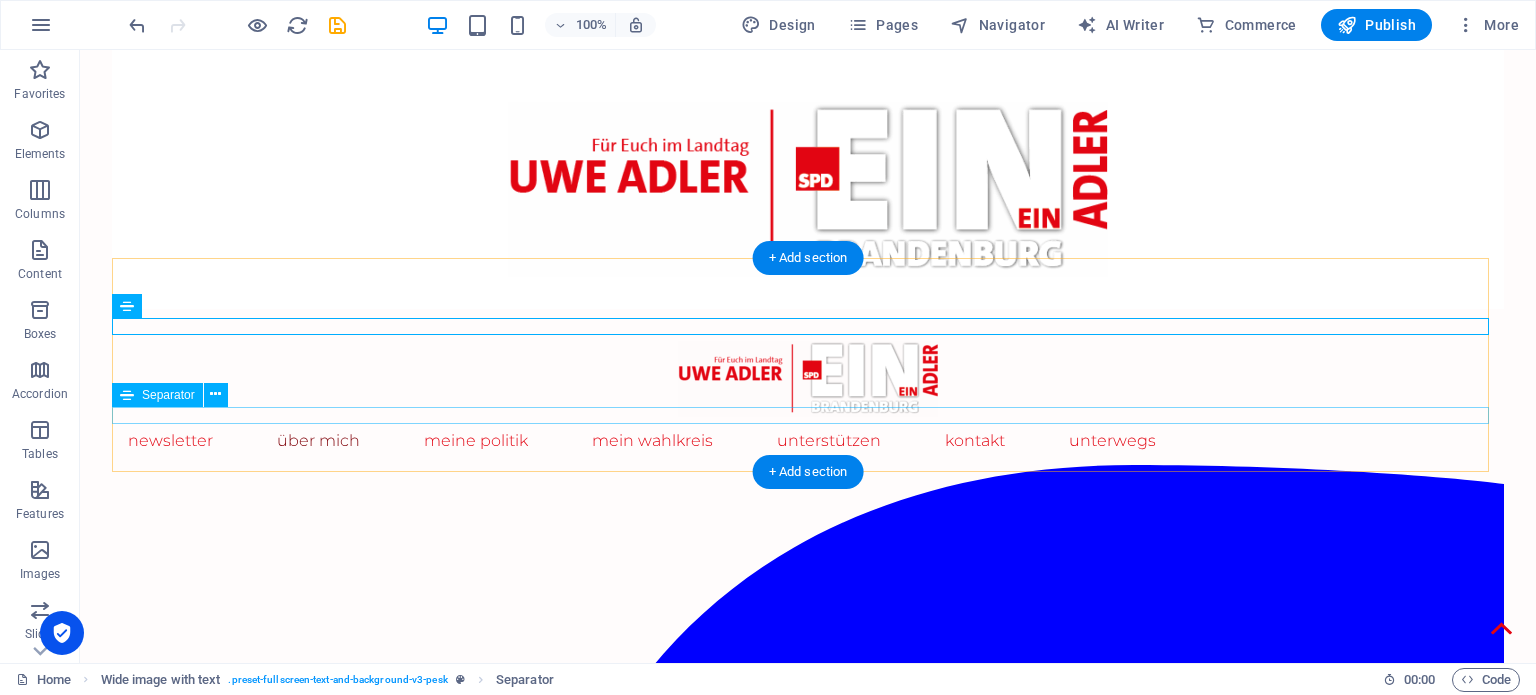 click at bounding box center [808, 3482] 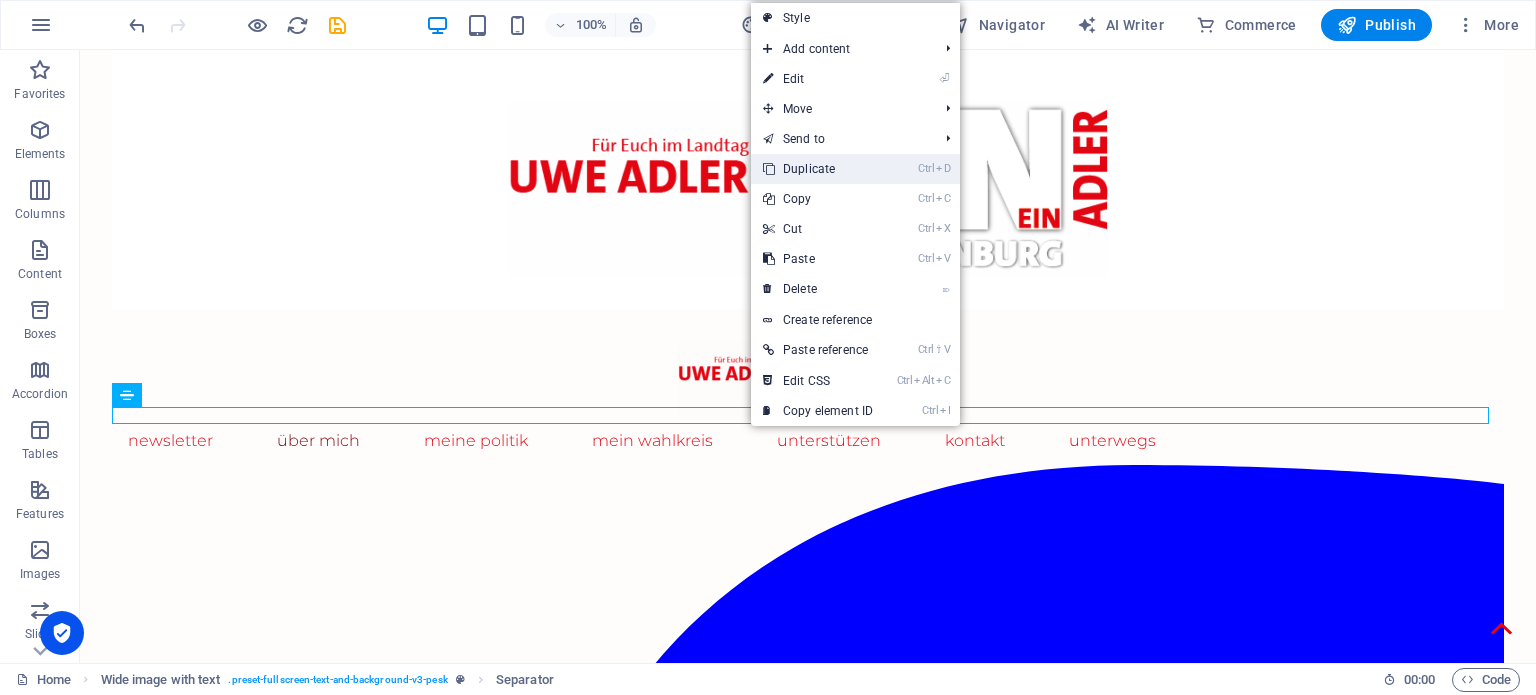 click on "Ctrl D  Duplicate" at bounding box center (818, 169) 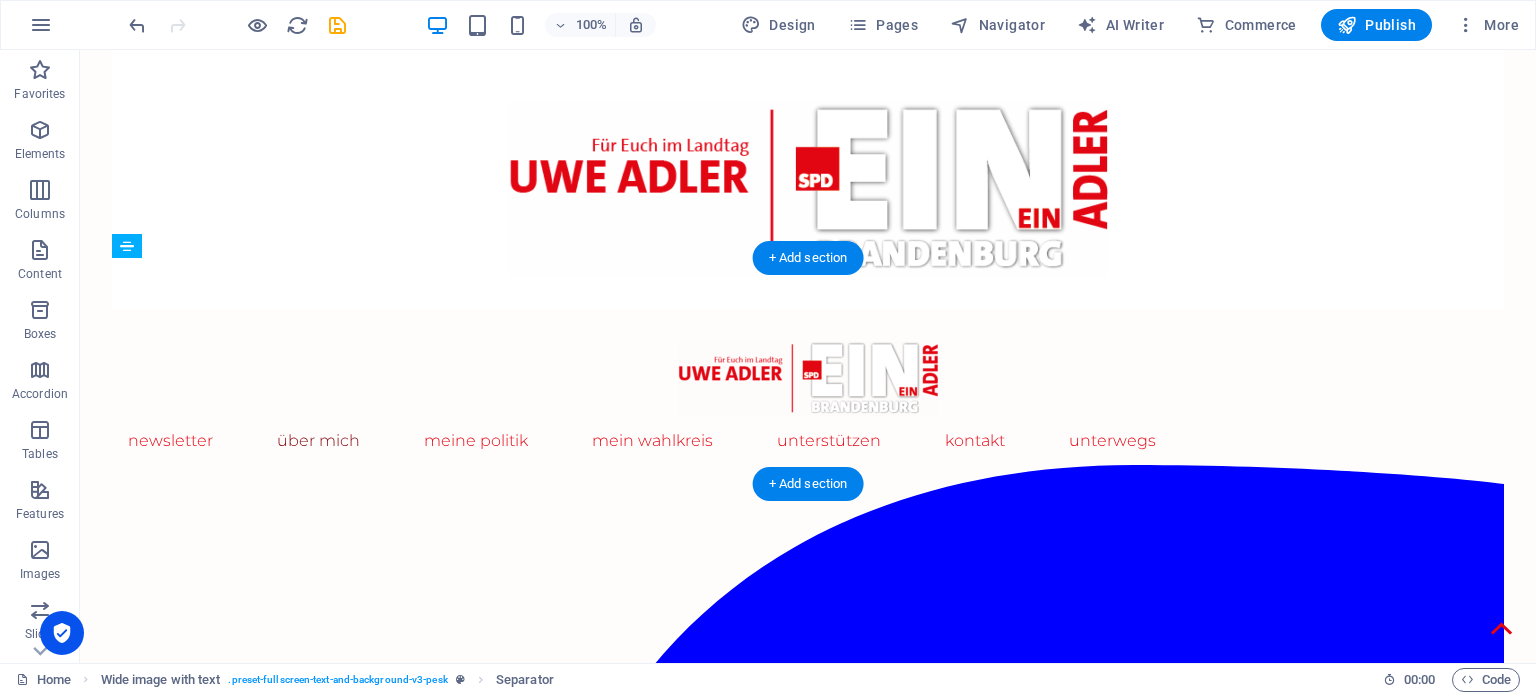 drag, startPoint x: 792, startPoint y: 427, endPoint x: 796, endPoint y: 359, distance: 68.117546 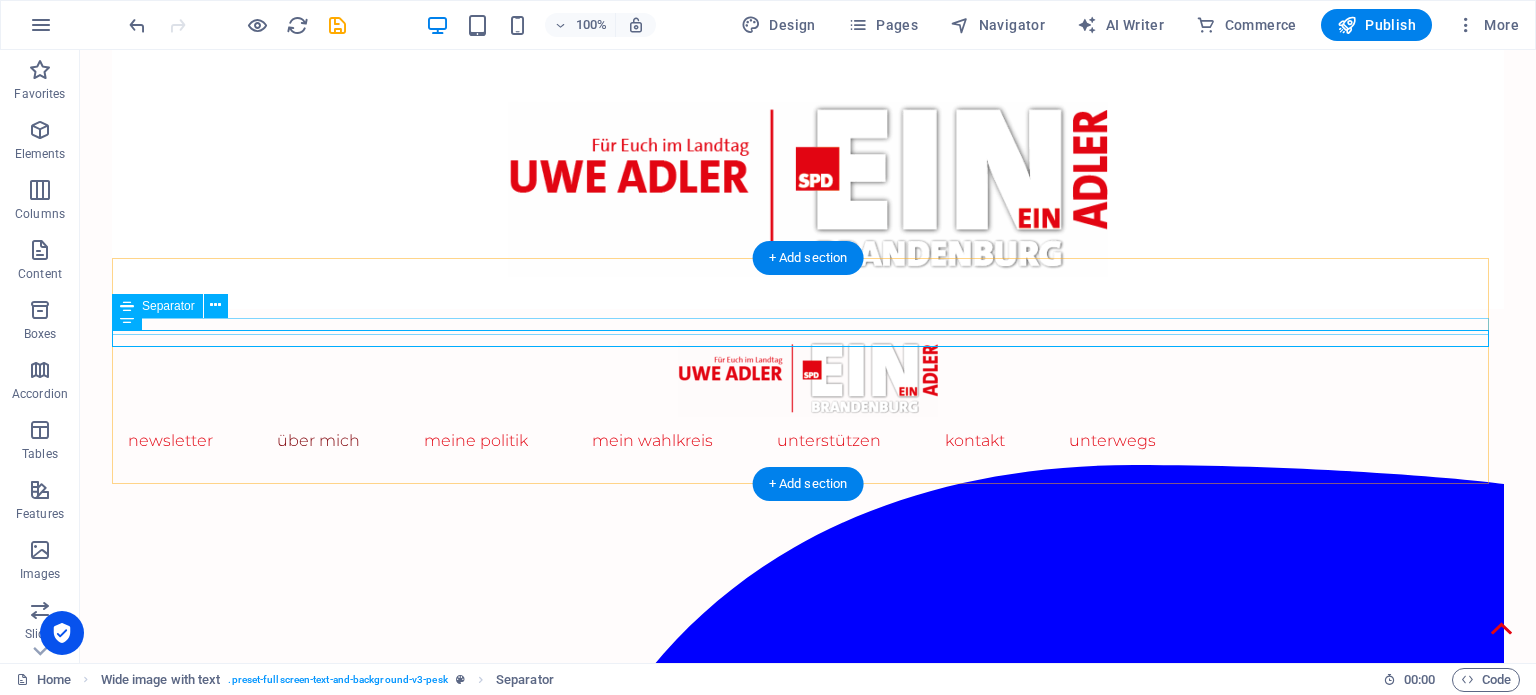 click at bounding box center (808, 3401) 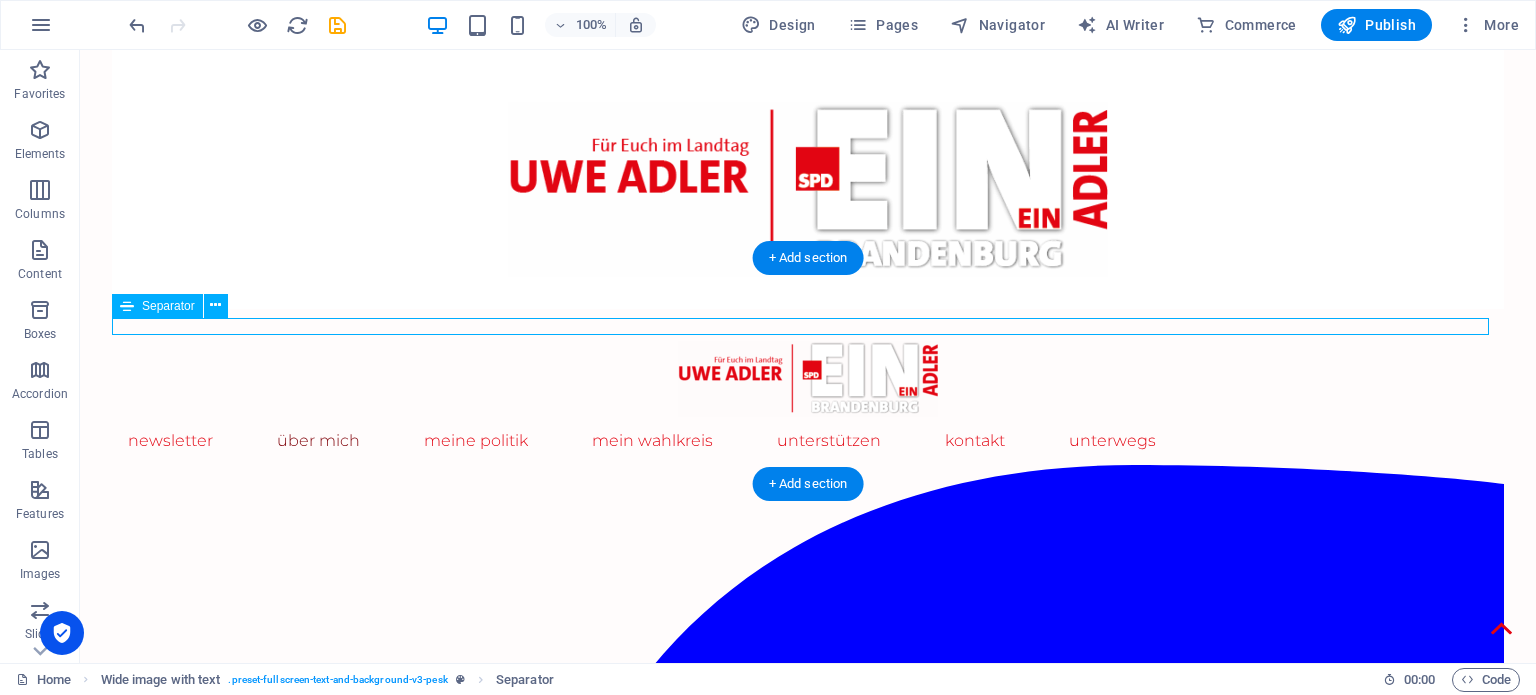 click at bounding box center (808, 3401) 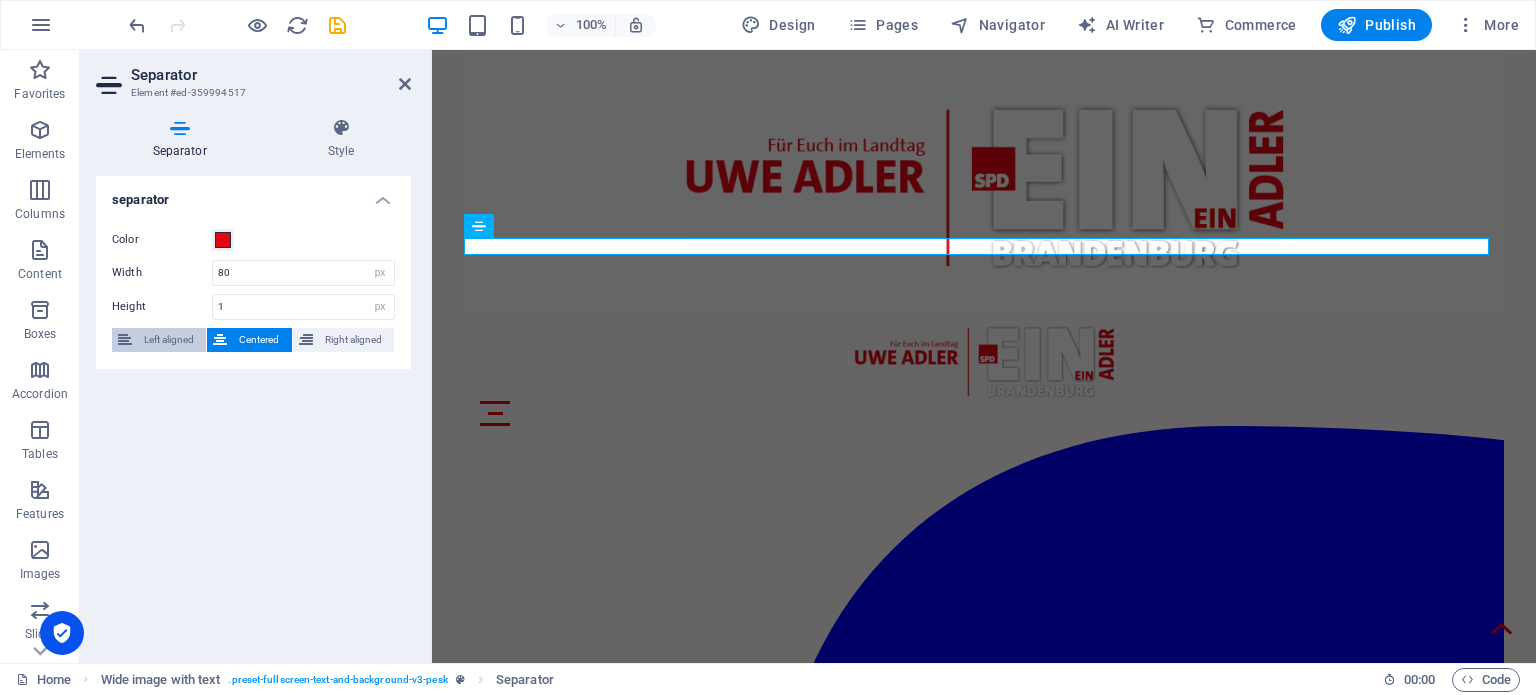 click on "Left aligned" at bounding box center [169, 340] 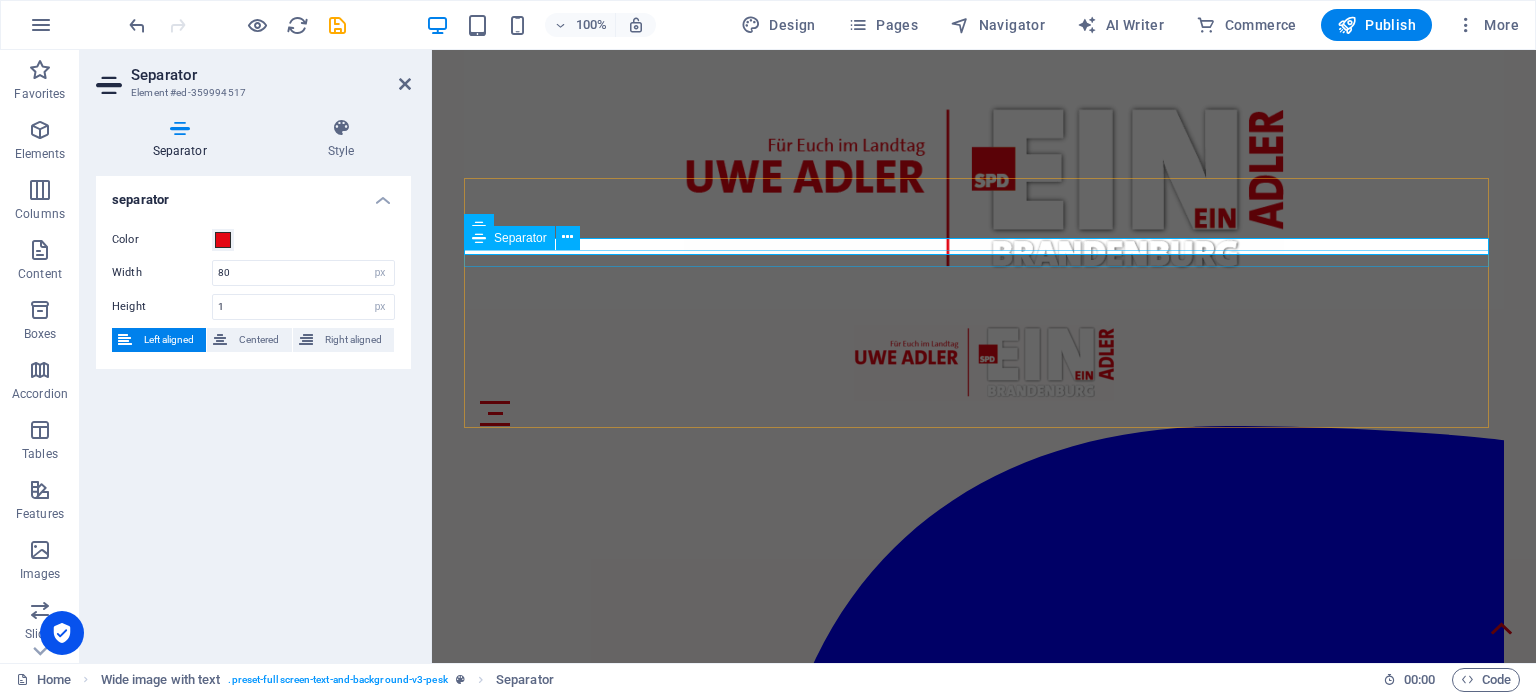 click at bounding box center [984, 2668] 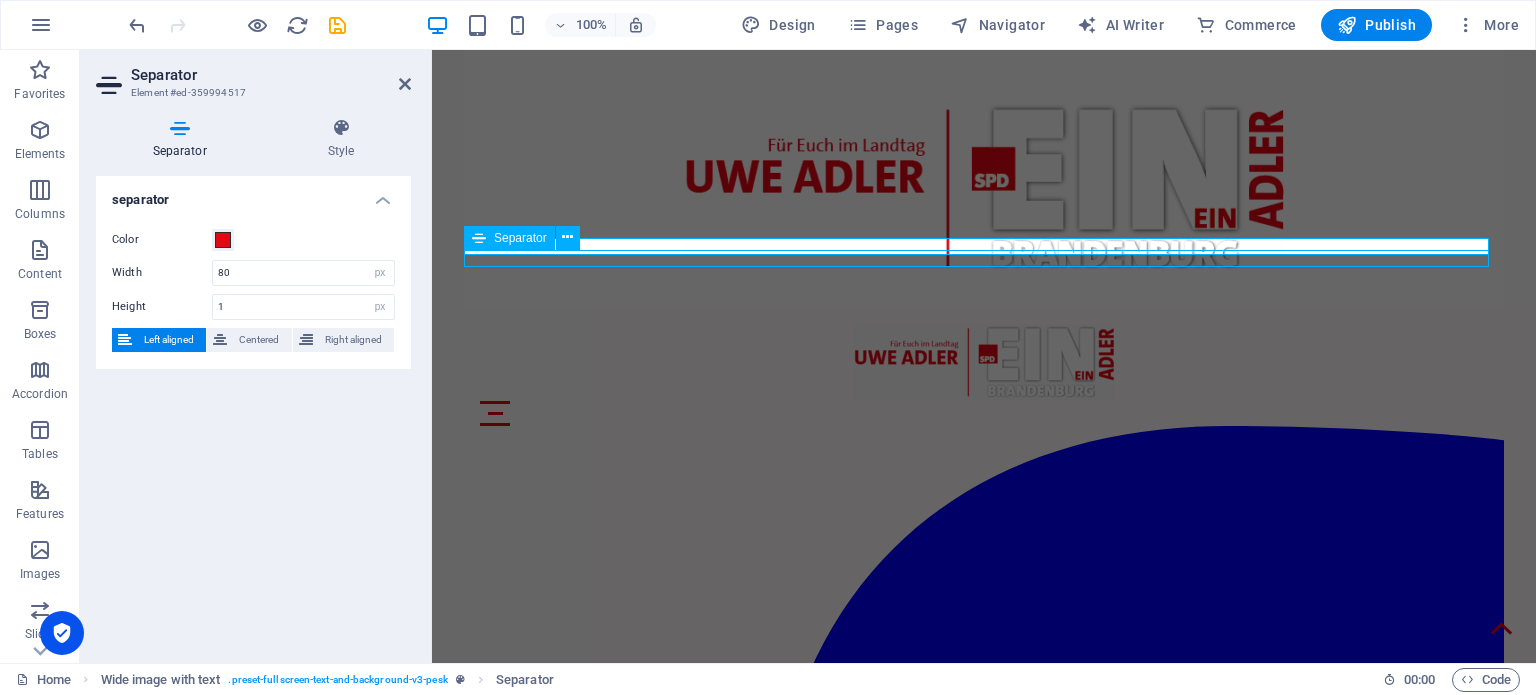 click at bounding box center [984, 2668] 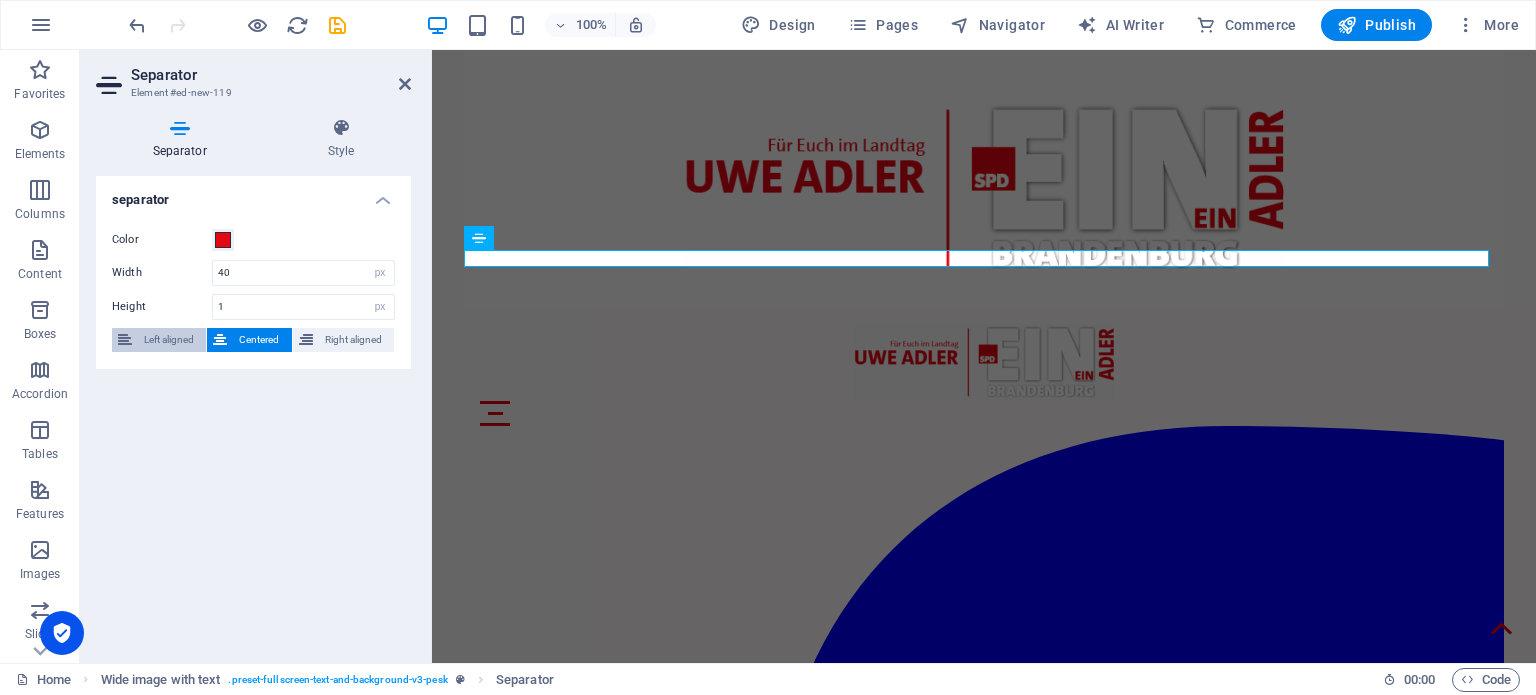 click on "Left aligned" at bounding box center [169, 340] 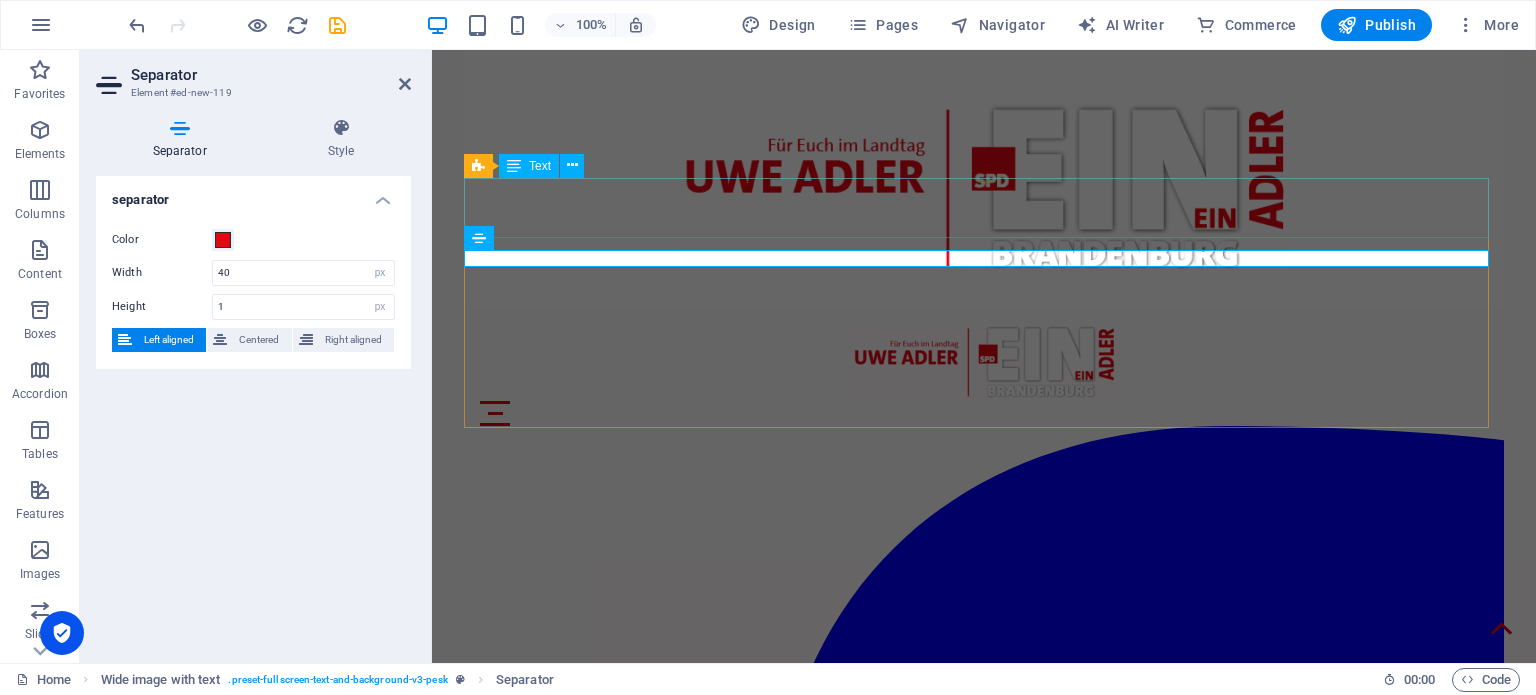 click on "FAQ Bildung" at bounding box center [984, 2626] 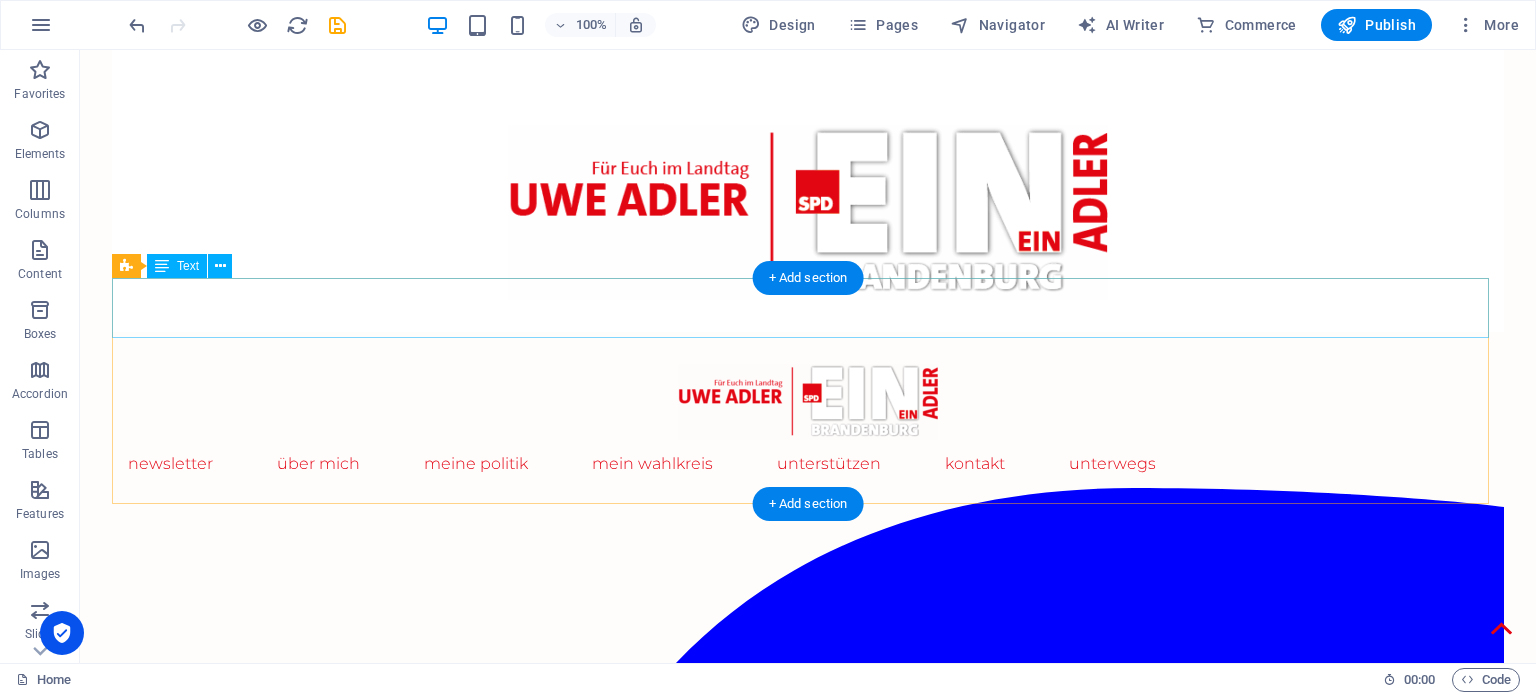 scroll, scrollTop: 496, scrollLeft: 0, axis: vertical 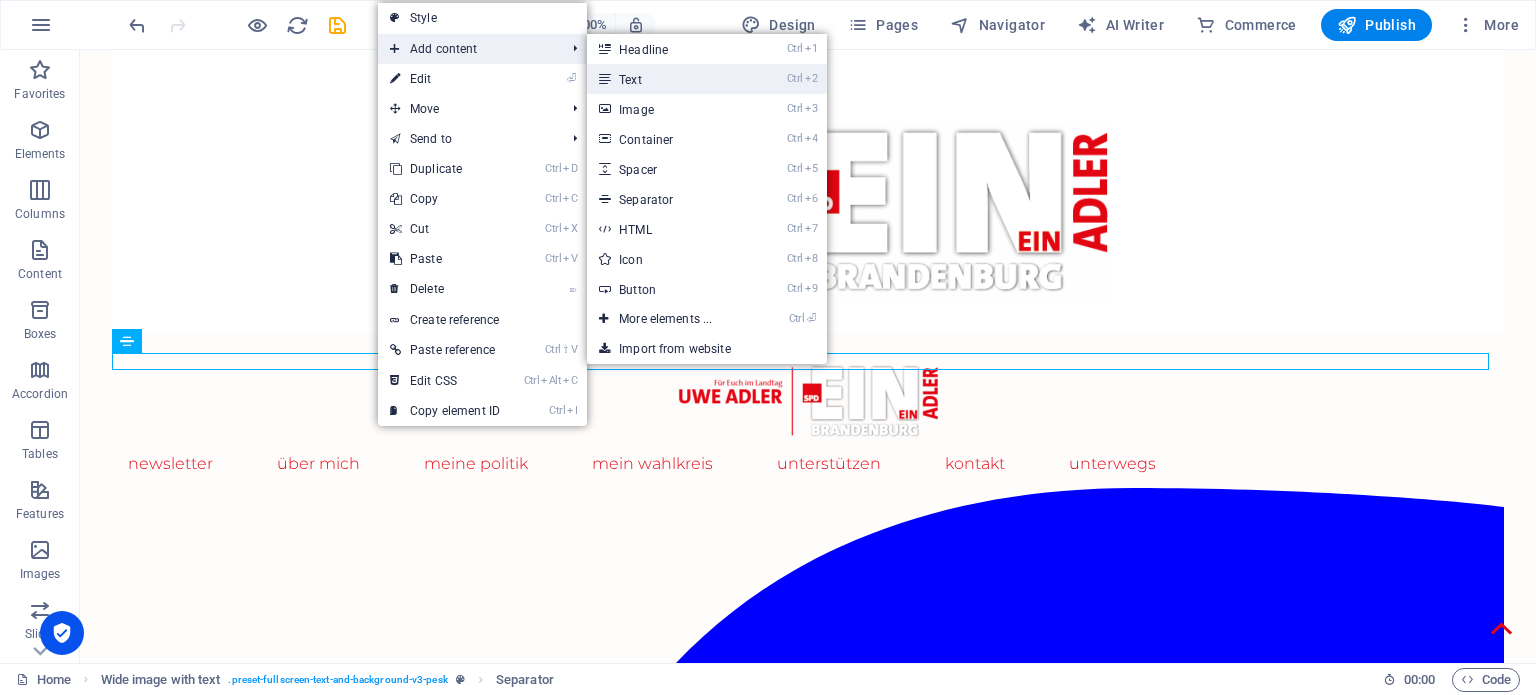 click on "Ctrl 2  Text" at bounding box center [669, 79] 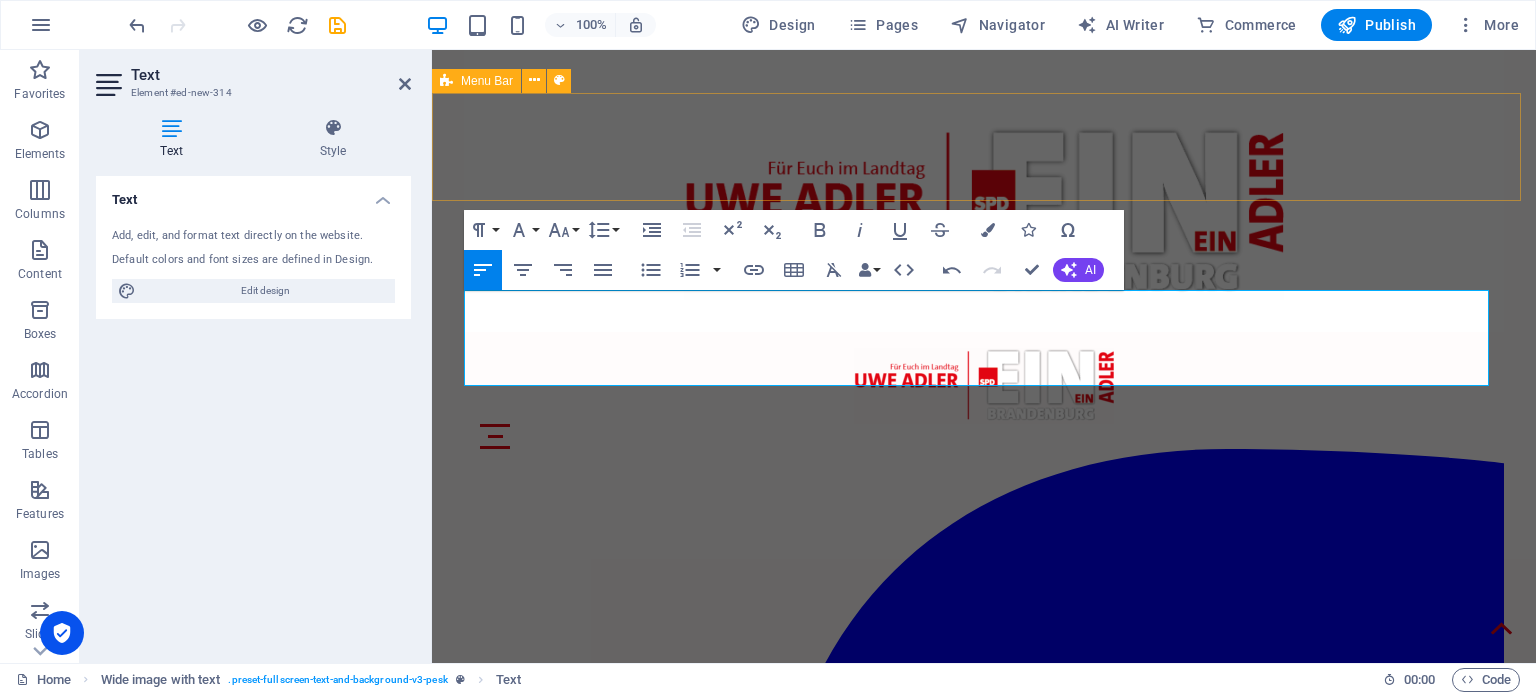 click on "newsletter Über mich meine Politik mein Wahlkreis Unterstützen Kontakt unterwegs" at bounding box center (984, 1475) 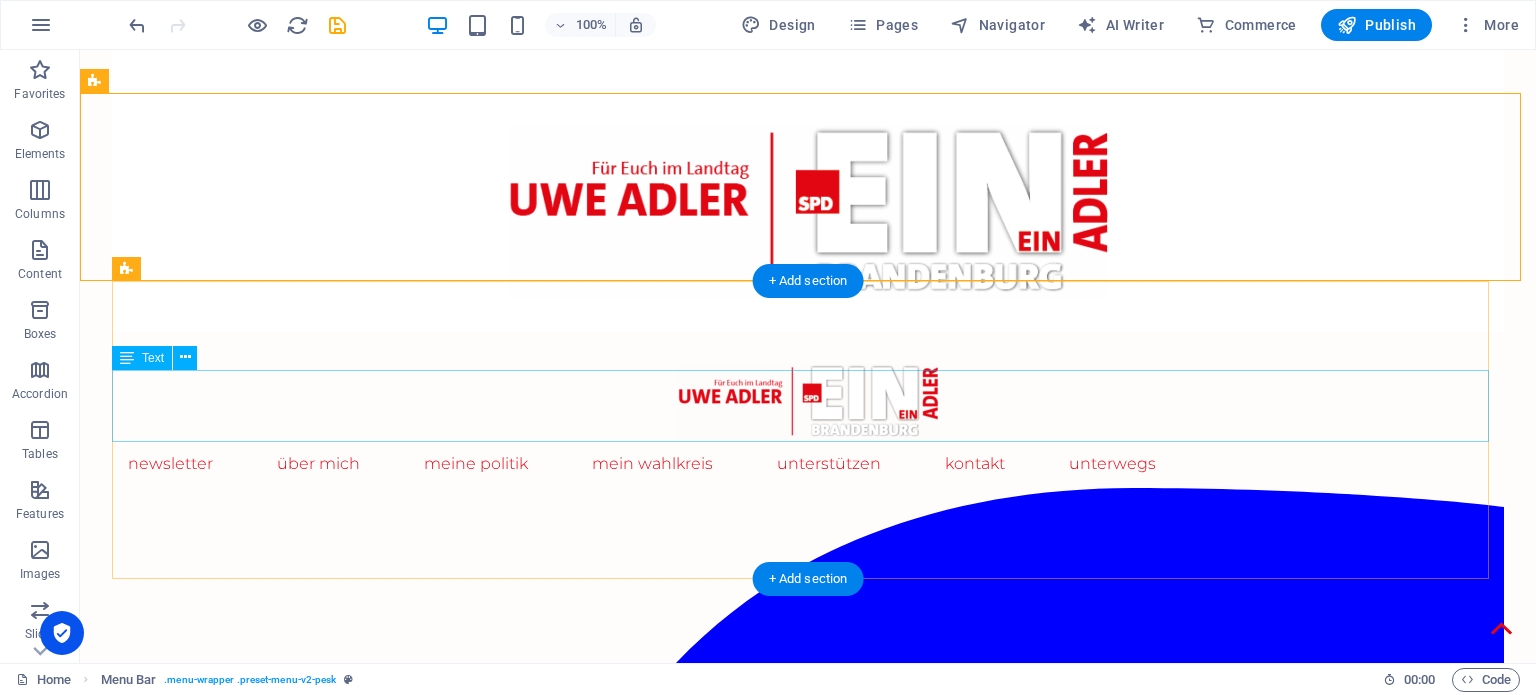 click on "Die SPD-Landtagsfraktion steht weiterhin verlässlich an der Seite von Lehrkräften, Eltern und Schulen. Die geplante Erhöhung der Lehrerwochenstunden stellt eine tiefgreifende Veränderung dar, die bei vielen Lehrkräften für Verunsicherung sorgt und die Schuljahresplanung 2025/2026 vor neue Herausforderungen stellt. Dafür haben wir großes Verständnis. Um die wichtigsten Fragen zu klären und Orientierung zu bieten, haben wir ein FAQ zusammengestellt." at bounding box center [808, 3473] 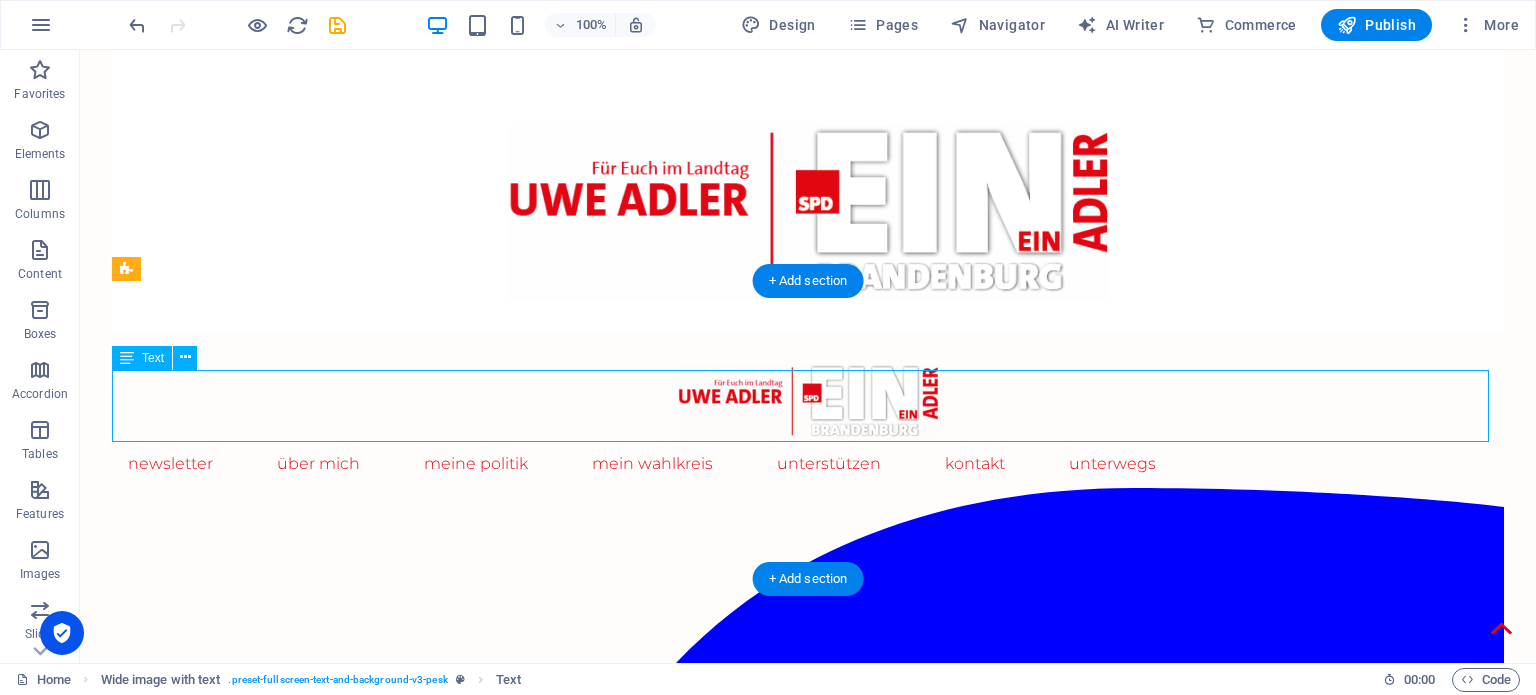 click on "Die SPD-Landtagsfraktion steht weiterhin verlässlich an der Seite von Lehrkräften, Eltern und Schulen. Die geplante Erhöhung der Lehrerwochenstunden stellt eine tiefgreifende Veränderung dar, die bei vielen Lehrkräften für Verunsicherung sorgt und die Schuljahresplanung 2025/2026 vor neue Herausforderungen stellt. Dafür haben wir großes Verständnis. Um die wichtigsten Fragen zu klären und Orientierung zu bieten, haben wir ein FAQ zusammengestellt." at bounding box center (808, 3473) 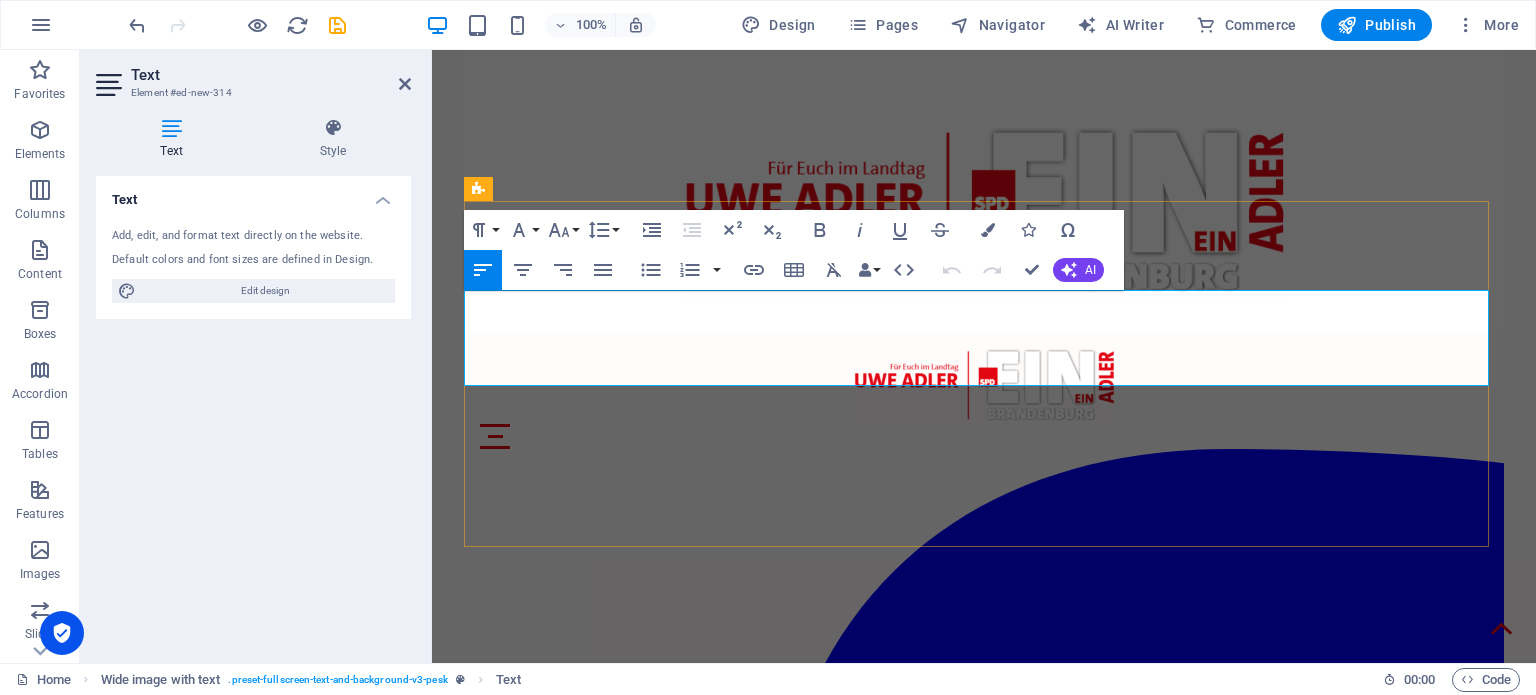 click on "Die SPD-Landtagsfraktion steht weiterhin verlässlich an der Seite von Lehrkräften, Eltern und Schulen. Die geplante Erhöhung der Lehrerwochenstunden stellt eine tiefgreifende Veränderung dar, die bei vielen Lehrkräften für Verunsicherung sorgt und die Schuljahresplanung 2025/2026 vor neue Herausforderungen stellt. Dafür haben wir großes Verständnis. Um die wichtigsten Fragen zu klären und Orientierung zu bieten, haben wir ein FAQ zusammengestellt." at bounding box center (984, 2748) 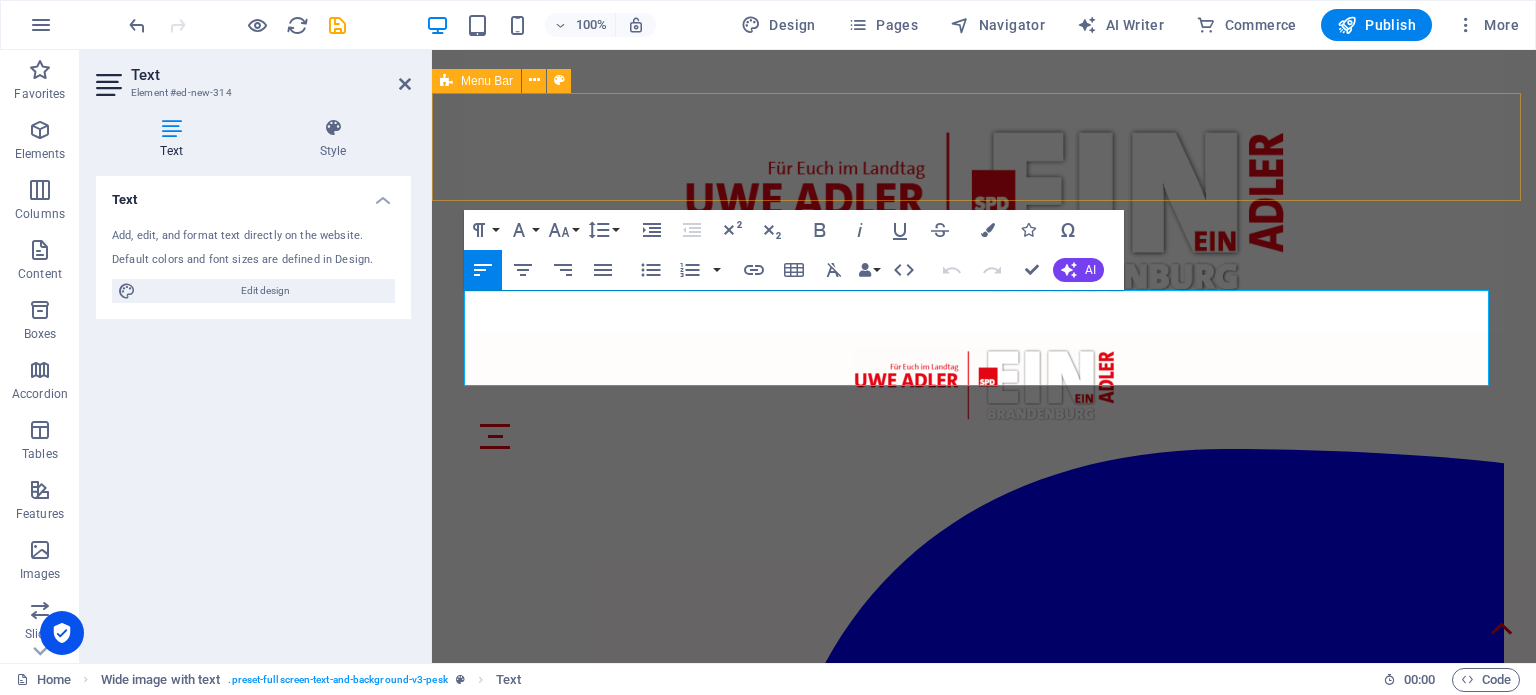 click on "newsletter Über mich meine Politik mein Wahlkreis Unterstützen Kontakt unterwegs" at bounding box center [984, 1475] 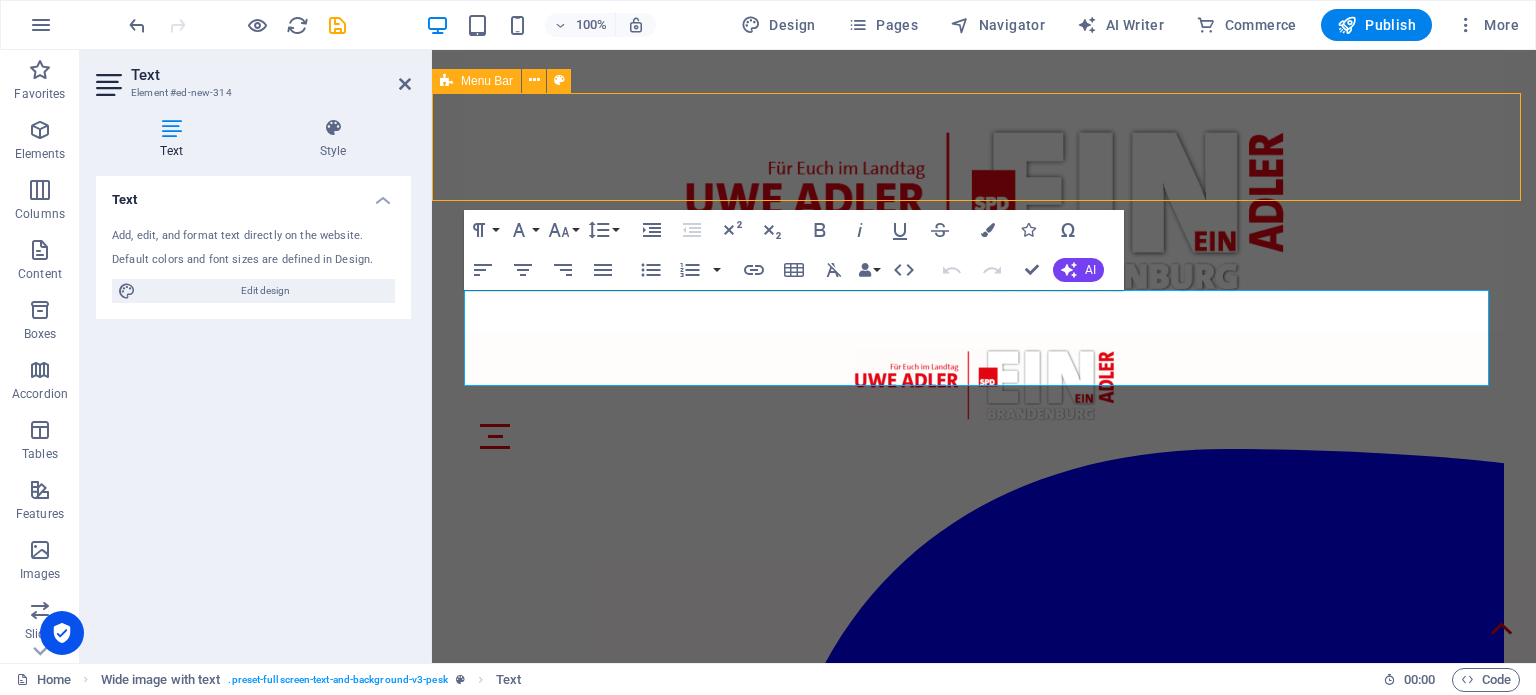 click on "newsletter Über mich meine Politik mein Wahlkreis Unterstützen Kontakt unterwegs" at bounding box center [984, 1475] 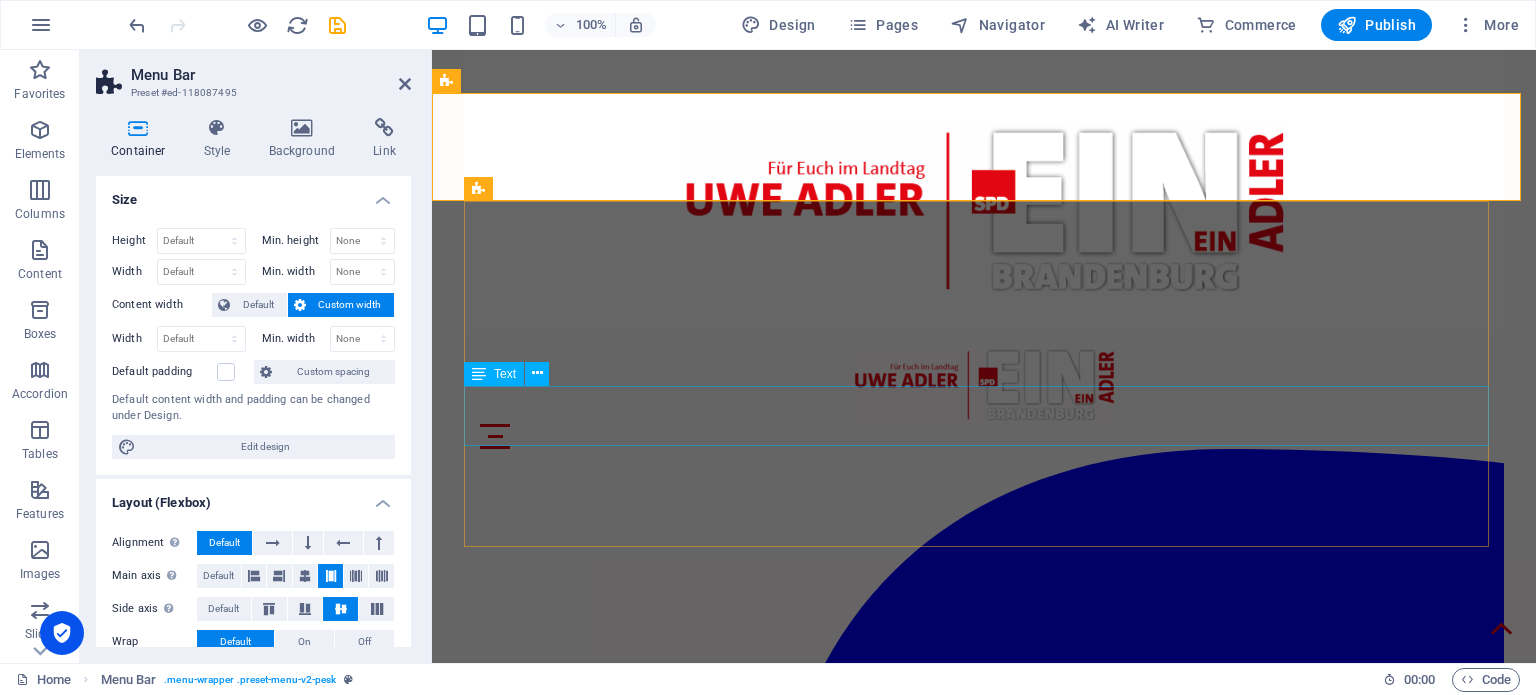 click on "newsletter" at bounding box center (984, 2826) 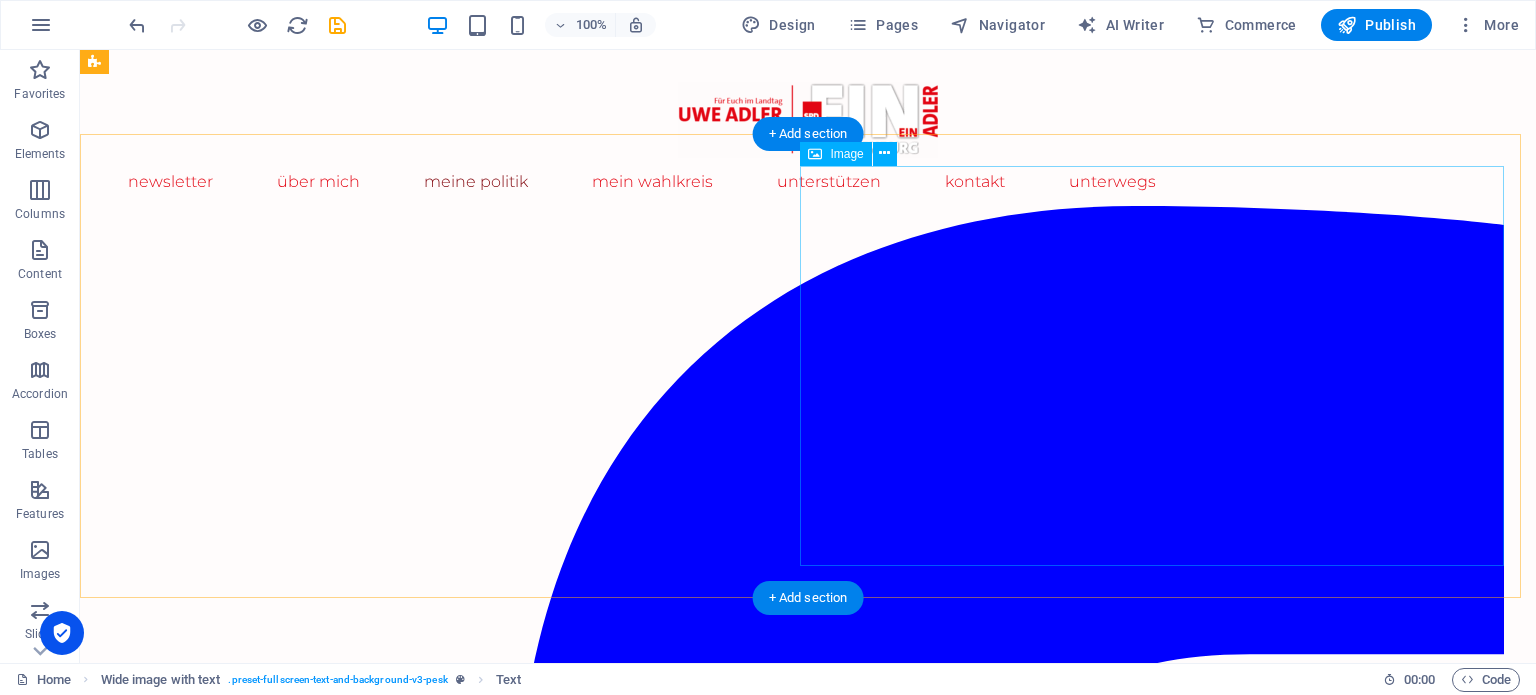 scroll, scrollTop: 3892, scrollLeft: 0, axis: vertical 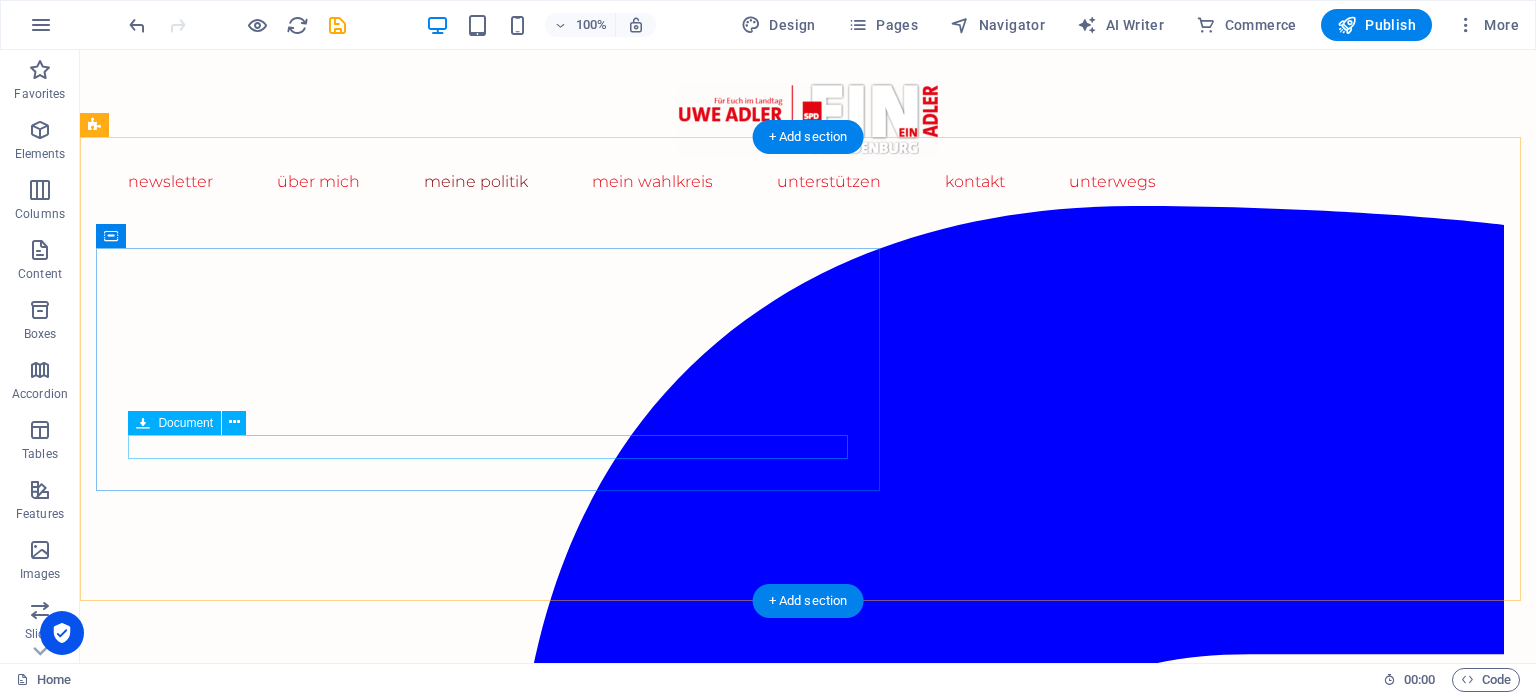 click on "Innere Sicherheit   793.17 KB" at bounding box center [848, 2804] 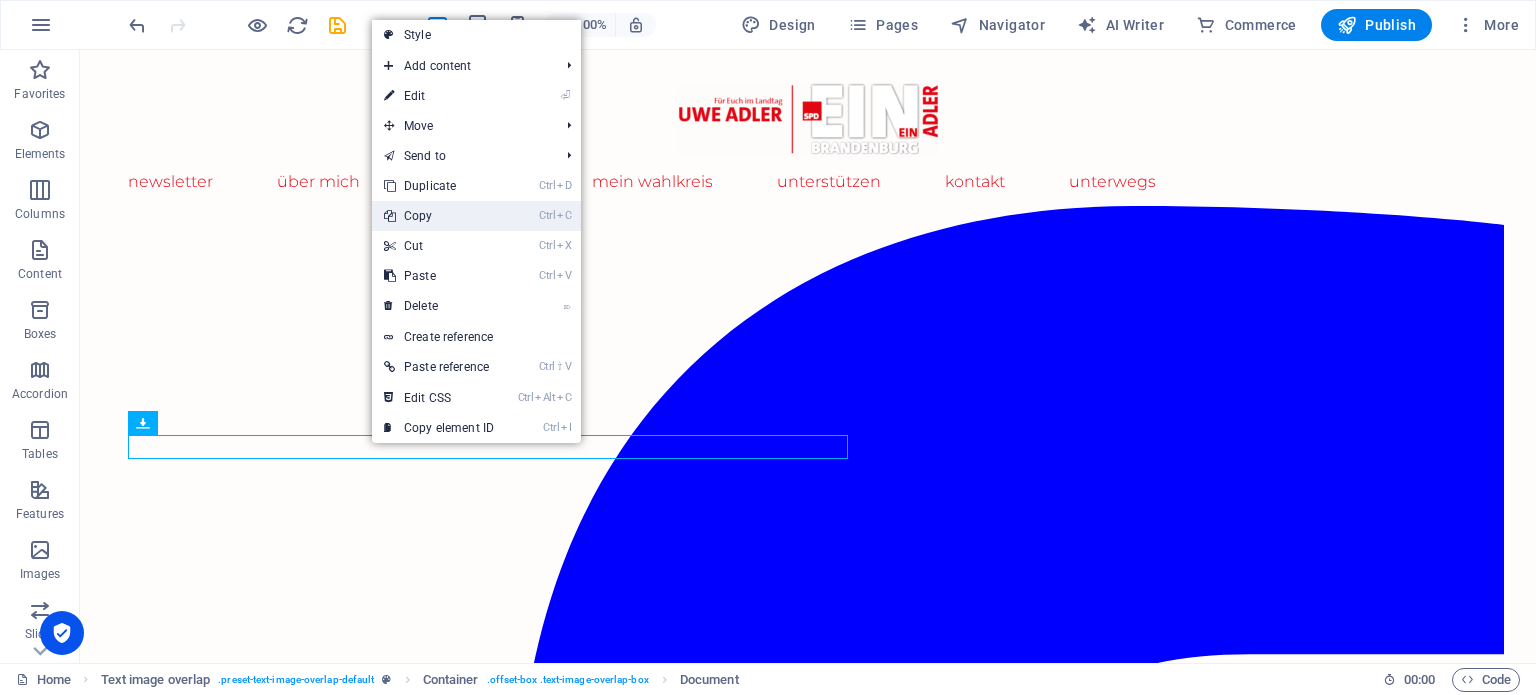click on "Ctrl C  Copy" at bounding box center (439, 216) 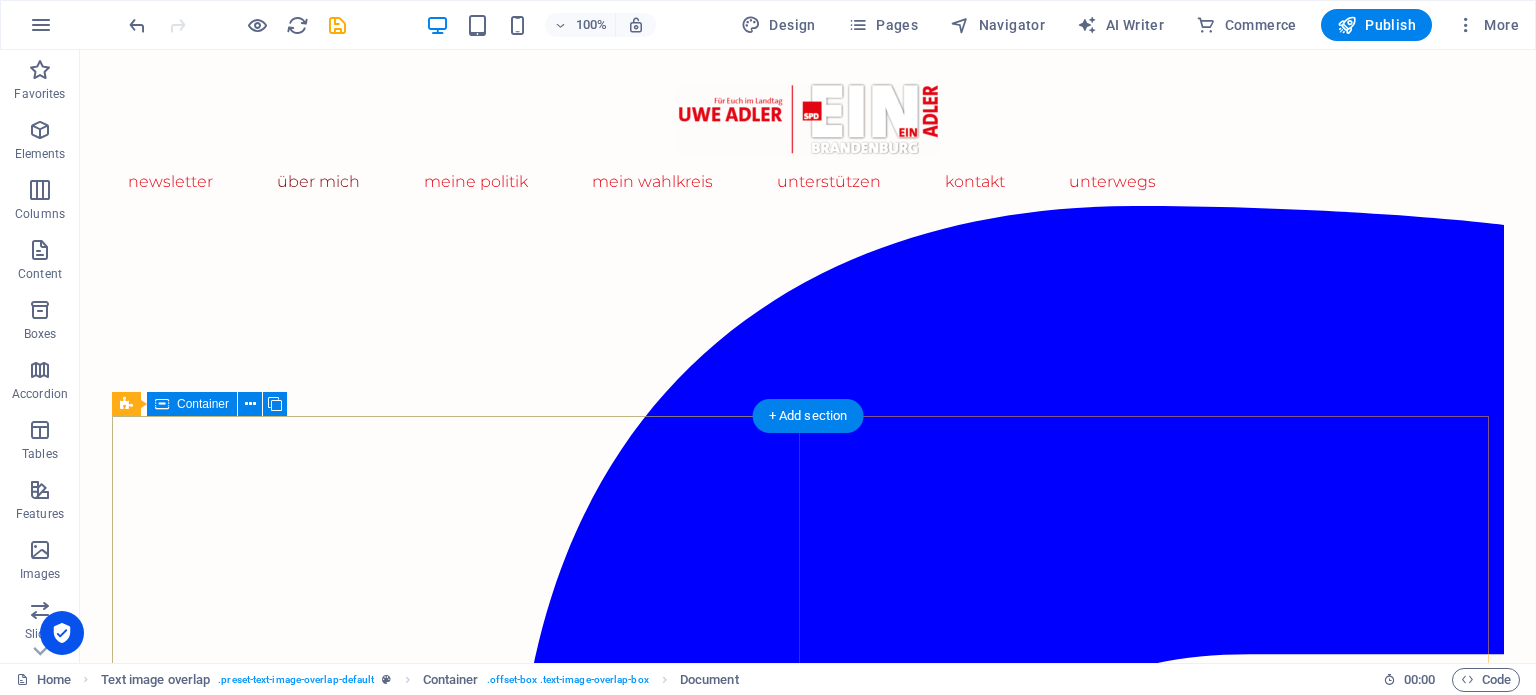 scroll, scrollTop: 519, scrollLeft: 0, axis: vertical 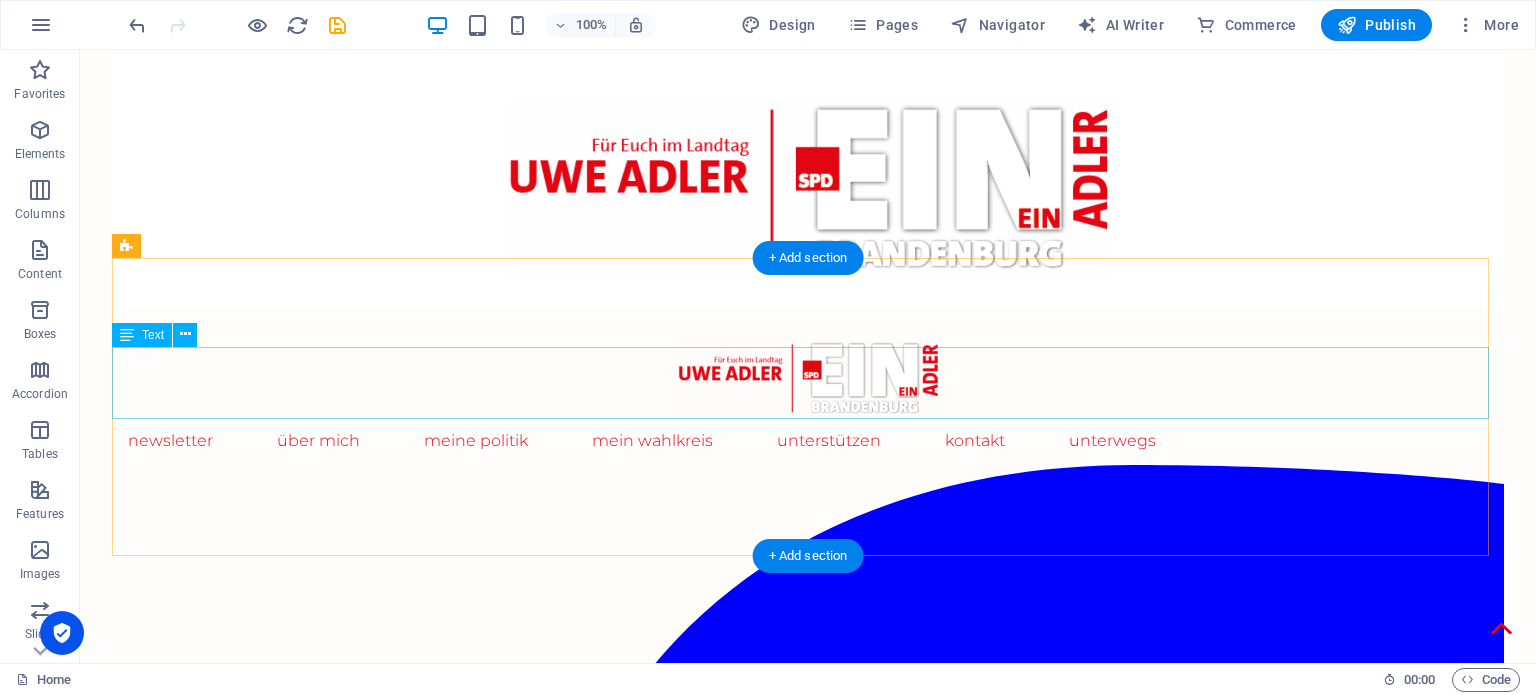 click on "Die SPD-Landtagsfraktion steht weiterhin verlässlich an der Seite von Lehrkräften, Eltern und Schulen. Die geplante Erhöhung der Lehrerwochenstunden stellt eine tiefgreifende Veränderung dar, die bei vielen Lehrkräften für Verunsicherung sorgt und die Schuljahresplanung 2025/2026 vor neue Herausforderungen stellt. Dafür haben wir großes Verständnis. Um die wichtigsten Fragen zu klären und Orientierung zu bieten, haben wir ein FAQ zusammengestellt." at bounding box center [808, 3450] 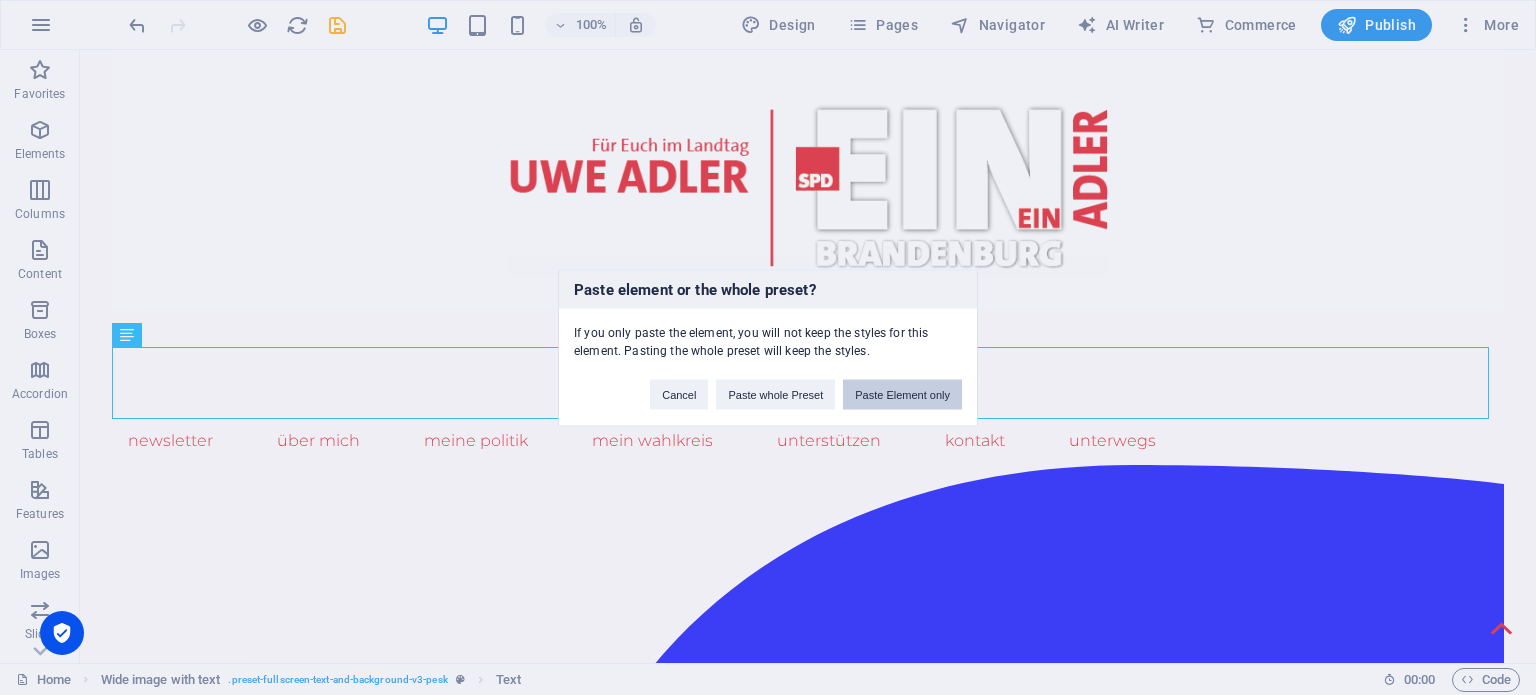 click on "Paste Element only" at bounding box center (902, 394) 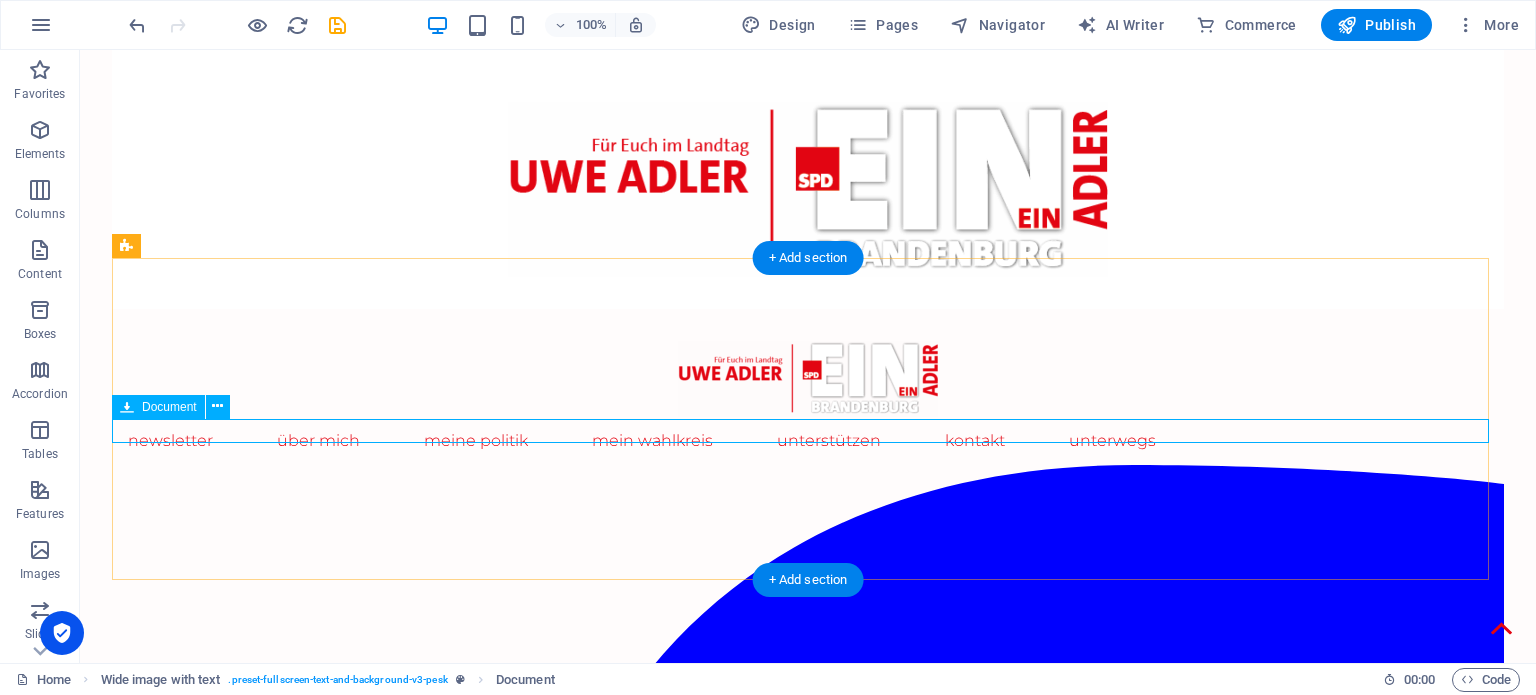 click on "Innere Sicherheit   793.17 KB" at bounding box center (808, 3498) 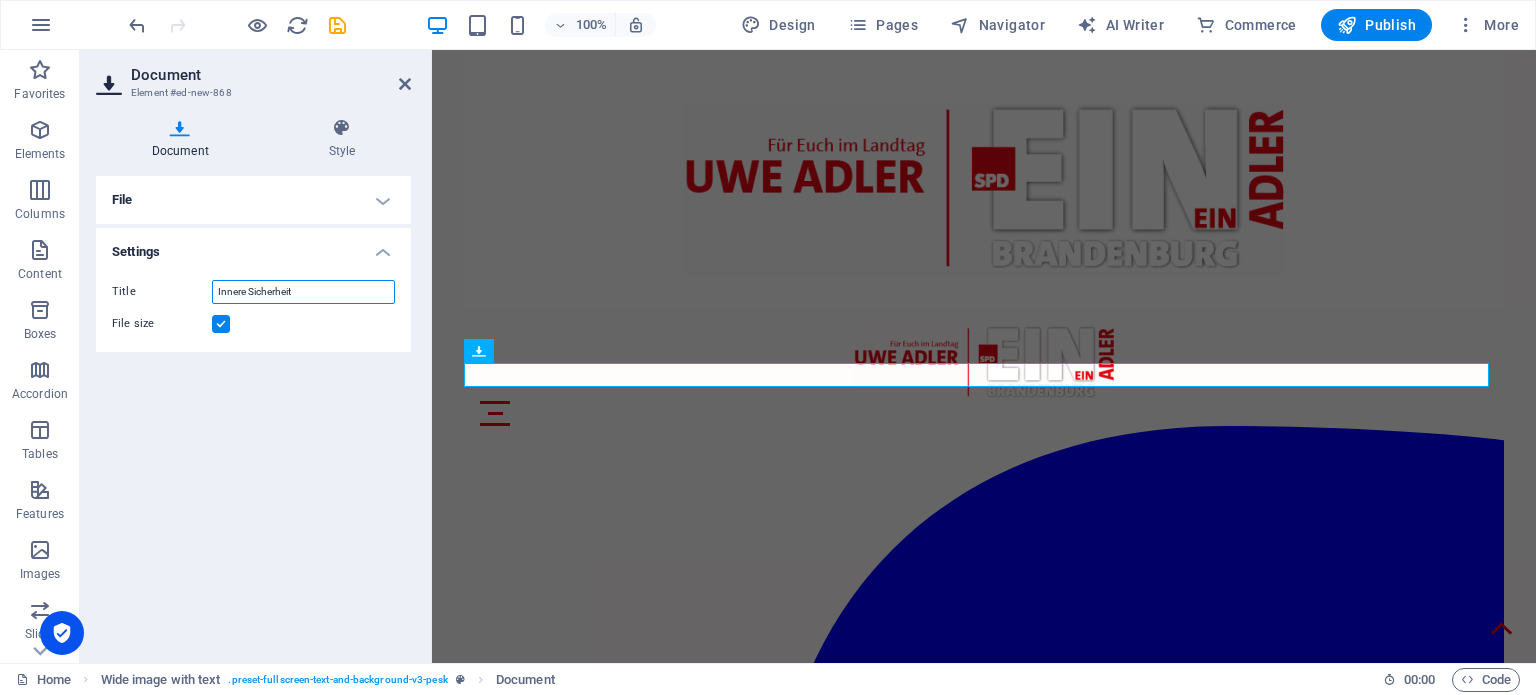 click on "Innere Sicherheit" at bounding box center (303, 292) 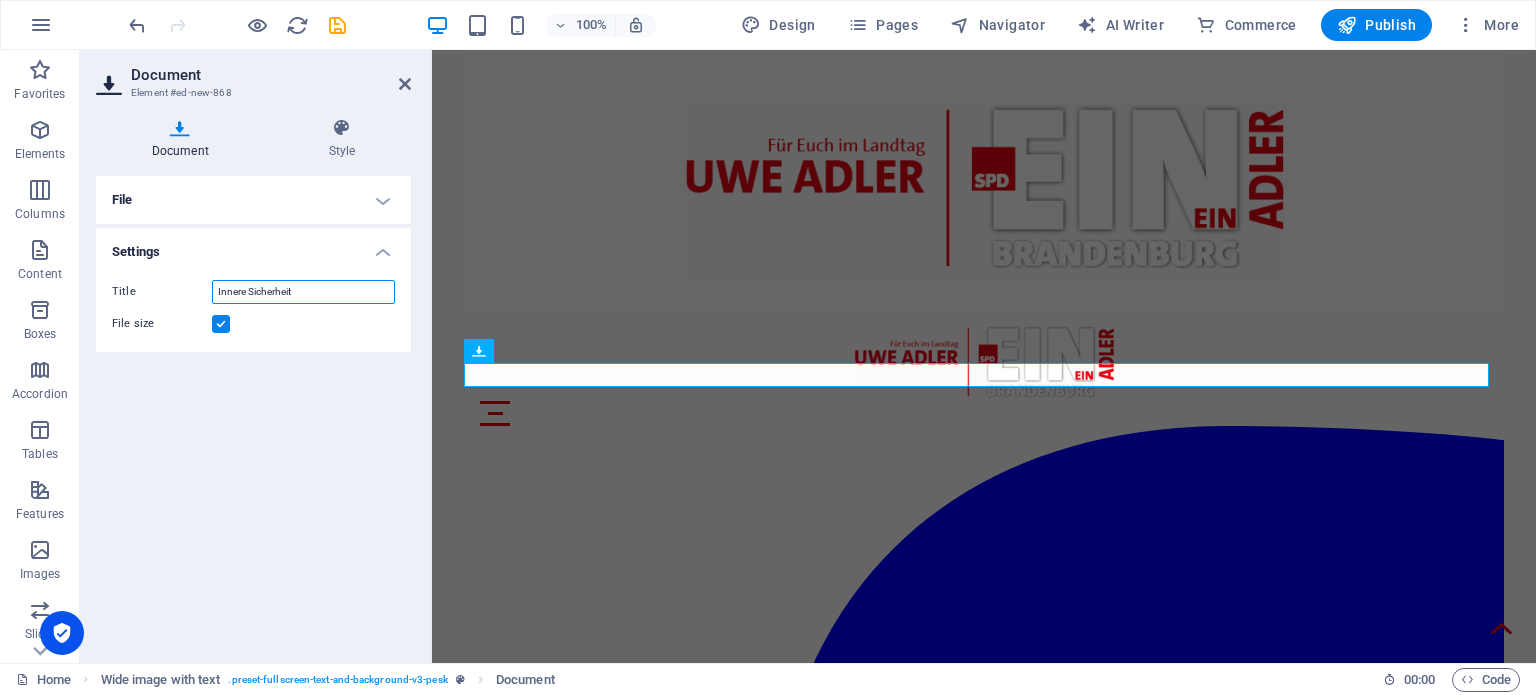 drag, startPoint x: 306, startPoint y: 283, endPoint x: 120, endPoint y: 287, distance: 186.043 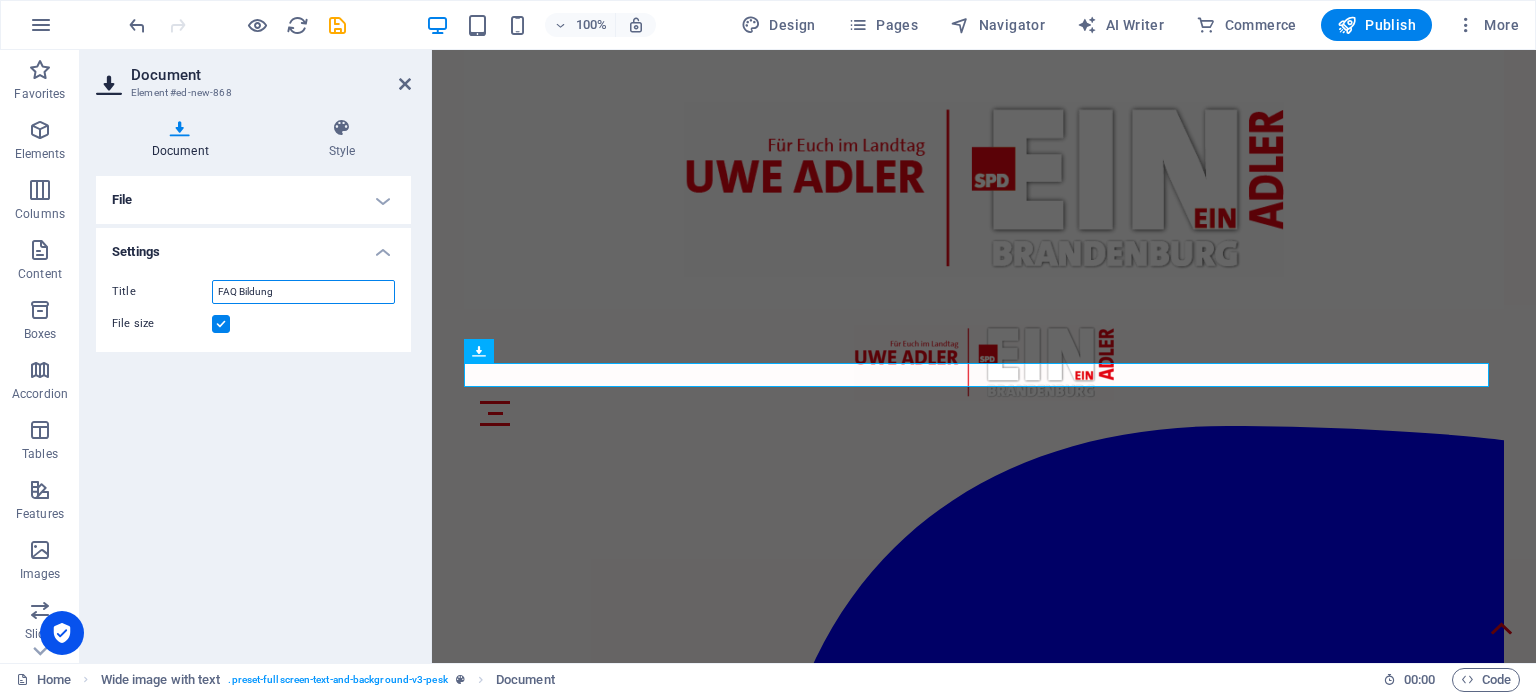 type on "FAQ Bildung" 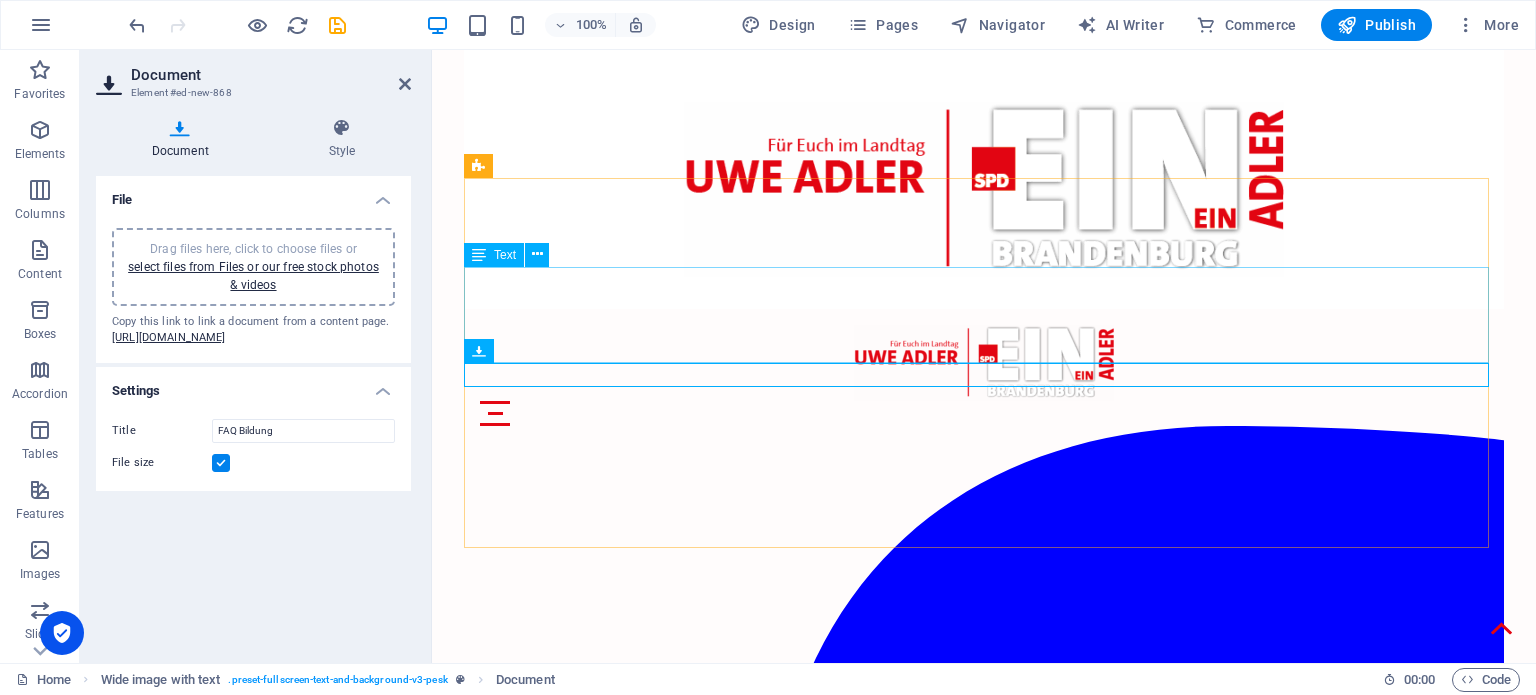 click on "Die SPD-Landtagsfraktion steht weiterhin verlässlich an der Seite von Lehrkräften, Eltern und Schulen. Die geplante Erhöhung der Lehrerwochenstunden stellt eine tiefgreifende Veränderung dar, die bei vielen Lehrkräften für Verunsicherung sorgt und die Schuljahresplanung 2025/2026 vor neue Herausforderungen stellt. Dafür haben wir großes Verständnis. Um die wichtigsten Fragen zu klären und Orientierung zu bieten, haben wir ein FAQ zusammengestellt." at bounding box center [984, 2725] 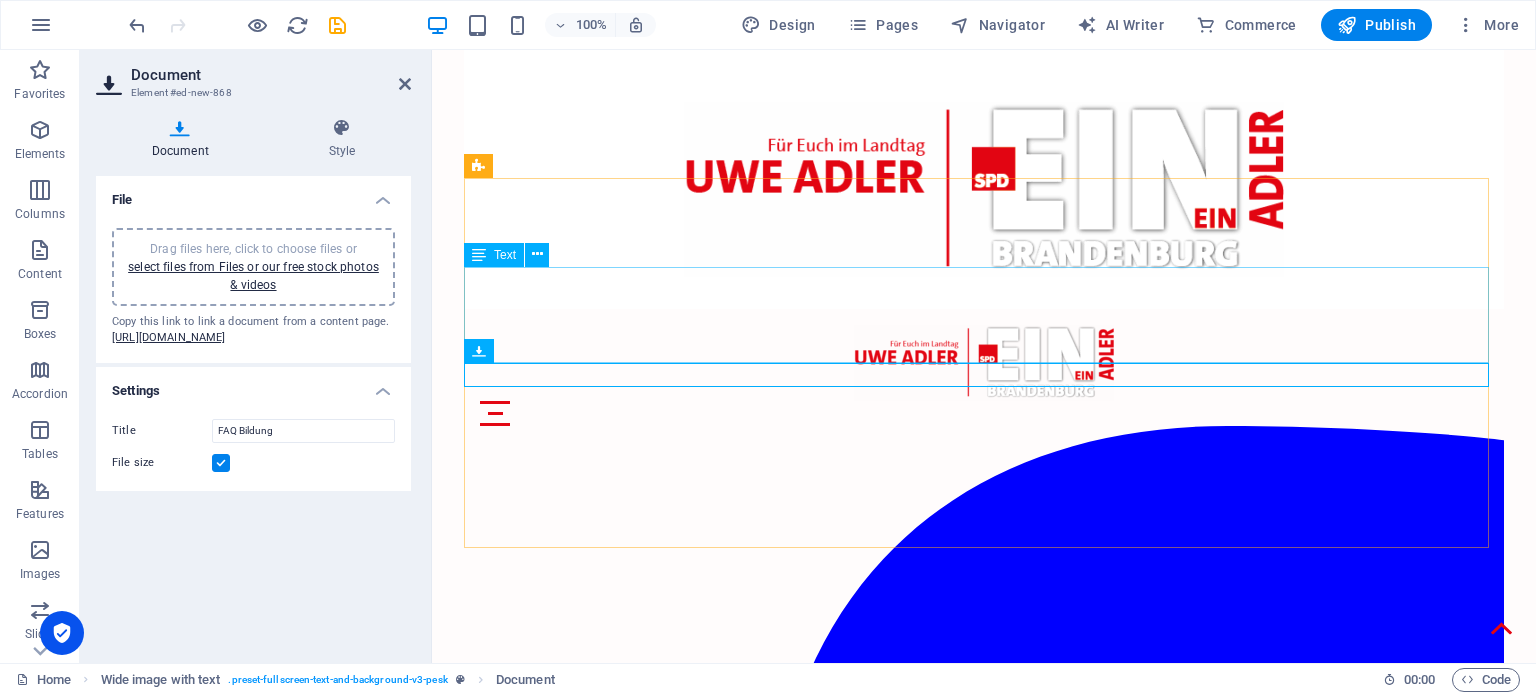 click on "Die SPD-Landtagsfraktion steht weiterhin verlässlich an der Seite von Lehrkräften, Eltern und Schulen. Die geplante Erhöhung der Lehrerwochenstunden stellt eine tiefgreifende Veränderung dar, die bei vielen Lehrkräften für Verunsicherung sorgt und die Schuljahresplanung 2025/2026 vor neue Herausforderungen stellt. Dafür haben wir großes Verständnis. Um die wichtigsten Fragen zu klären und Orientierung zu bieten, haben wir ein FAQ zusammengestellt." at bounding box center [984, 2725] 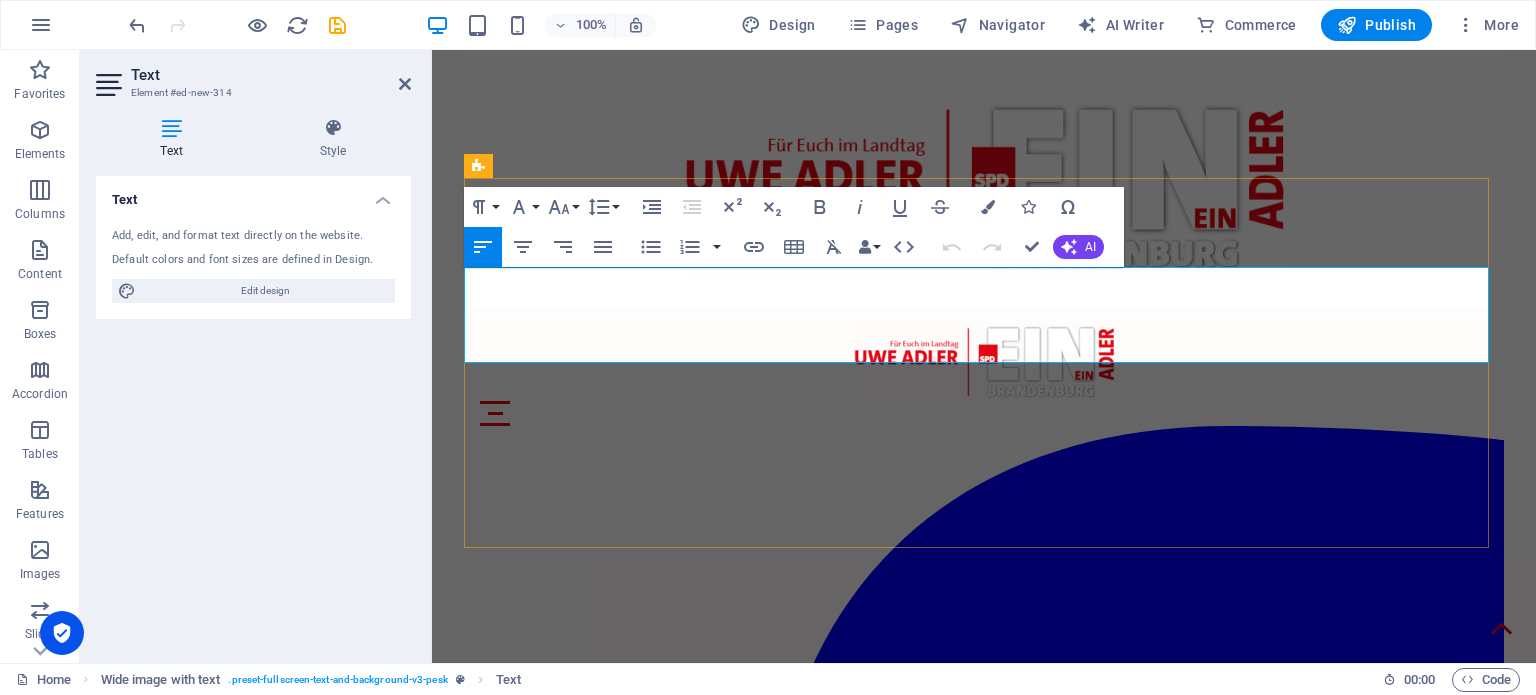 click on "Die SPD-Landtagsfraktion steht weiterhin verlässlich an der Seite von Lehrkräften, Eltern und Schulen. Die geplante Erhöhung der Lehrerwochenstunden stellt eine tiefgreifende Veränderung dar, die bei vielen Lehrkräften für Verunsicherung sorgt und die Schuljahresplanung 2025/2026 vor neue Herausforderungen stellt. Dafür haben wir großes Verständnis. Um die wichtigsten Fragen zu klären und Orientierung zu bieten, haben wir ein FAQ zusammengestellt." at bounding box center [984, 2725] 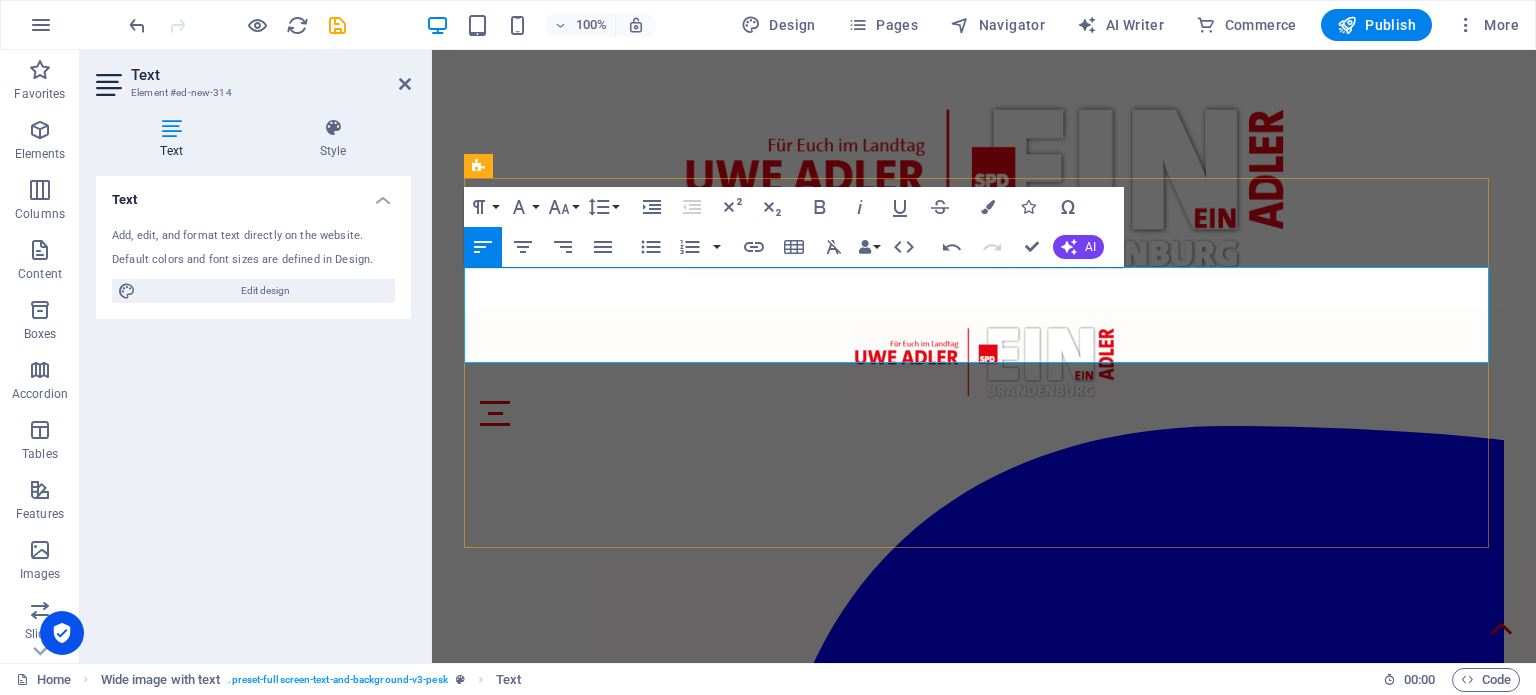 click on "Die SPD-Landtagsfraktion steht weiterhin verlässlich an der Seite von Lehrkräften, Eltern und Schulen. Die geplante Erhöhung der Lehrerwochenstunden stellt eine tiefgreifende Veränderung dar, die bei vielen Lehrkräften für Verunsicherung sorgt und die Schuljahresplanung 2025/2026 vor neue Herausforderungen stellt. Dafür haben wir großes Verständnis. Um die wichtigsten Fragen zu klären und Orientierung zu bieten, haben wir ein FAQ zusammengestellt." at bounding box center (984, 2725) 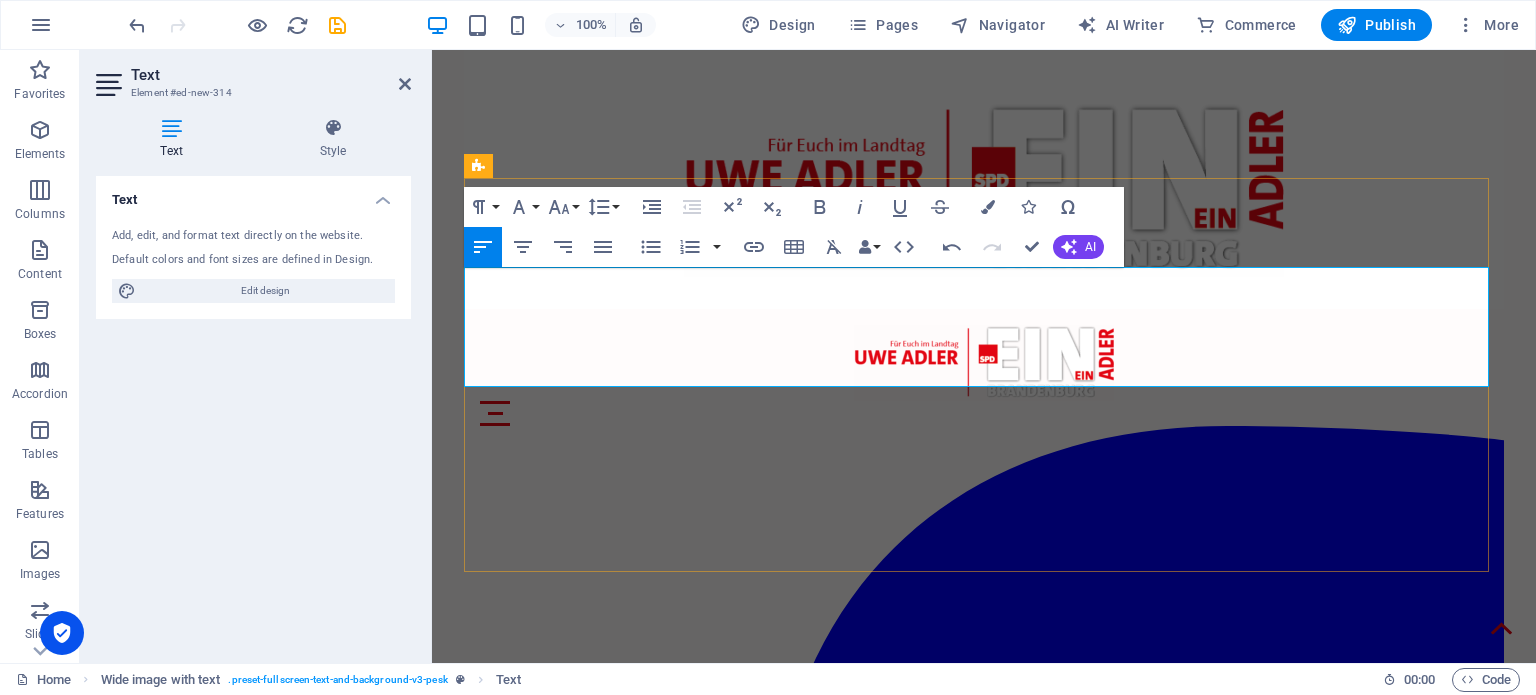 click on "Um die wichtigsten Fragen zu klären und Orientierung zu bieten, haben wir ein FAQ zusammengestellt." at bounding box center [984, 2785] 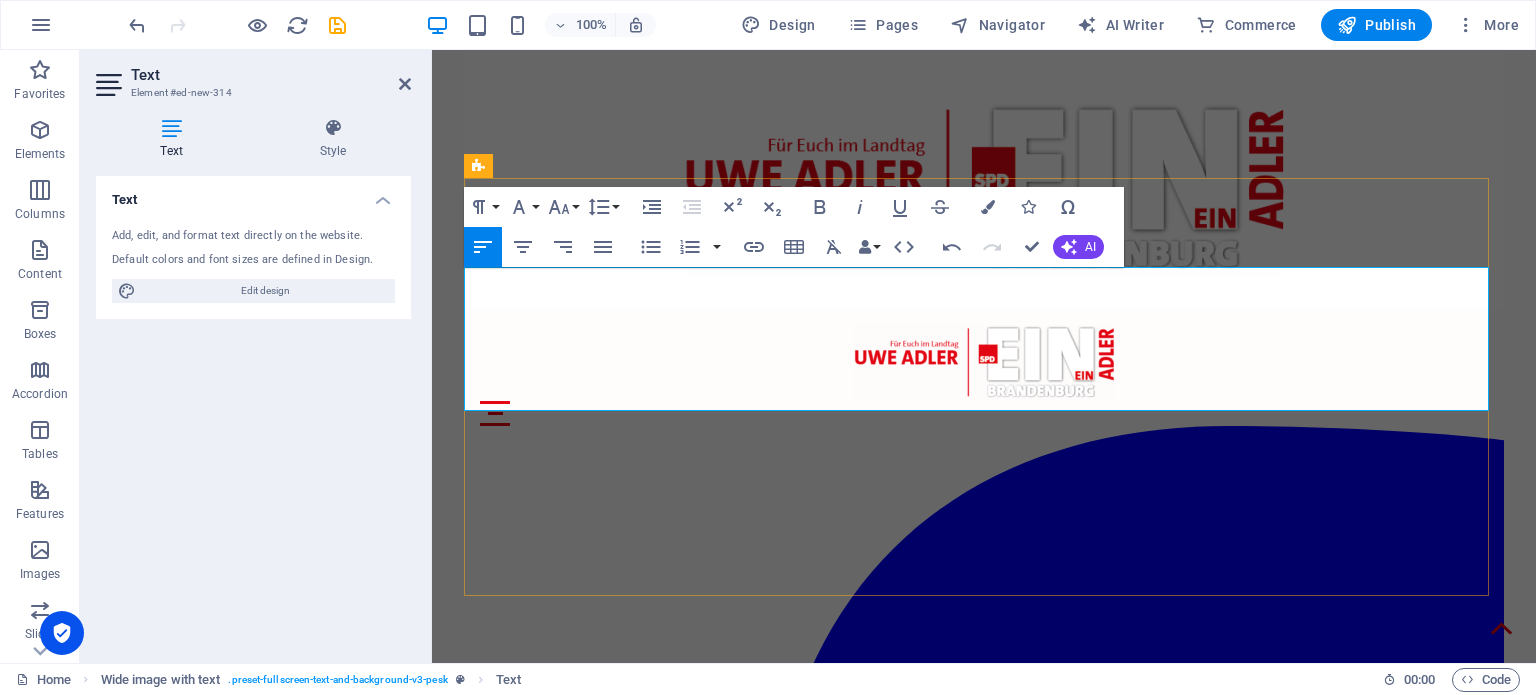 drag, startPoint x: 600, startPoint y: 391, endPoint x: 464, endPoint y: 373, distance: 137.186 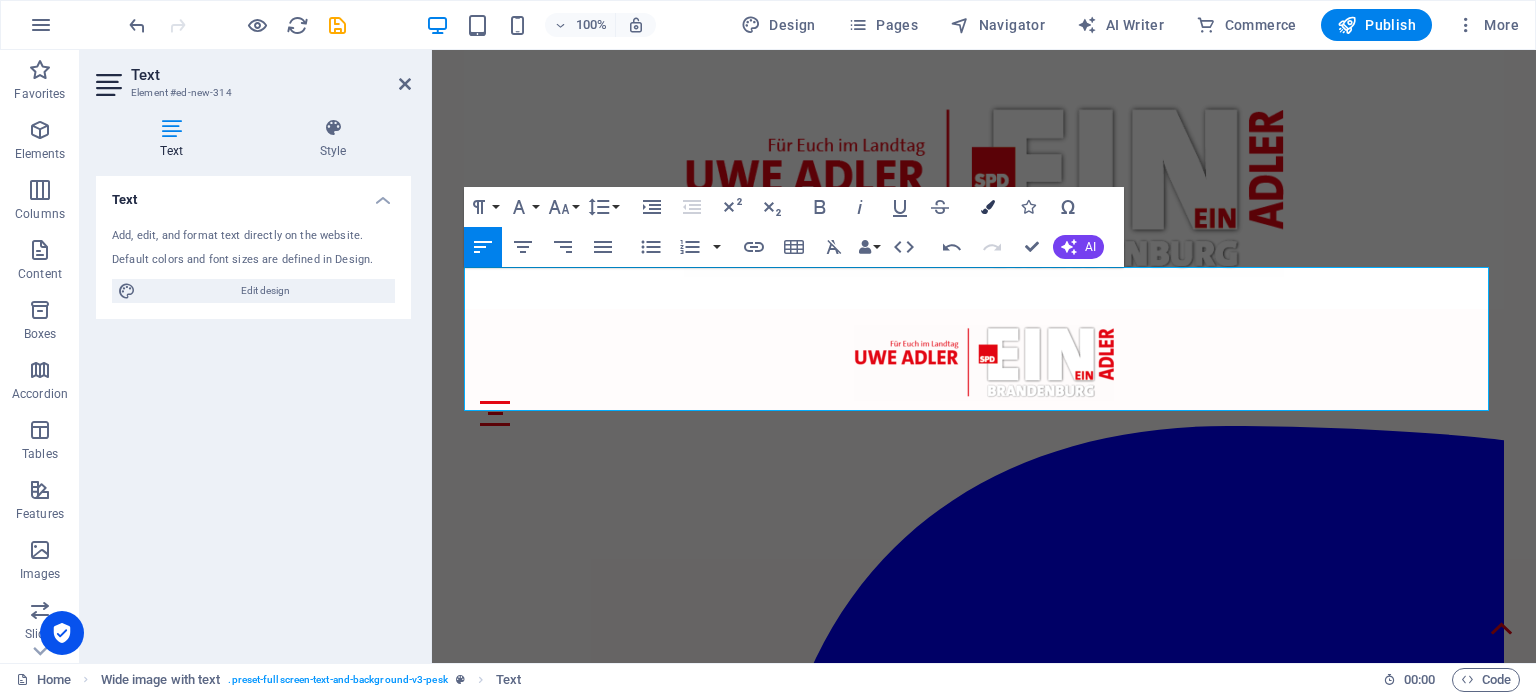 click on "Colors" at bounding box center (988, 207) 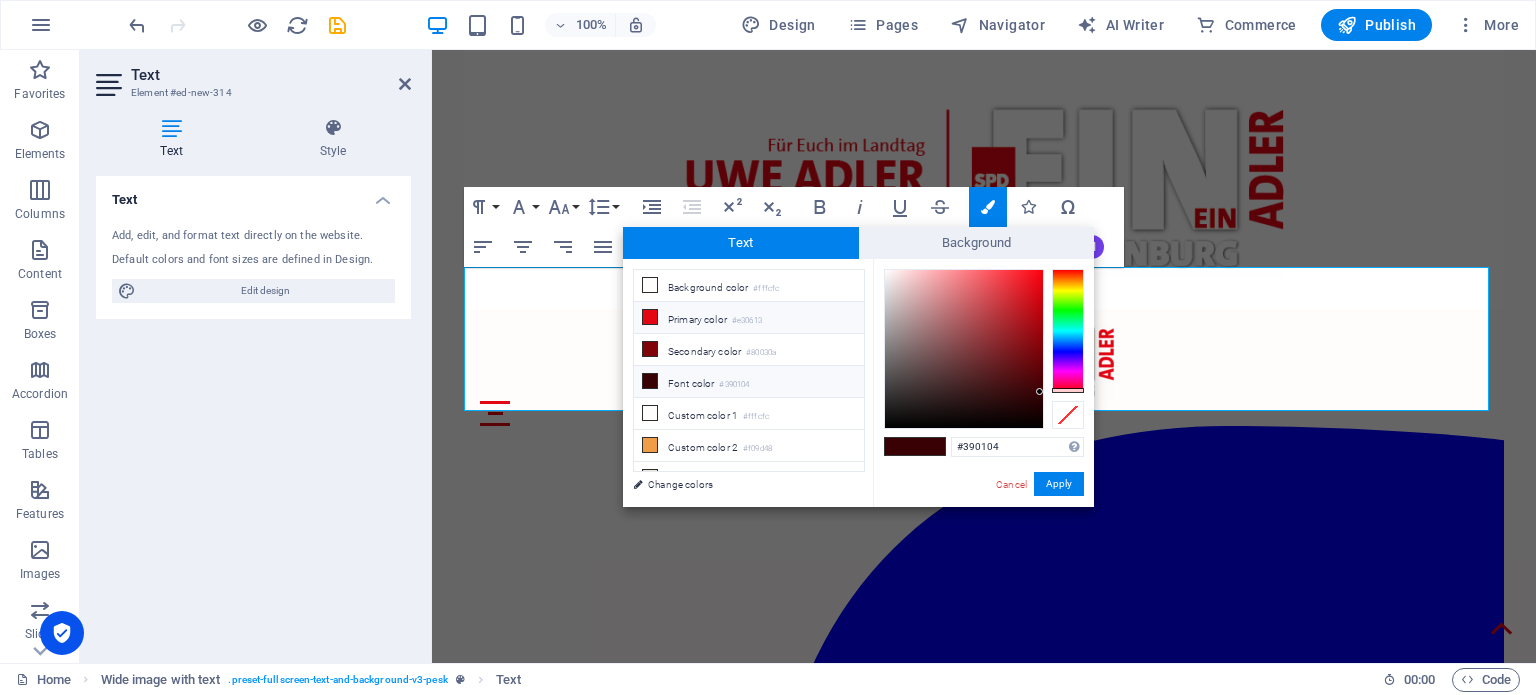 click on "Primary color
#e30613" at bounding box center (749, 318) 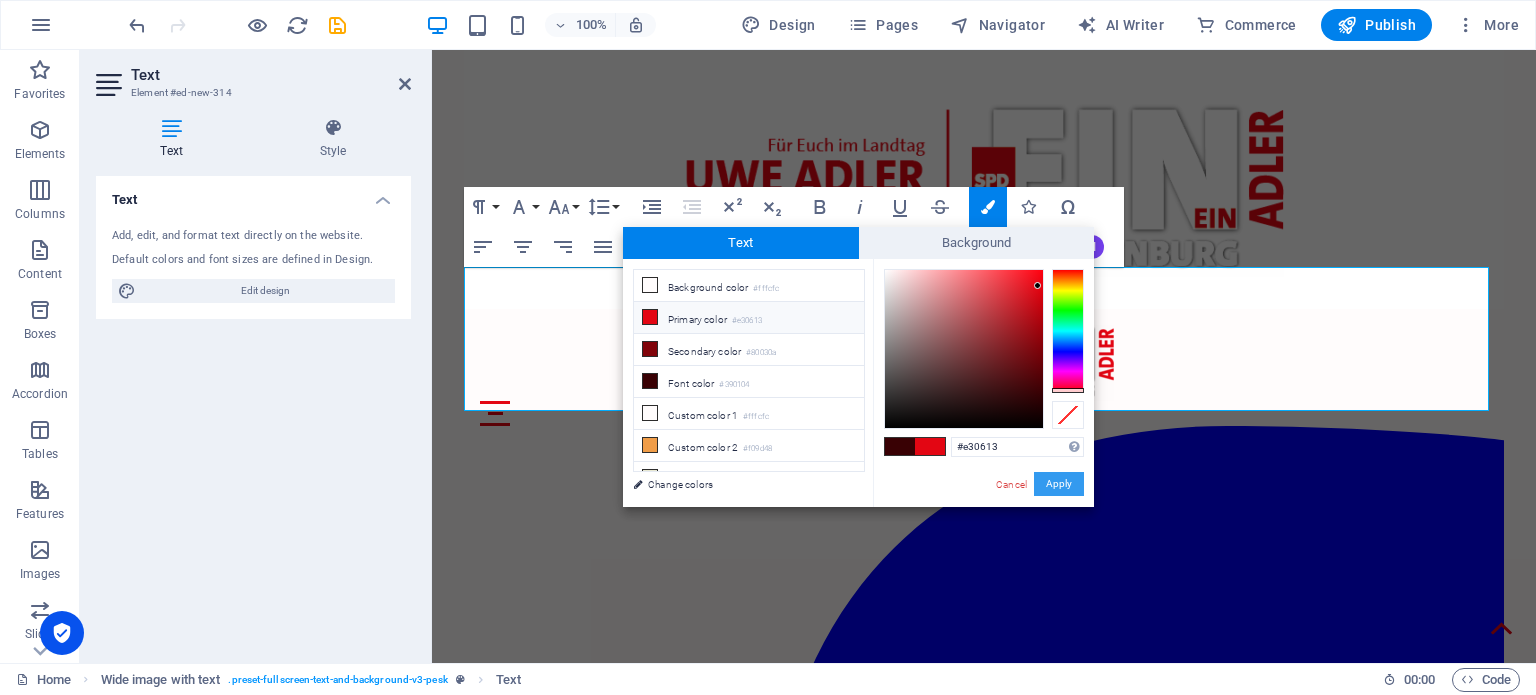 click on "Apply" at bounding box center [1059, 484] 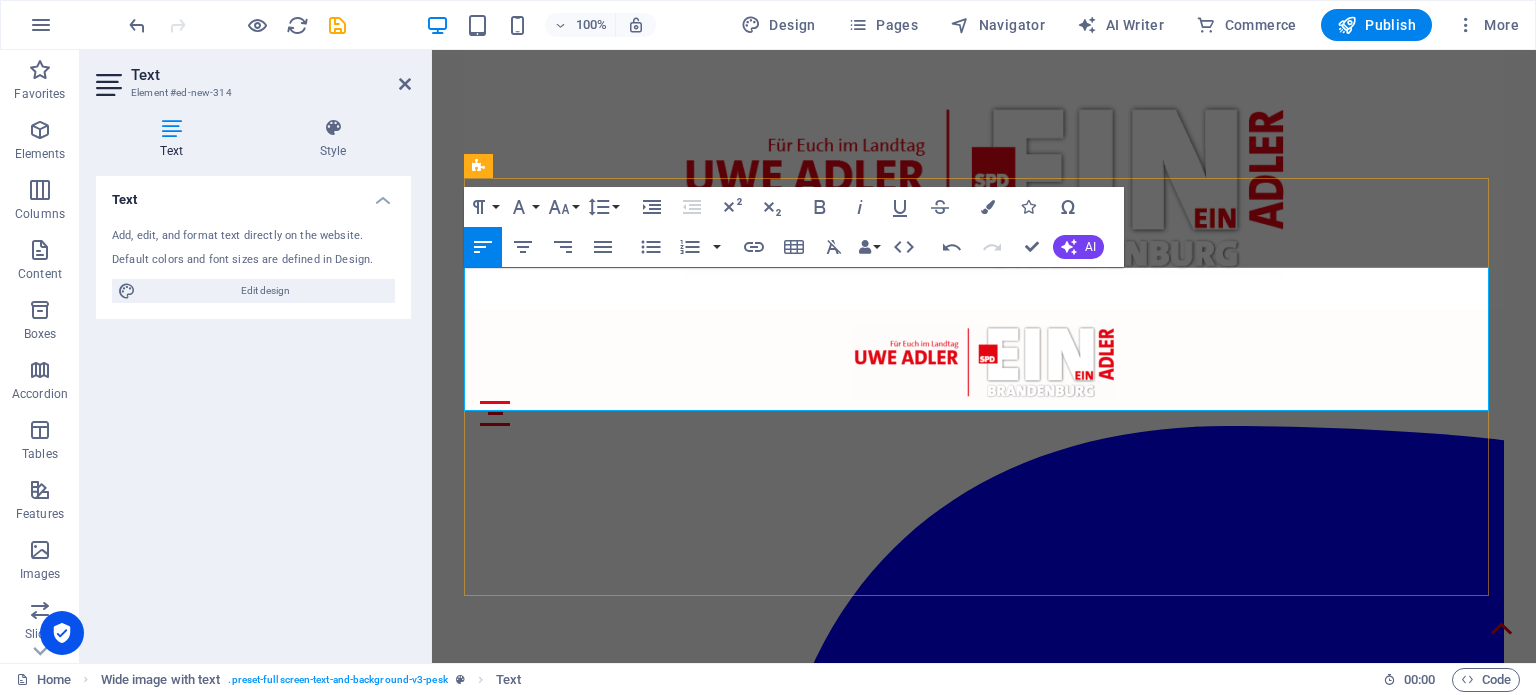 click on "Die SPD-Landtagsfraktion steht weiterhin verlässlich an der Seite von Lehrkräften, Eltern und Schulen. Die geplante Erhöhung der Lehrerwochenstunden stellt eine tiefgreifende Veränderung dar, die bei vielen Lehrkräften für Verunsicherung sorgt und die Schuljahresplanung 2025/2026 vor neue Herausforderungen stellt. Dafür haben wir großes Verständnis!" at bounding box center (984, 2713) 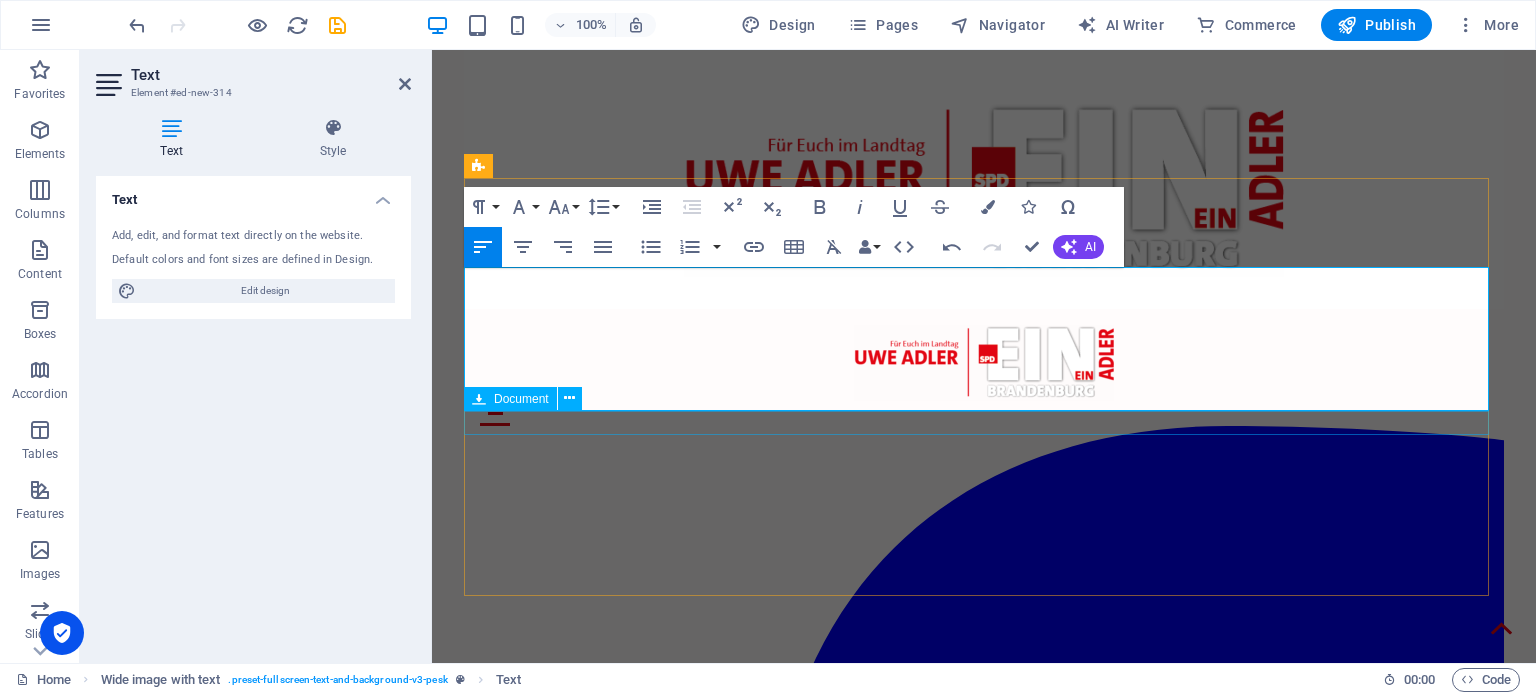 click on "FAQ Bildung   462.54 KB" at bounding box center (984, 2833) 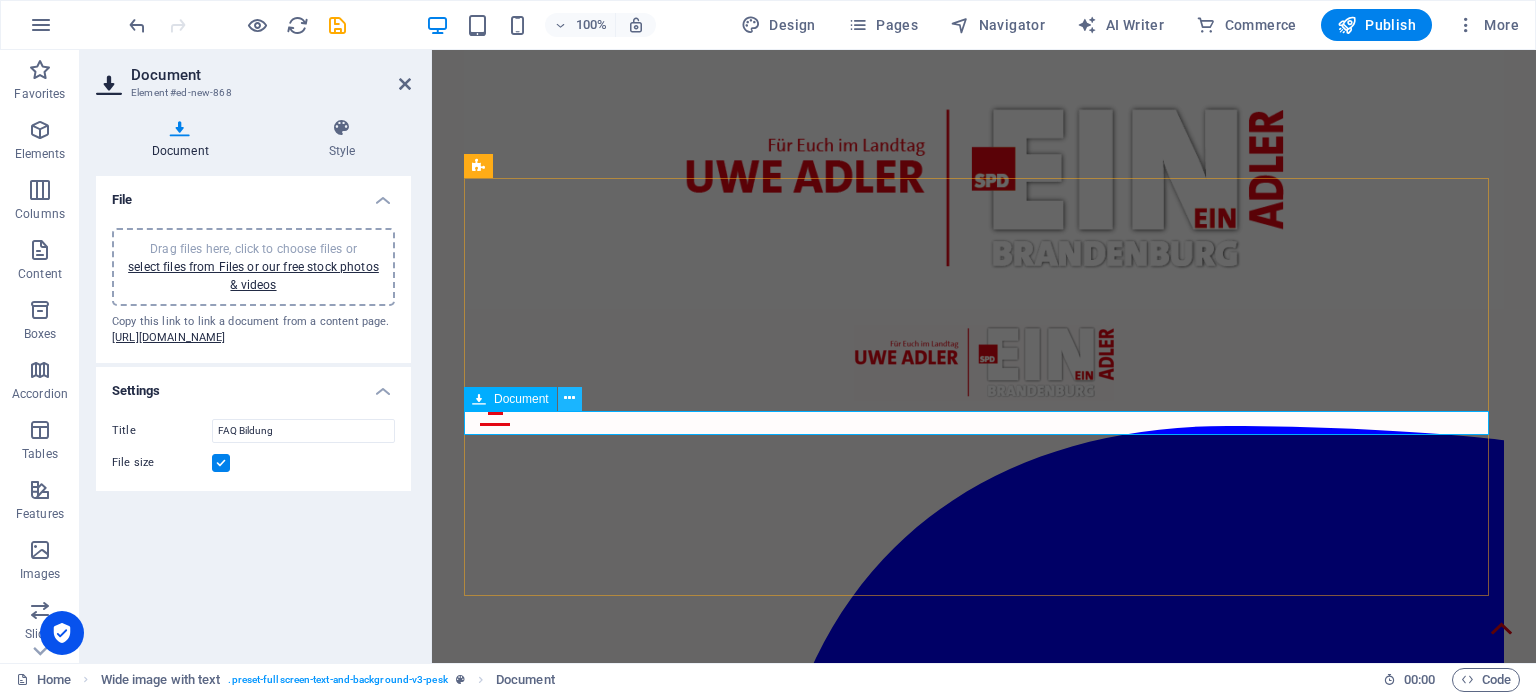 click at bounding box center (569, 398) 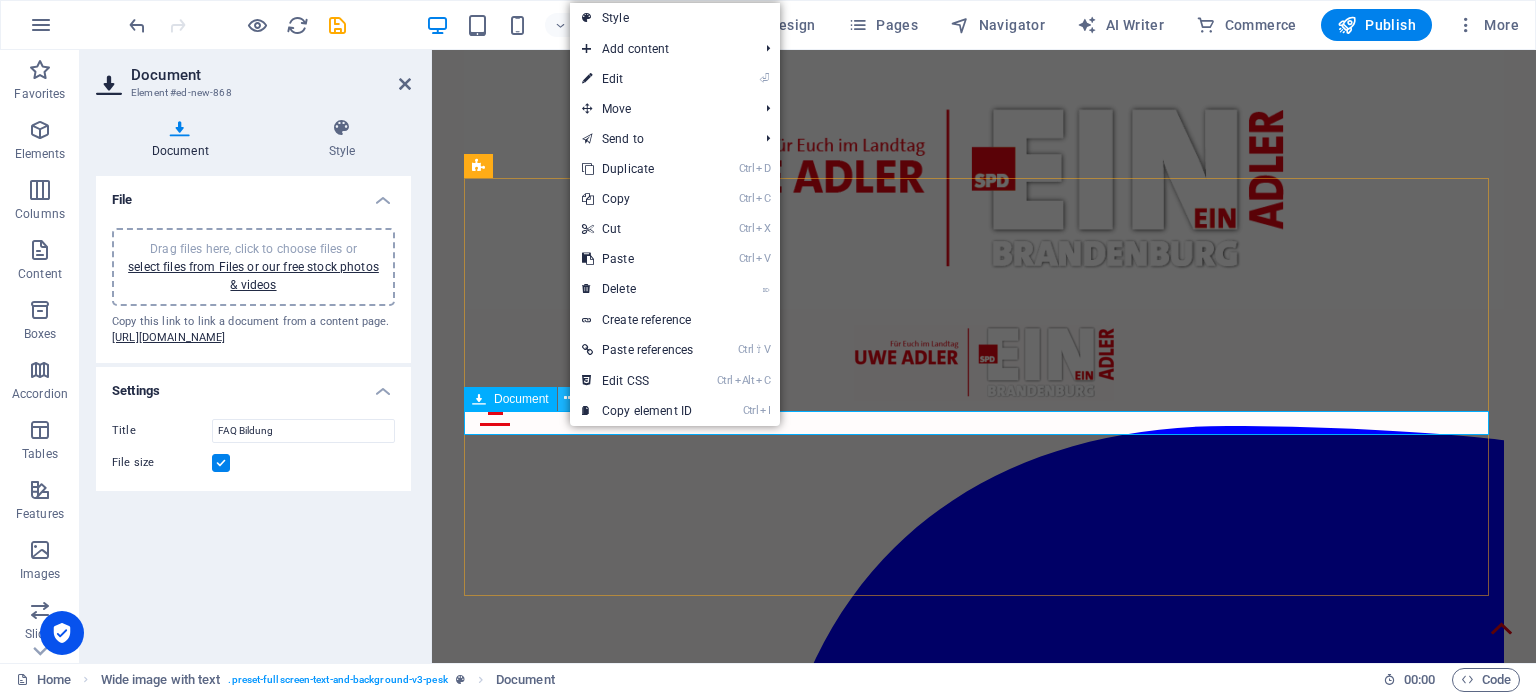 click at bounding box center (569, 398) 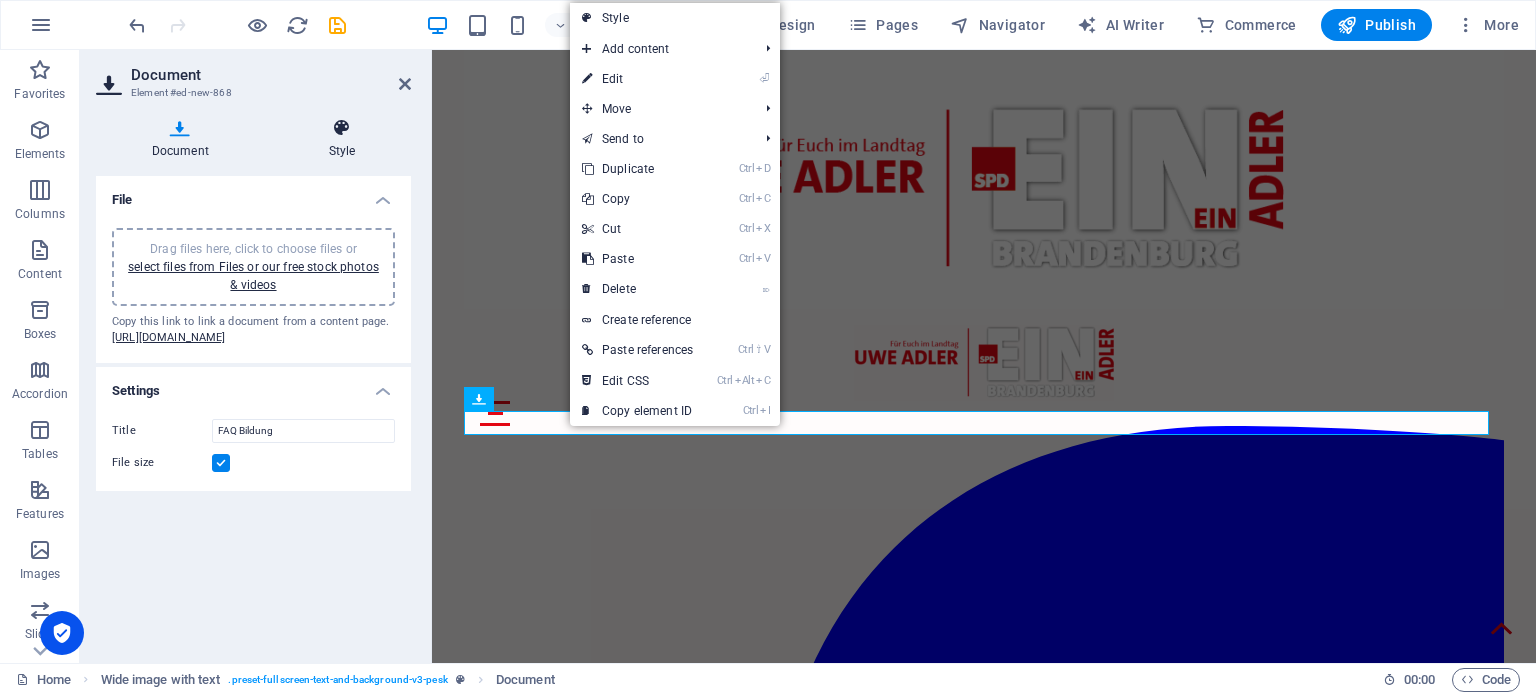 click at bounding box center (342, 128) 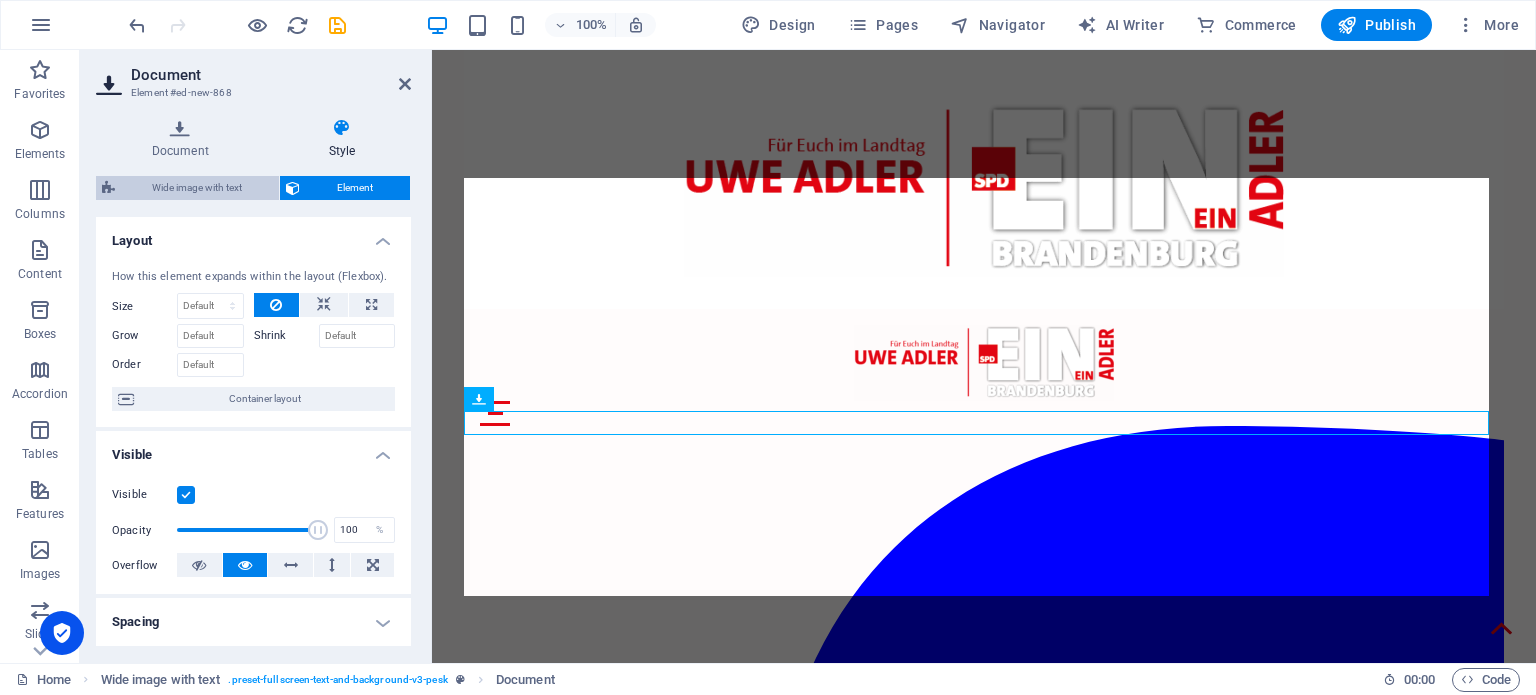 click on "Wide image with text" at bounding box center (197, 188) 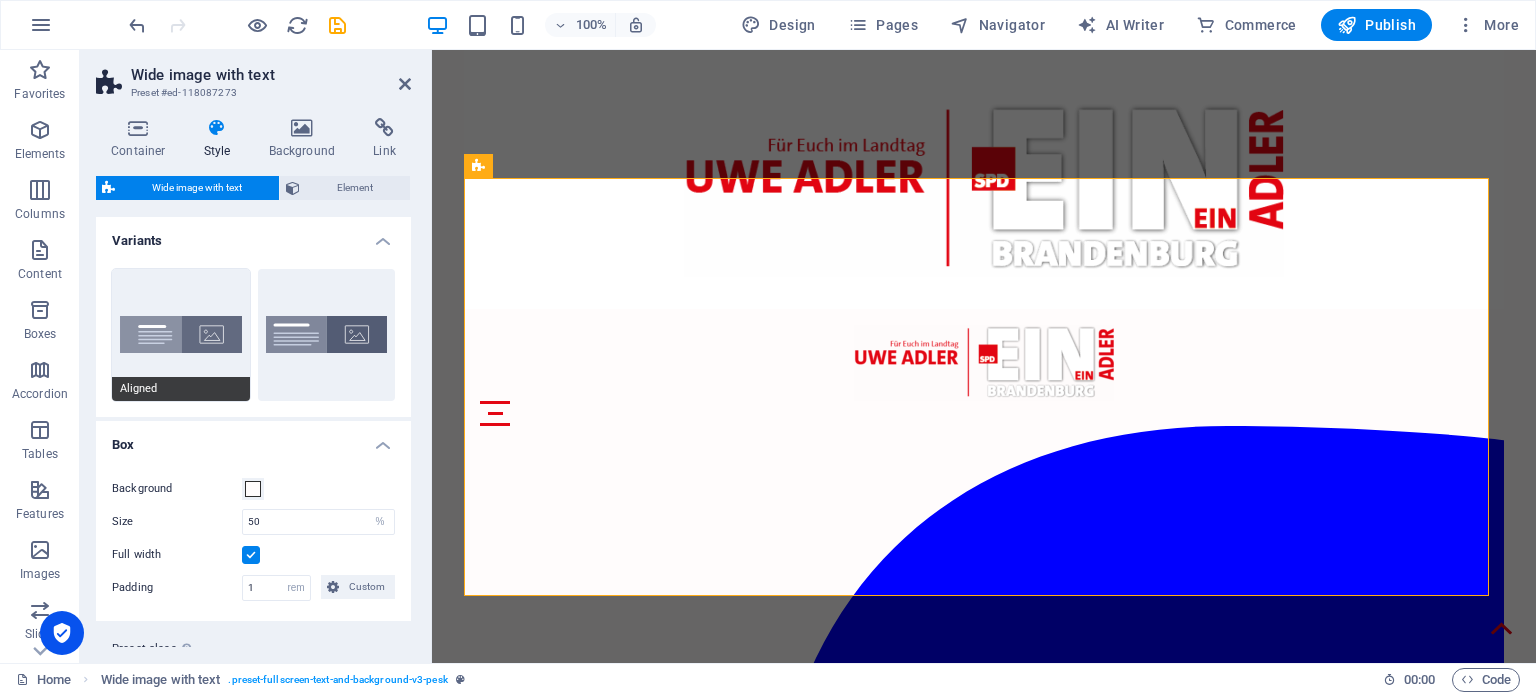 click on "Aligned" at bounding box center (181, 335) 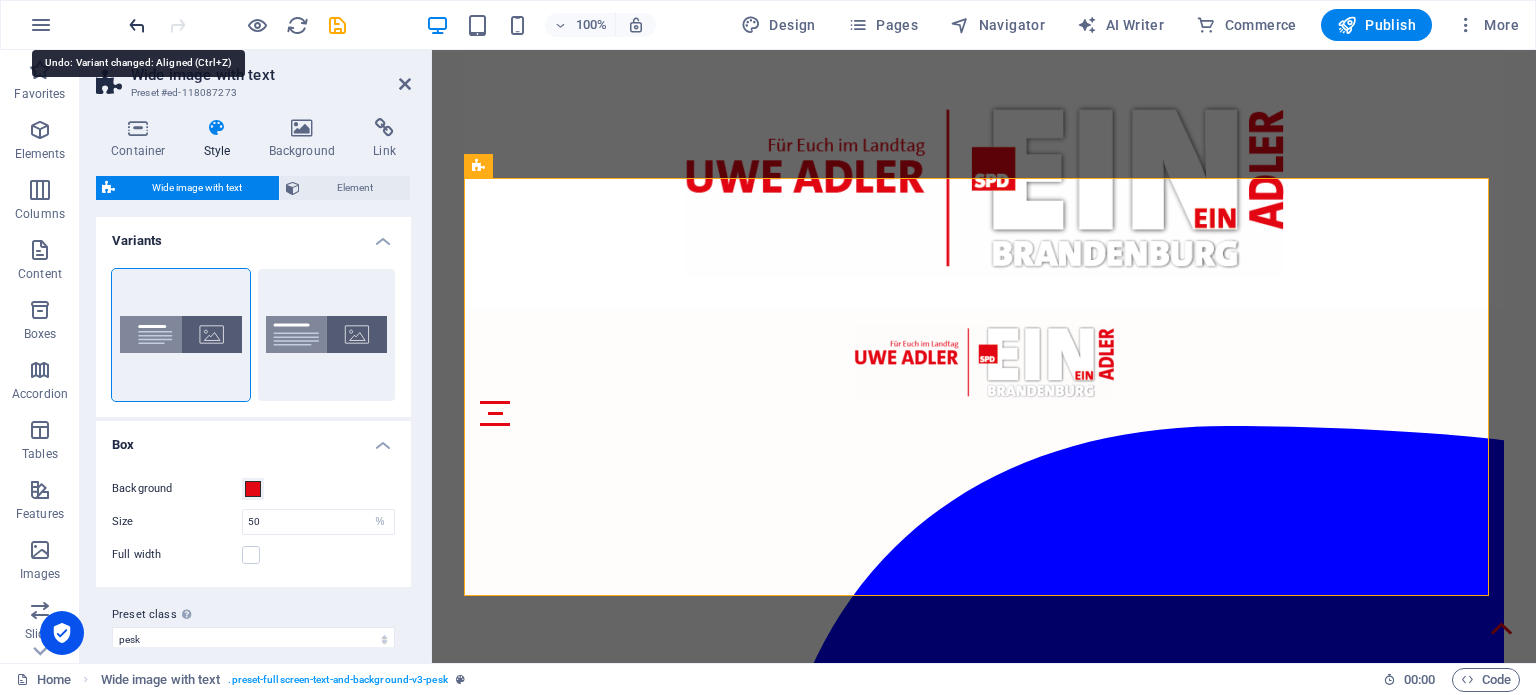 click at bounding box center [137, 25] 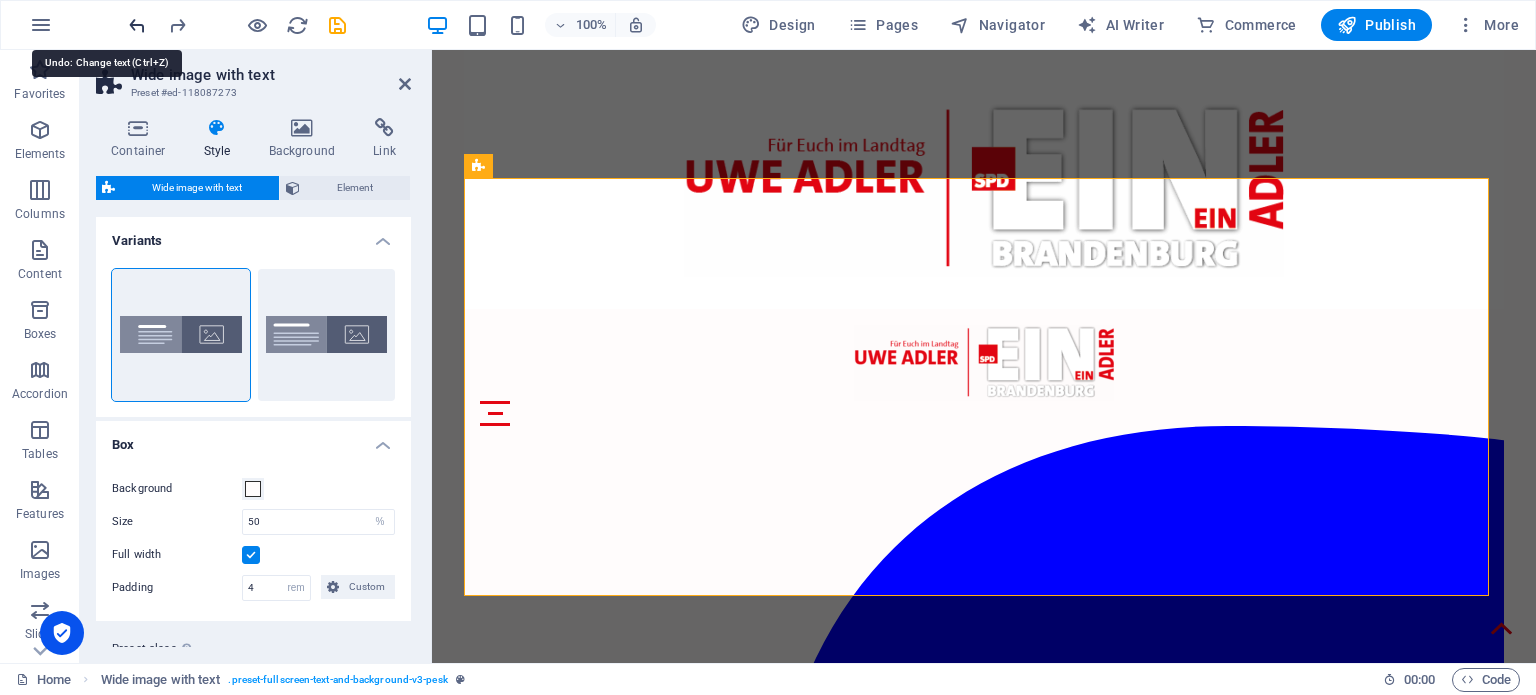 type on "1" 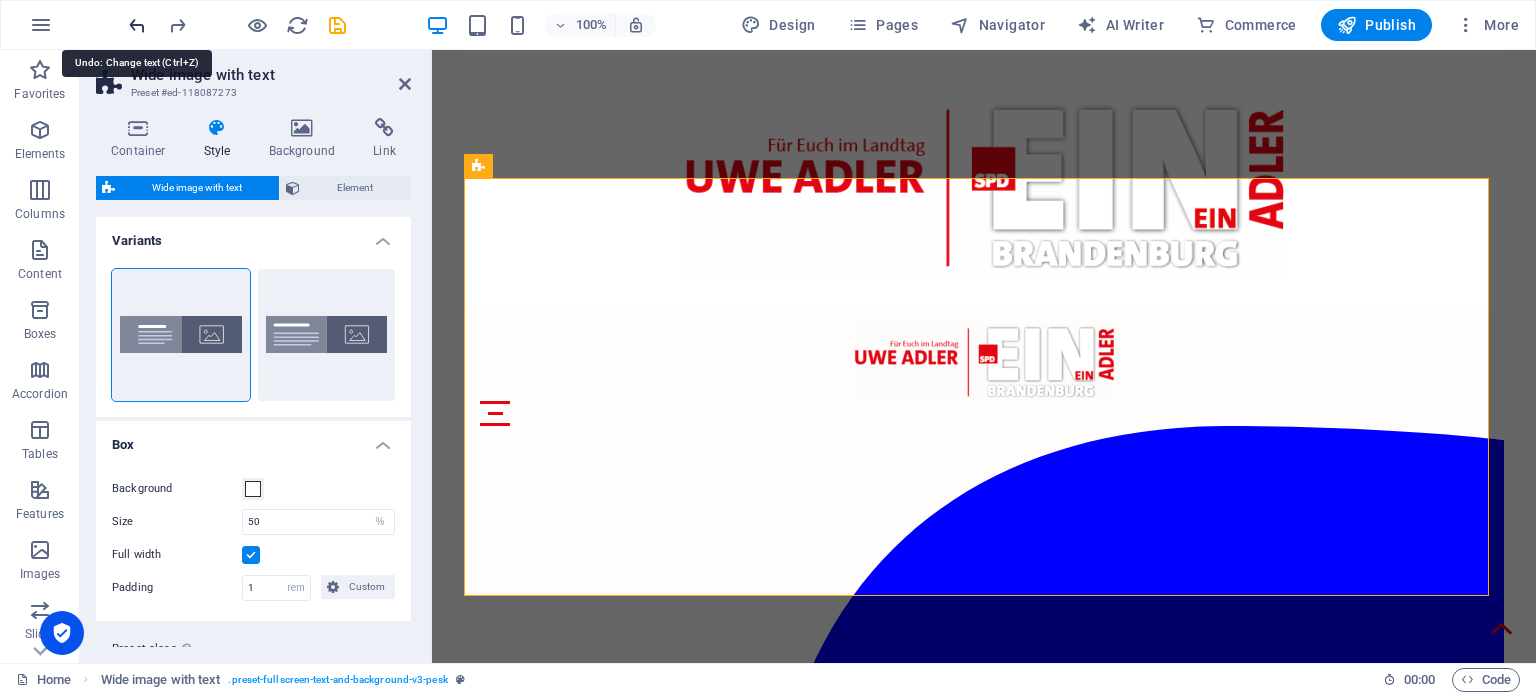 click at bounding box center (137, 25) 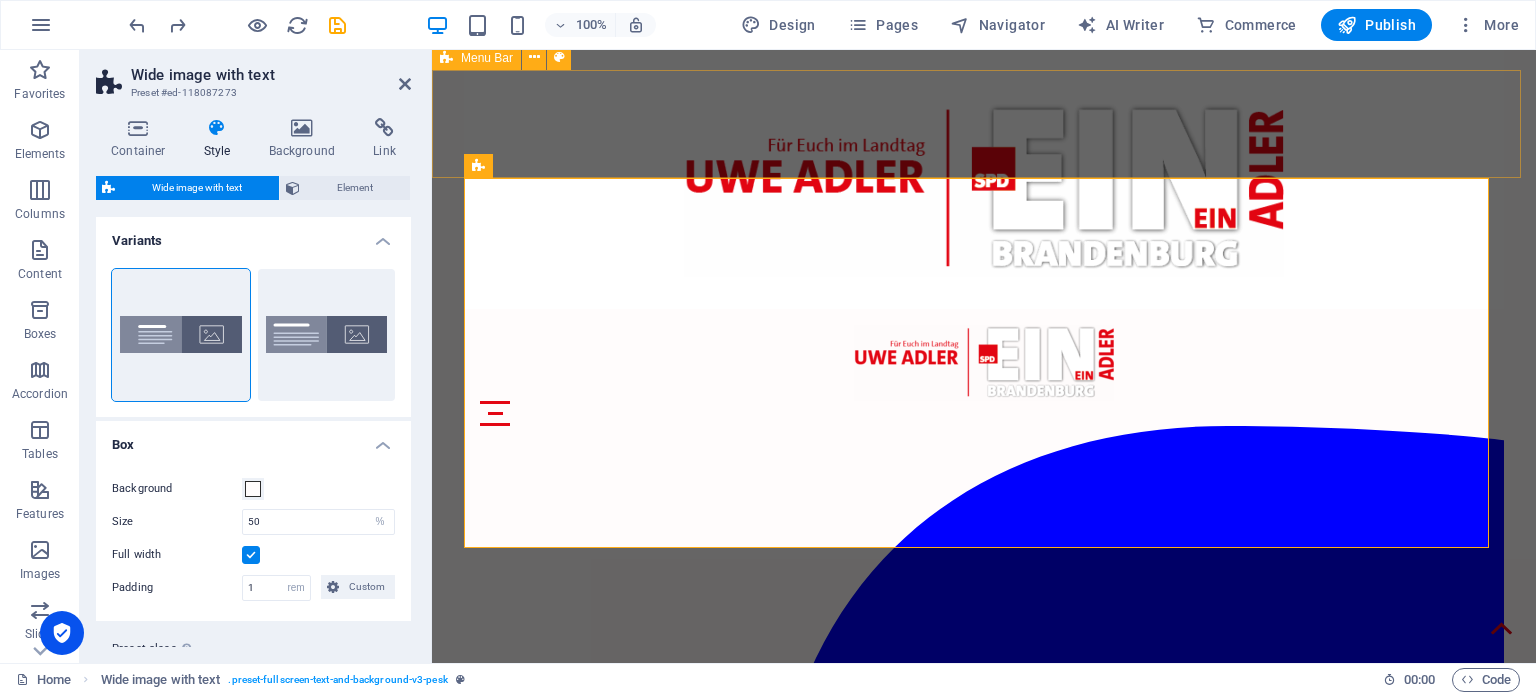 click on "newsletter Über mich meine Politik mein Wahlkreis Unterstützen Kontakt unterwegs" at bounding box center [984, 1452] 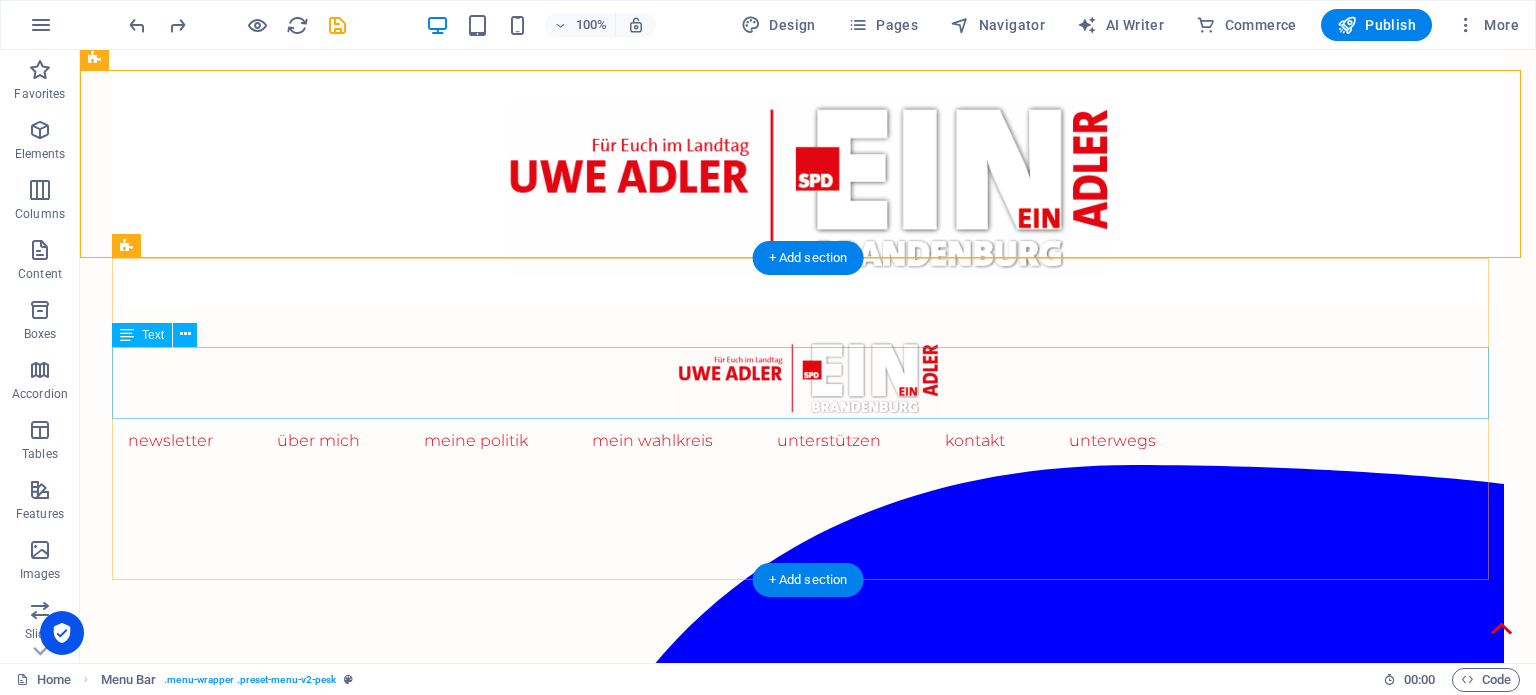 click on "Die SPD-Landtagsfraktion steht weiterhin verlässlich an der Seite von Lehrkräften, Eltern und Schulen. Die geplante Erhöhung der Lehrerwochenstunden stellt eine tiefgreifende Veränderung dar, die bei vielen Lehrkräften für Verunsicherung sorgt und die Schuljahresplanung 2025/2026 vor neue Herausforderungen stellt. Dafür haben wir großes Verständnis. Um die wichtigsten Fragen zu klären und Orientierung zu bieten, haben wir ein FAQ zusammengestellt." at bounding box center [808, 3450] 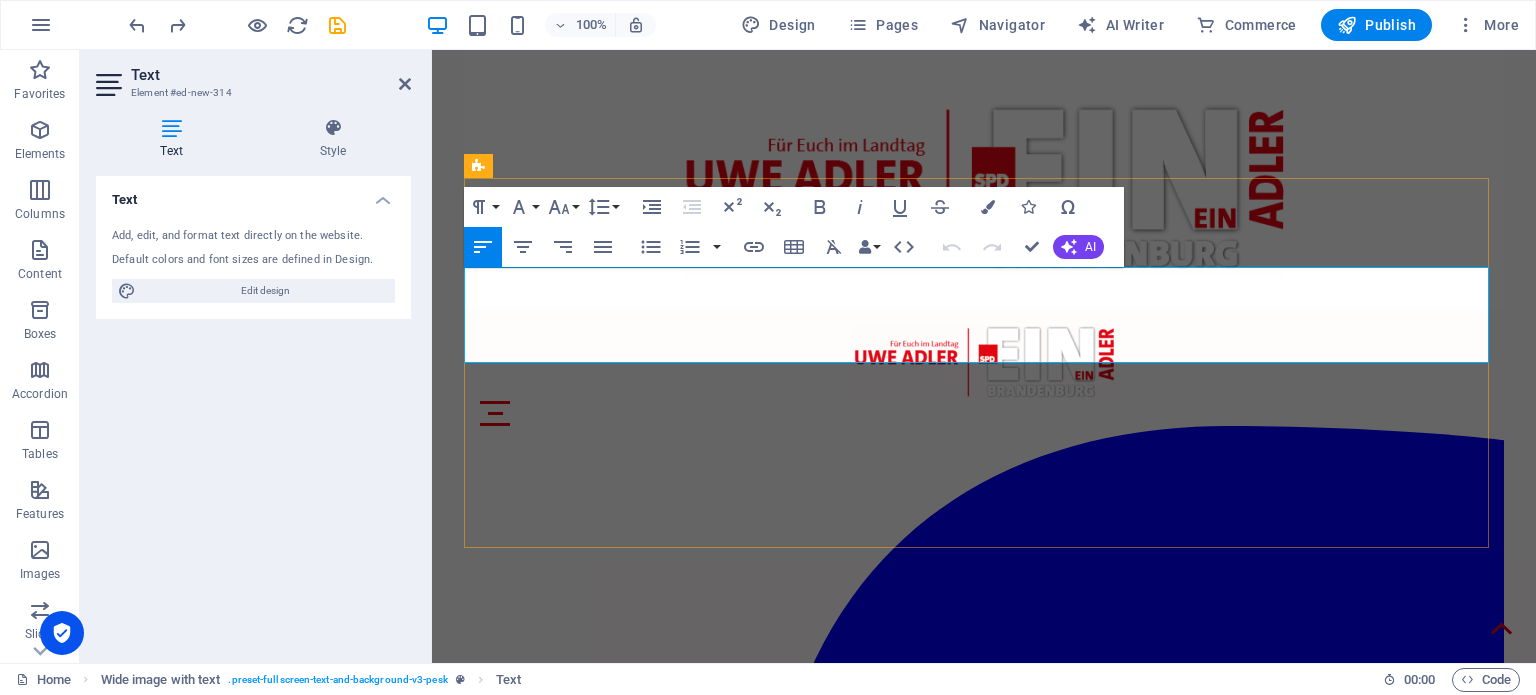 click on "Die SPD-Landtagsfraktion steht weiterhin verlässlich an der Seite von Lehrkräften, Eltern und Schulen. Die geplante Erhöhung der Lehrerwochenstunden stellt eine tiefgreifende Veränderung dar, die bei vielen Lehrkräften für Verunsicherung sorgt und die Schuljahresplanung 2025/2026 vor neue Herausforderungen stellt. Dafür haben wir großes Verständnis. Um die wichtigsten Fragen zu klären und Orientierung zu bieten, haben wir ein FAQ zusammengestellt." at bounding box center [984, 2725] 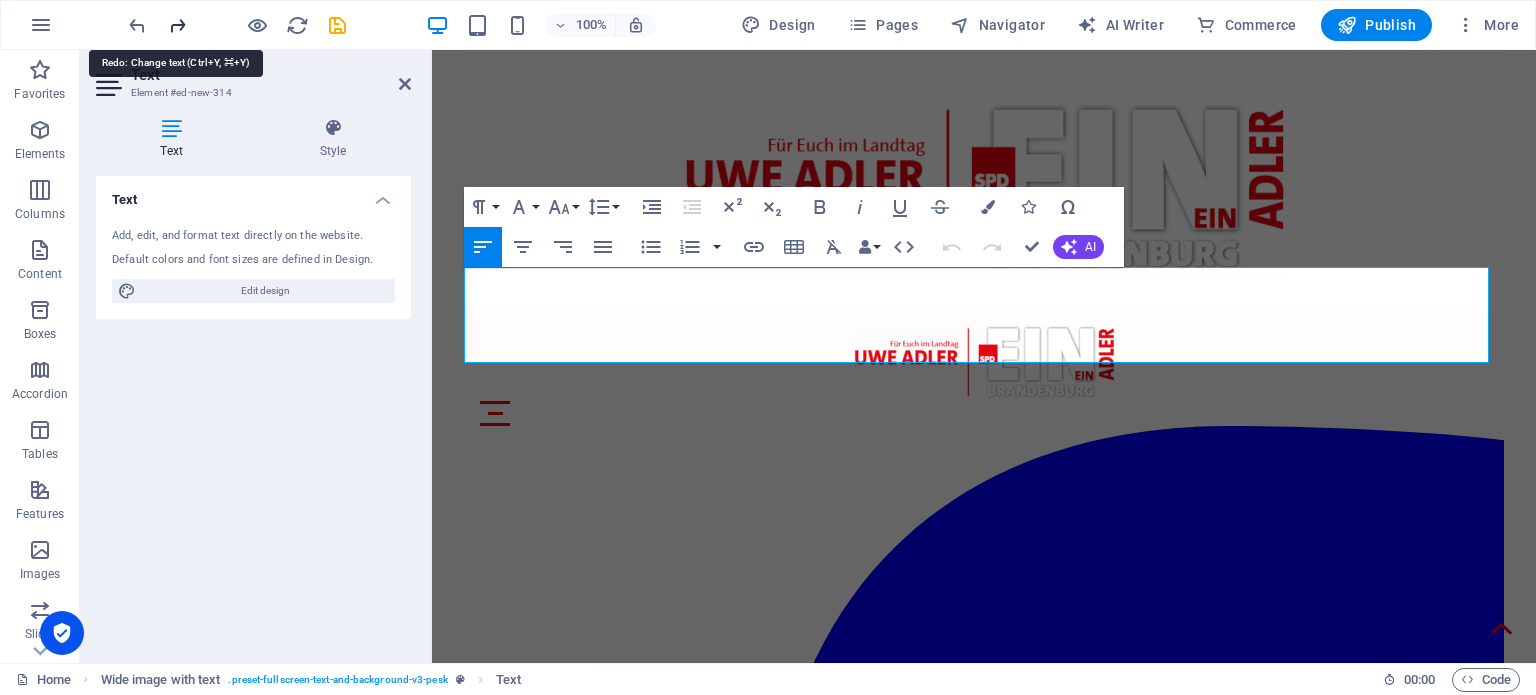 click at bounding box center [177, 25] 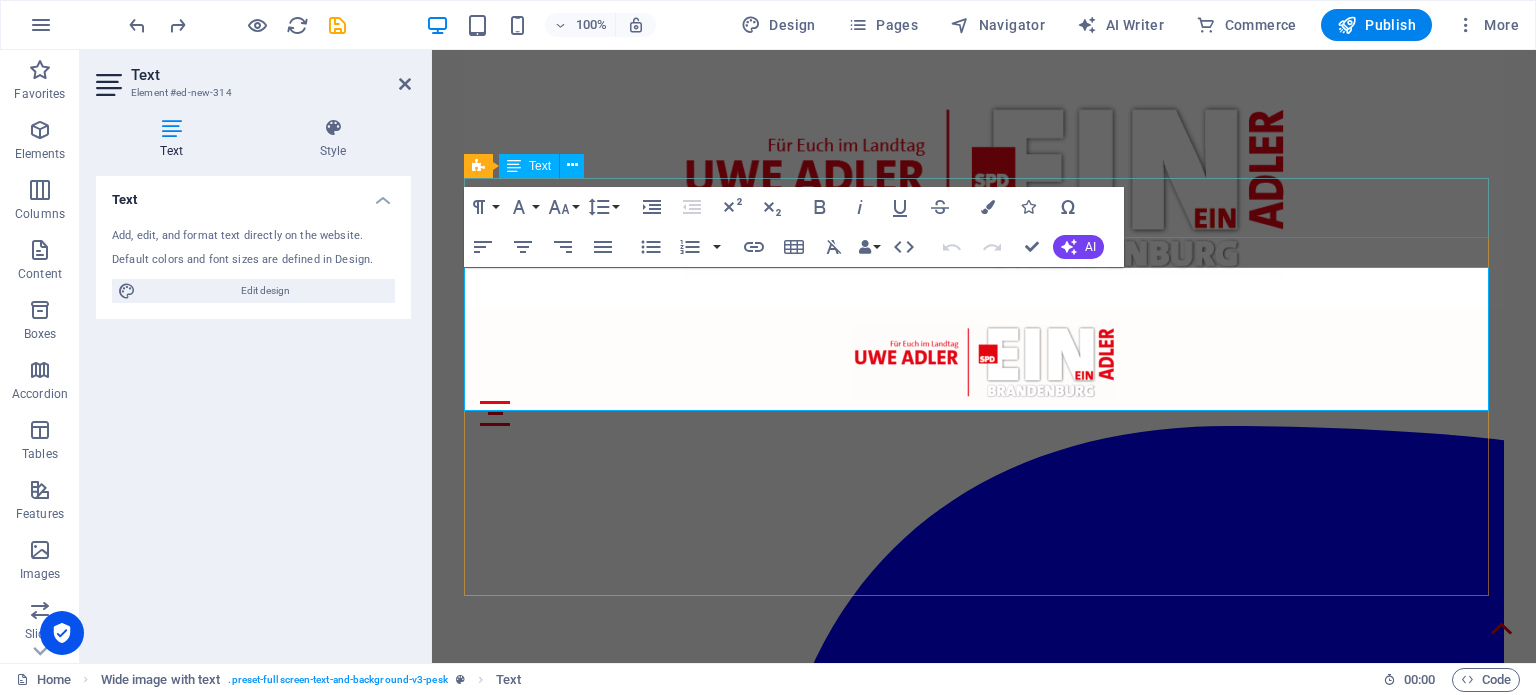 click on "FAQ Bildung" at bounding box center [984, 2626] 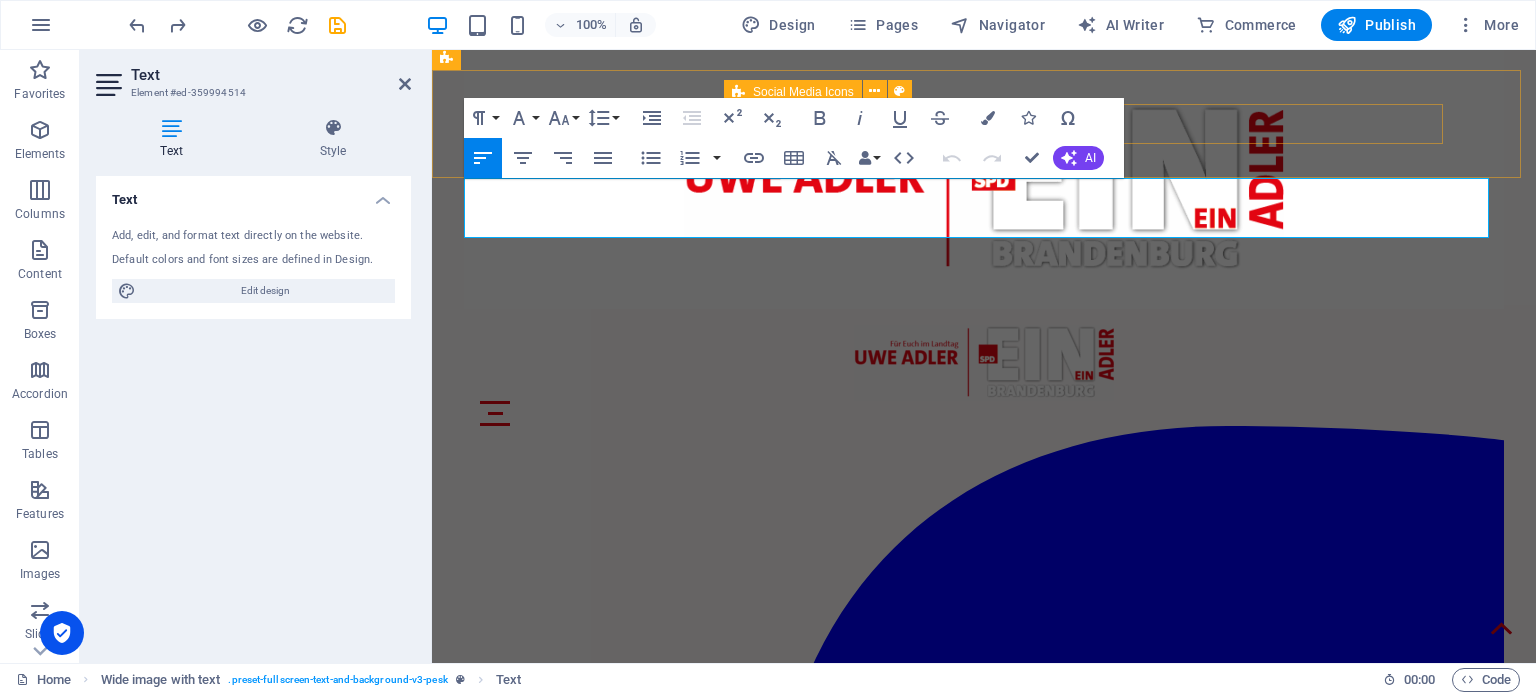 click at bounding box center [984, 1503] 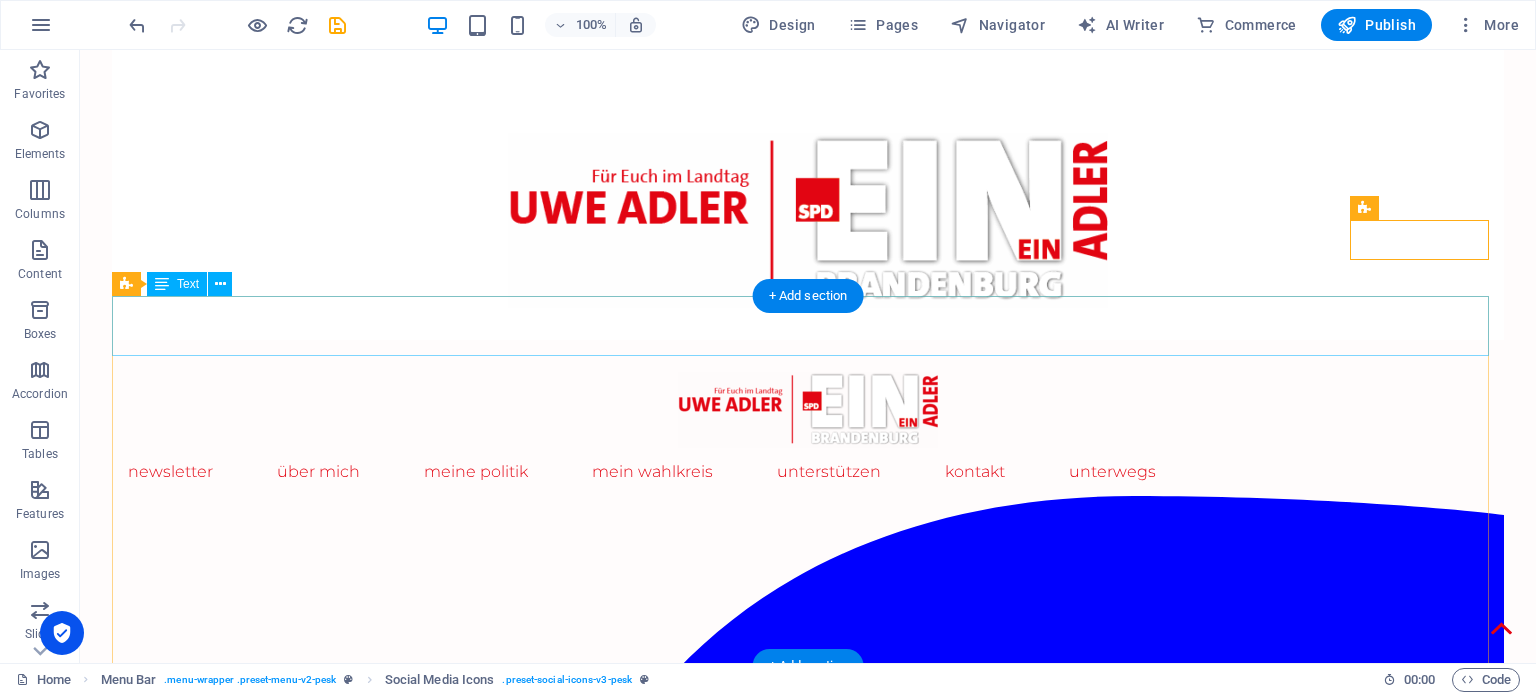 scroll, scrollTop: 491, scrollLeft: 0, axis: vertical 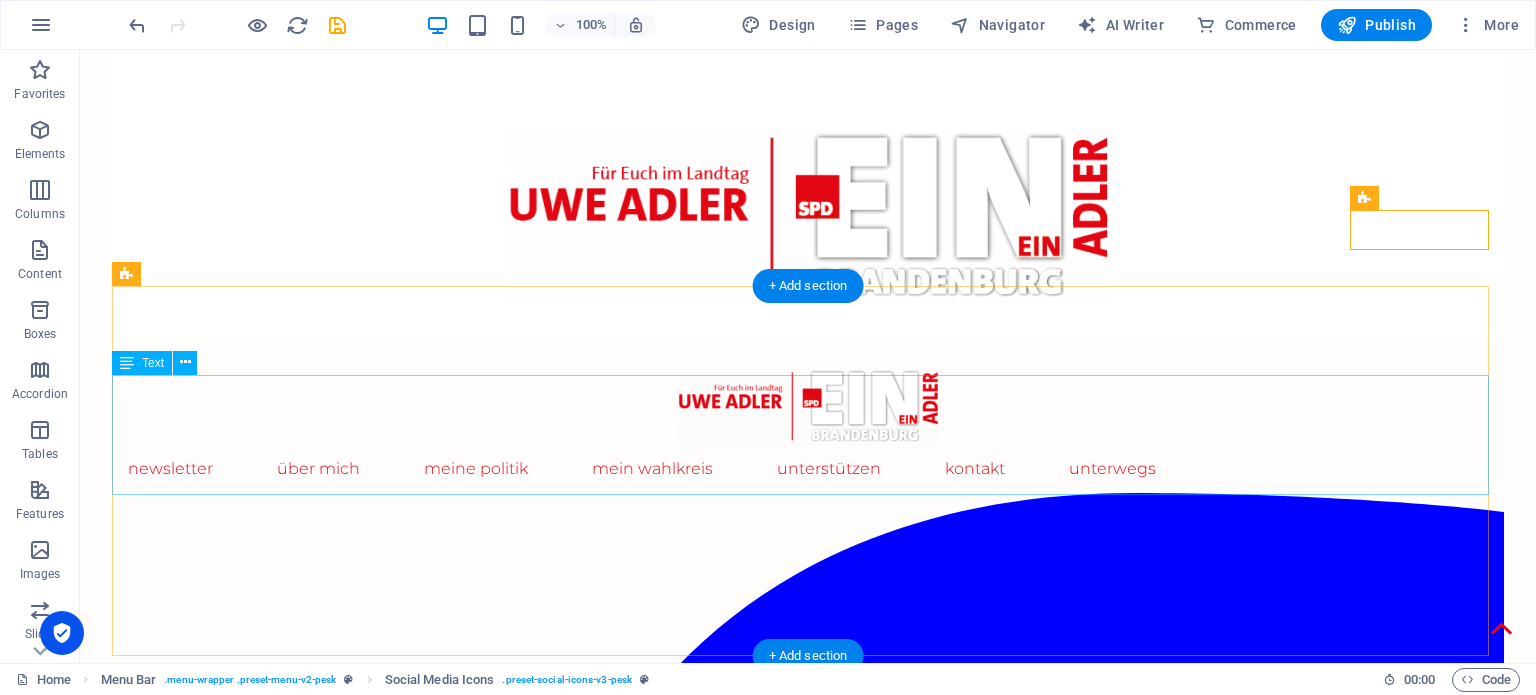 click on "Die SPD-Landtagsfraktion steht weiterhin verlässlich an der Seite von Lehrkräften, Eltern und Schulen. Die geplante Erhöhung der Lehrerwochenstunden stellt eine tiefgreifende Veränderung dar, die bei vielen Lehrkräften für Verunsicherung sorgt und die Schuljahresplanung 2025/2026 vor neue Herausforderungen stellt. Dafür haben wir großes Verständnis!  Um die wichtigsten Fragen zu klären und Orientierung zu bieten, haben wir ein FAQ zusammengestellt. Dieses können Sie hier herunterladen:" at bounding box center [808, 3502] 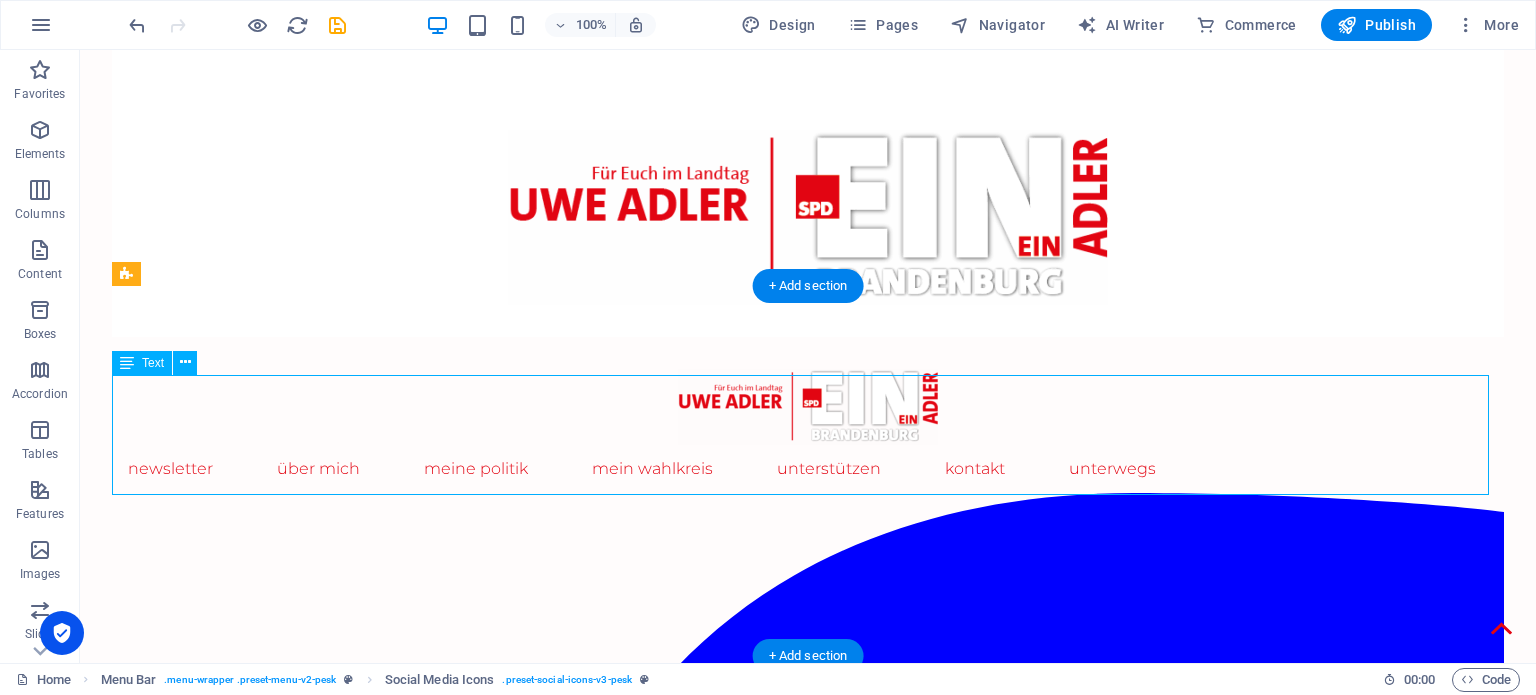 click on "Die SPD-Landtagsfraktion steht weiterhin verlässlich an der Seite von Lehrkräften, Eltern und Schulen. Die geplante Erhöhung der Lehrerwochenstunden stellt eine tiefgreifende Veränderung dar, die bei vielen Lehrkräften für Verunsicherung sorgt und die Schuljahresplanung 2025/2026 vor neue Herausforderungen stellt. Dafür haben wir großes Verständnis!  Um die wichtigsten Fragen zu klären und Orientierung zu bieten, haben wir ein FAQ zusammengestellt. Dieses können Sie hier herunterladen:" at bounding box center (808, 3502) 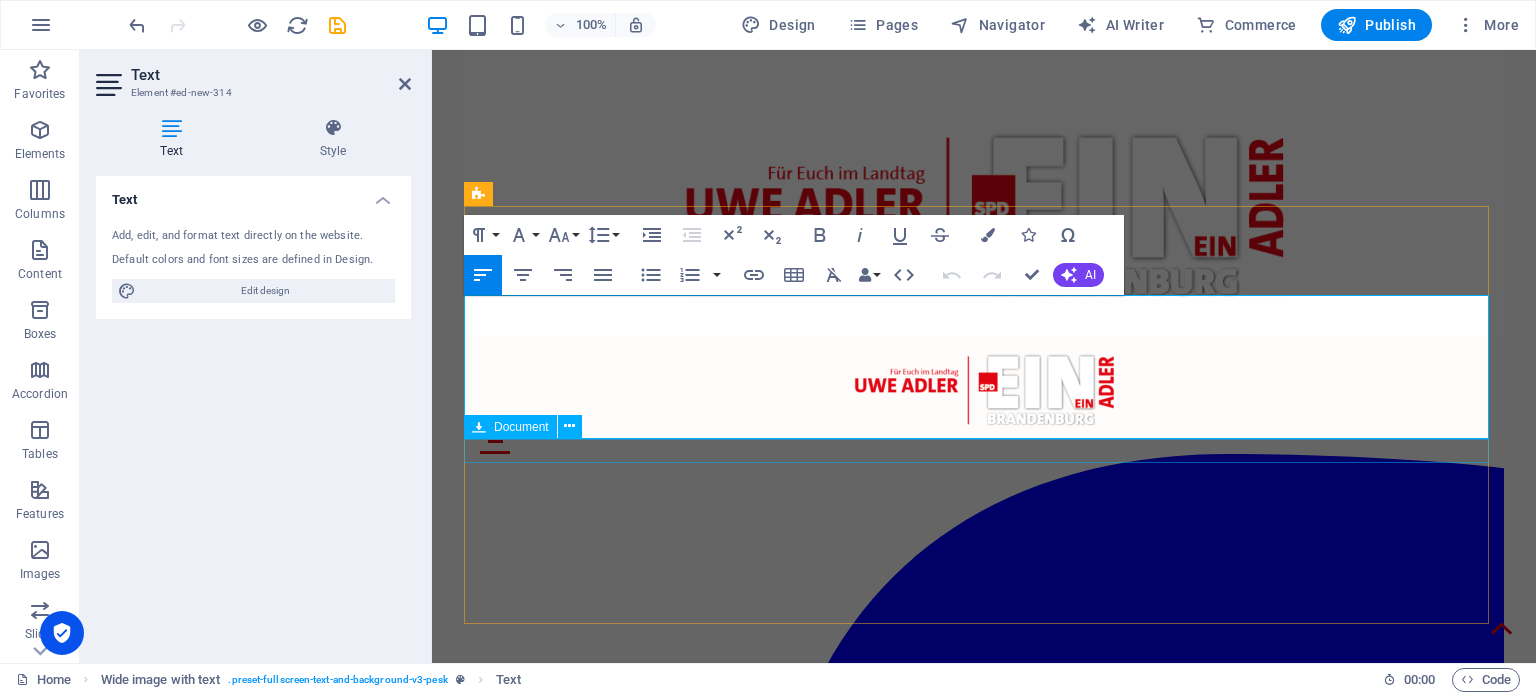 click on "FAQ Bildung   462.54 KB" at bounding box center (984, 2861) 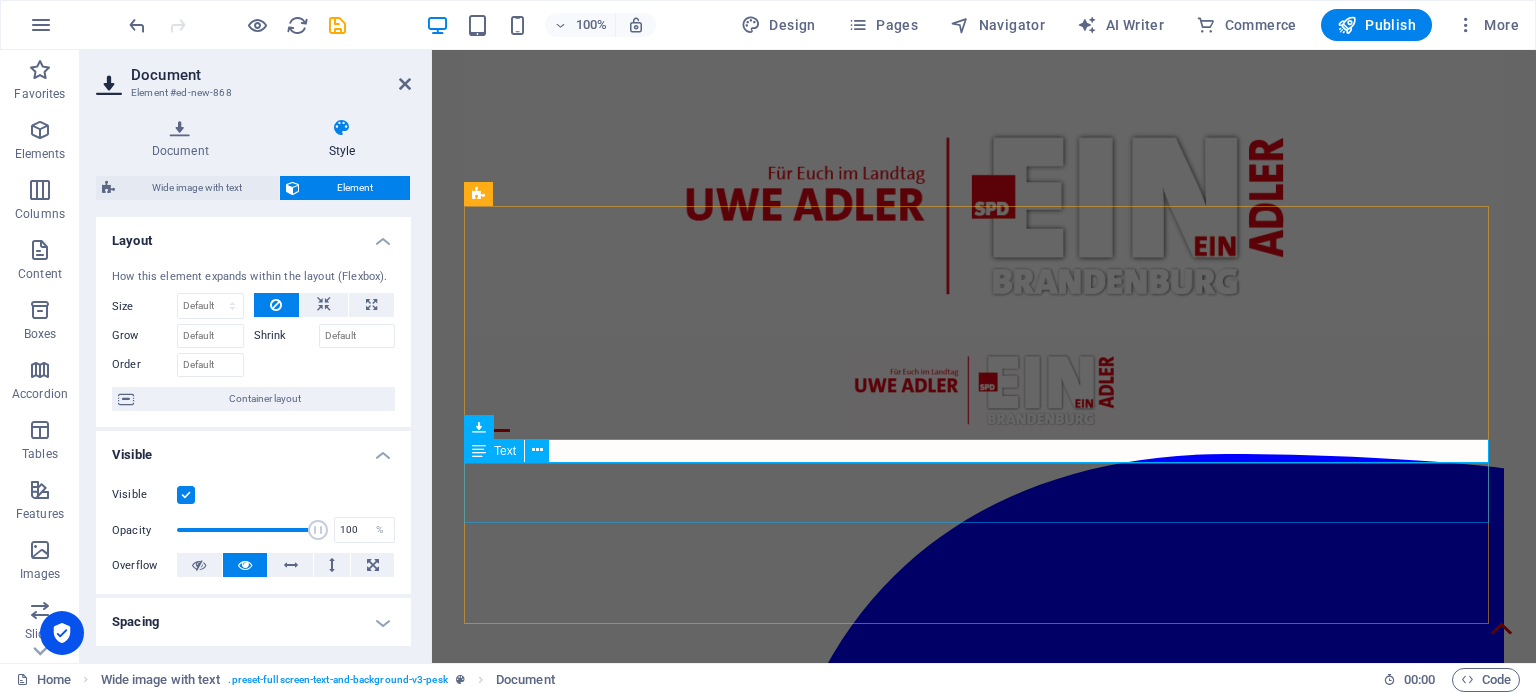 click on "newsletter" at bounding box center [984, 2903] 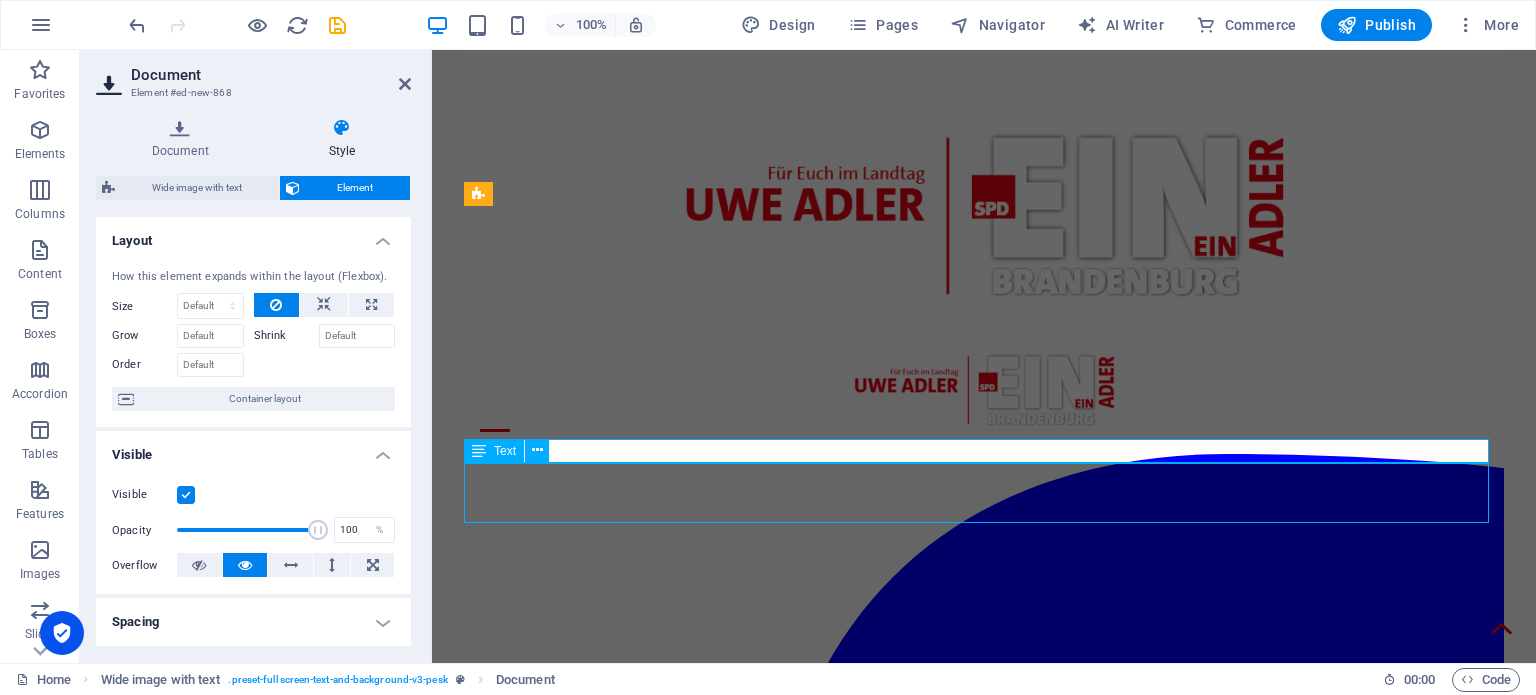 click on "newsletter" at bounding box center [984, 2903] 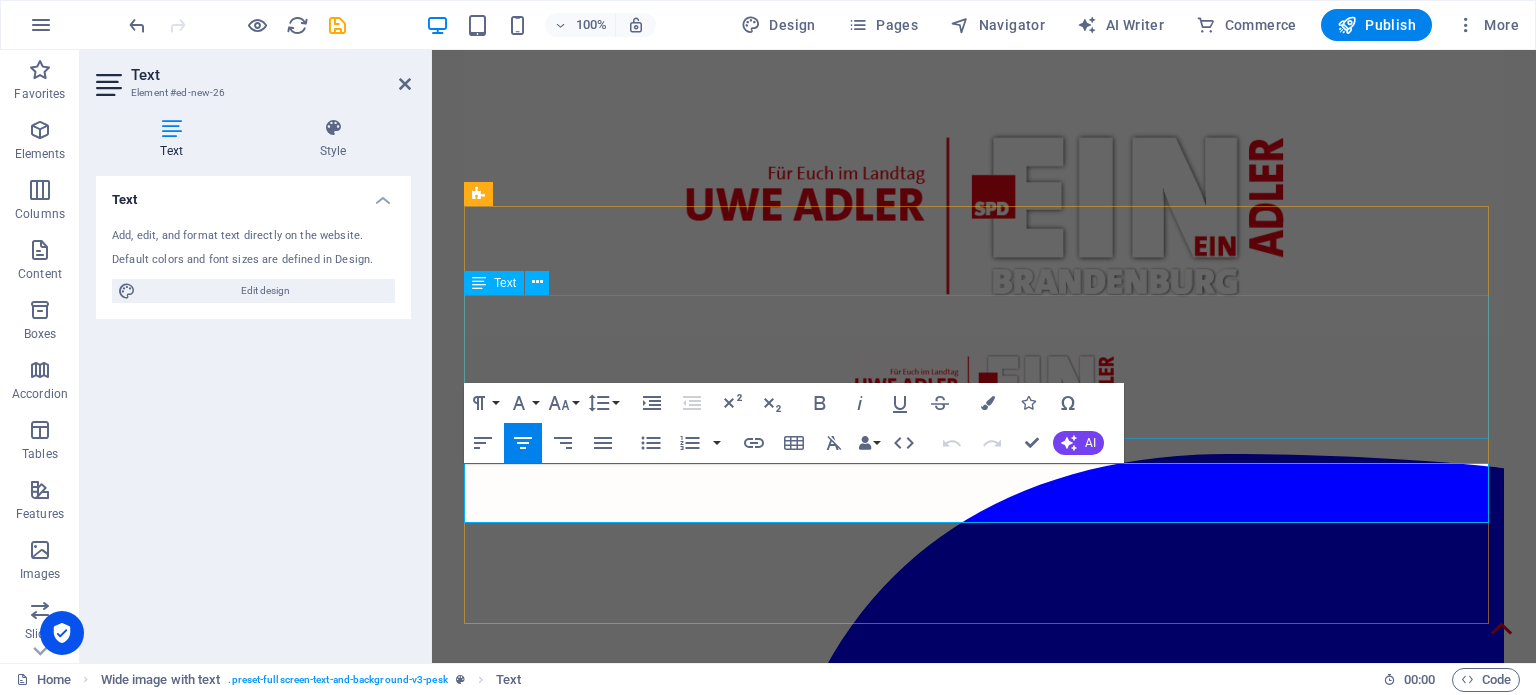 click on "Die SPD-Landtagsfraktion steht weiterhin verlässlich an der Seite von Lehrkräften, Eltern und Schulen. Die geplante Erhöhung der Lehrerwochenstunden stellt eine tiefgreifende Veränderung dar, die bei vielen Lehrkräften für Verunsicherung sorgt und die Schuljahresplanung 2025/2026 vor neue Herausforderungen stellt. Dafür haben wir großes Verständnis!  Um die wichtigsten Fragen zu klären und Orientierung zu bieten, haben wir ein FAQ zusammengestellt. Dieses können Sie hier herunterladen:" at bounding box center [984, 2777] 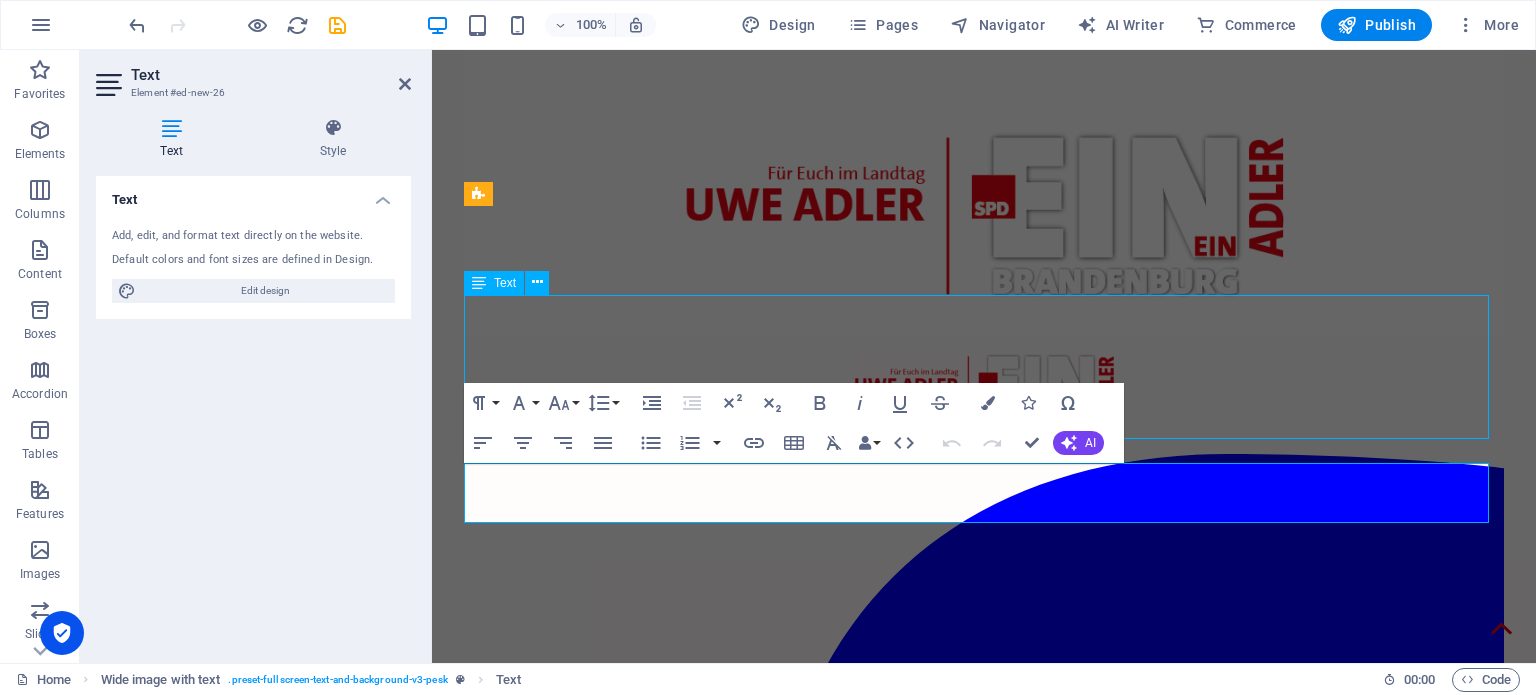 click on "Die SPD-Landtagsfraktion steht weiterhin verlässlich an der Seite von Lehrkräften, Eltern und Schulen. Die geplante Erhöhung der Lehrerwochenstunden stellt eine tiefgreifende Veränderung dar, die bei vielen Lehrkräften für Verunsicherung sorgt und die Schuljahresplanung 2025/2026 vor neue Herausforderungen stellt. Dafür haben wir großes Verständnis!  Um die wichtigsten Fragen zu klären und Orientierung zu bieten, haben wir ein FAQ zusammengestellt. Dieses können Sie hier herunterladen:" at bounding box center [984, 2777] 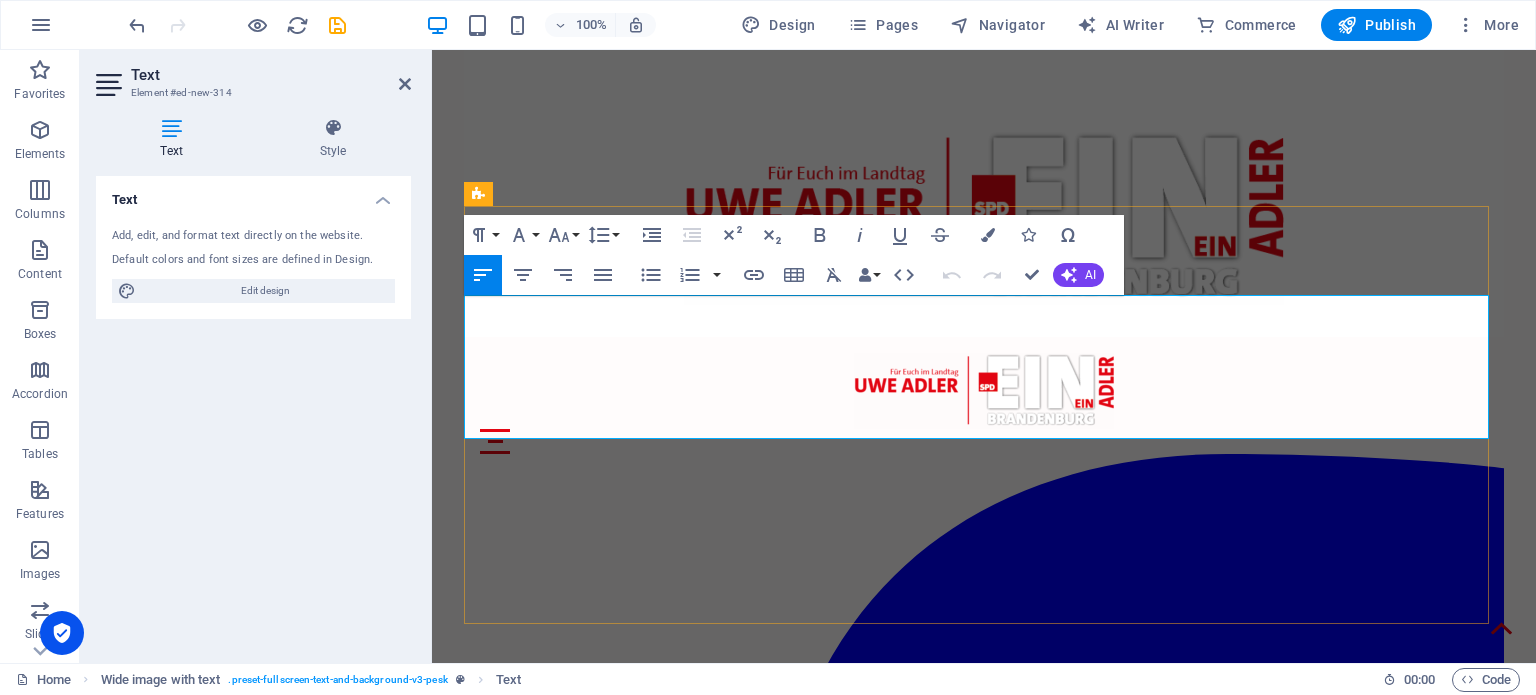 click on "Um die wichtigsten Fragen zu klären und Orientierung zu bieten, haben wir ein FAQ zusammengestellt. Dieses können Sie hier herunterladen:" at bounding box center (984, 2825) 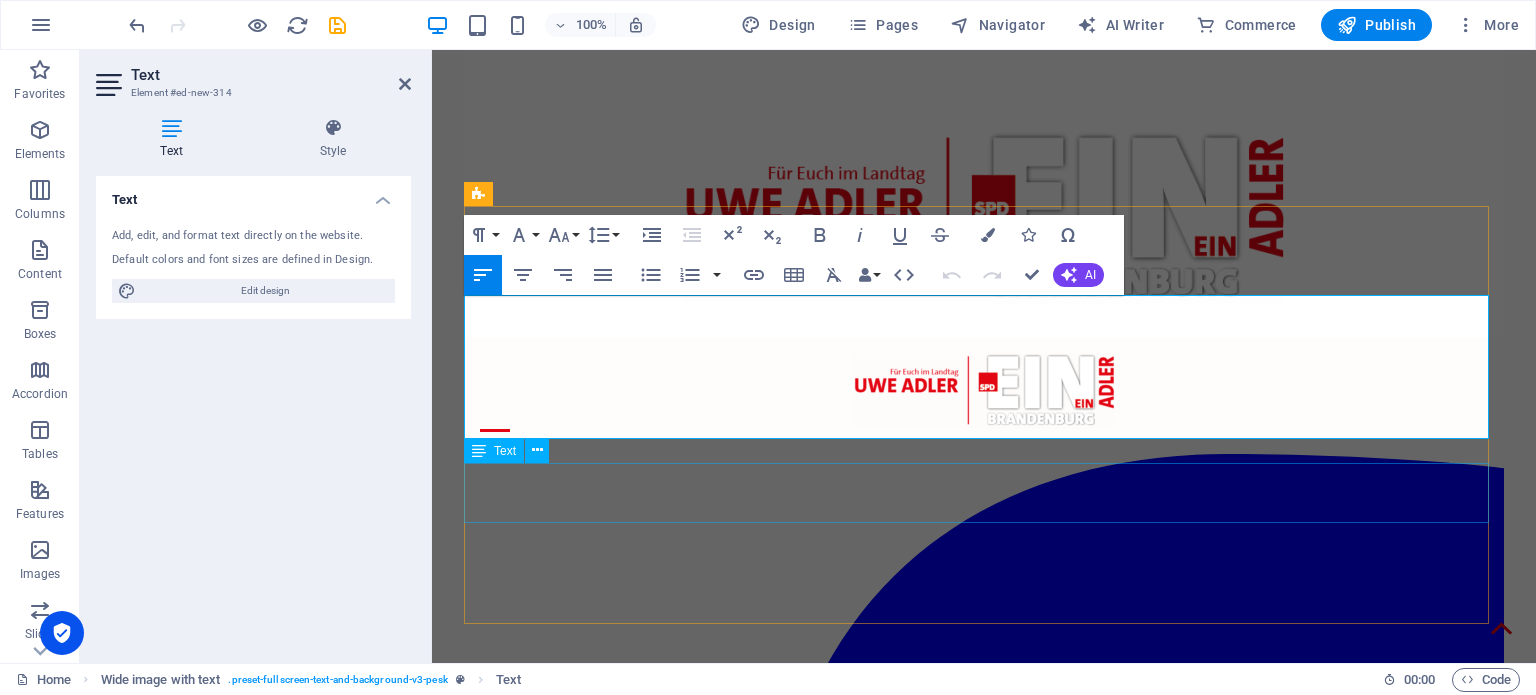 click on "newsletter" at bounding box center (984, 2903) 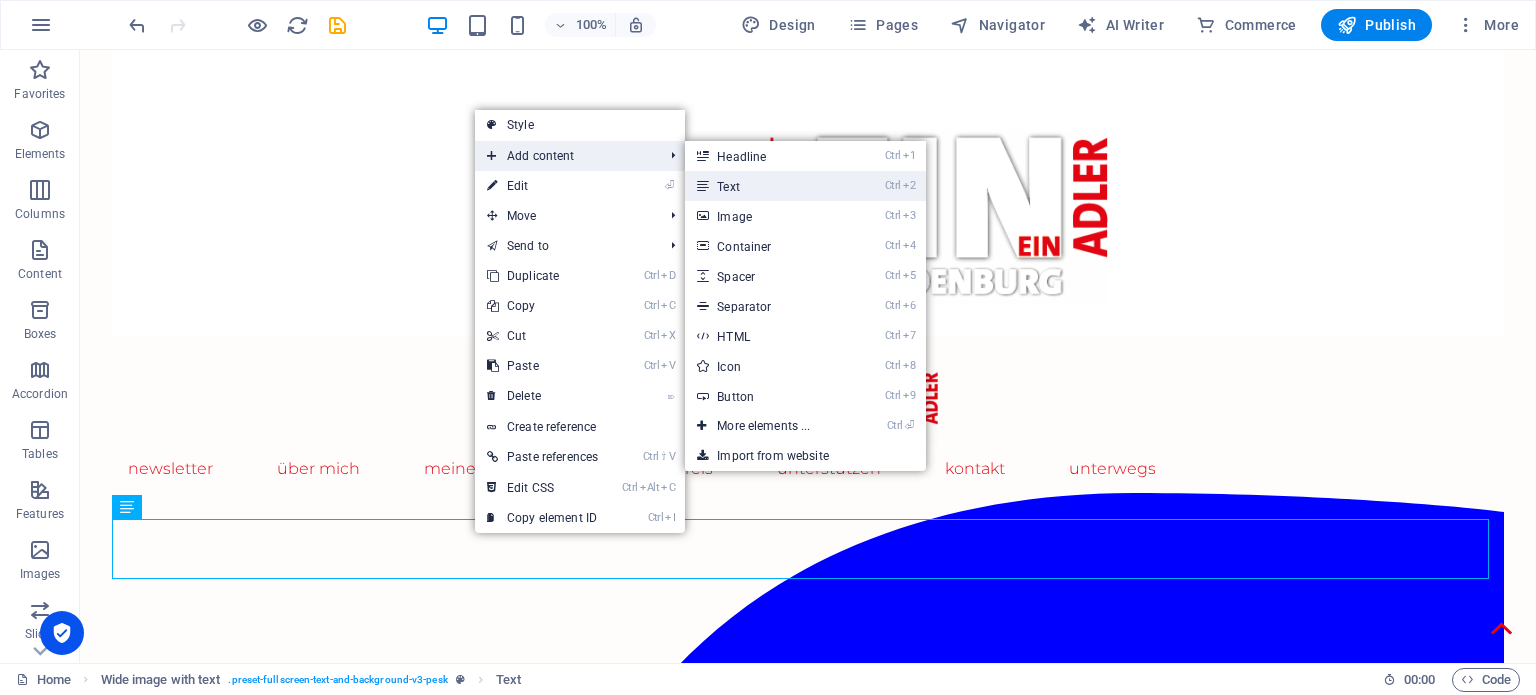 click on "Ctrl 2  Text" at bounding box center (767, 186) 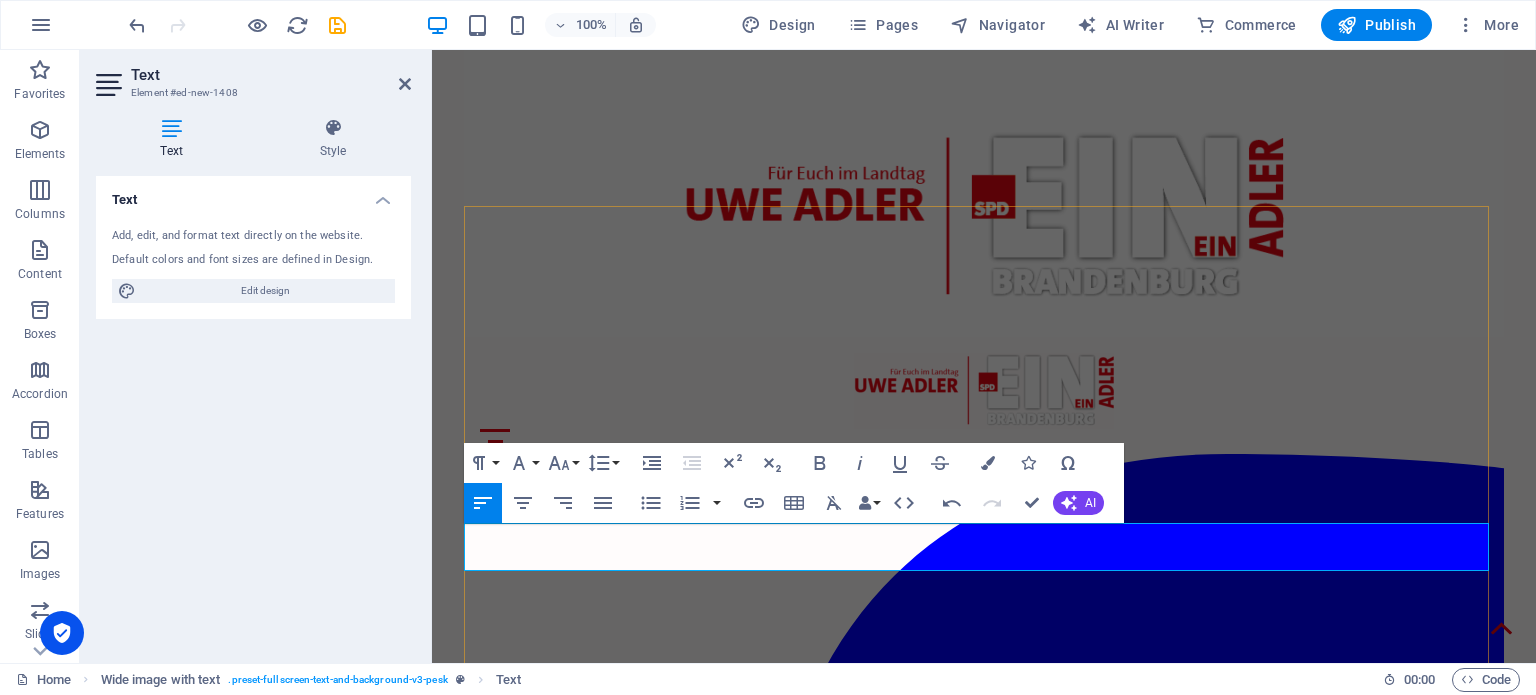 click on "In Zukunft wird dieses direkt auf unserer Website aktualisiert, sodass ihr euch dort entsprechend weiter informieren könnt, ohne ständig neue Papiere sichten zu müssen. Anbei der Link:  Unsere Positionen - SPD Fraktion Brandenburg" at bounding box center [984, 2957] 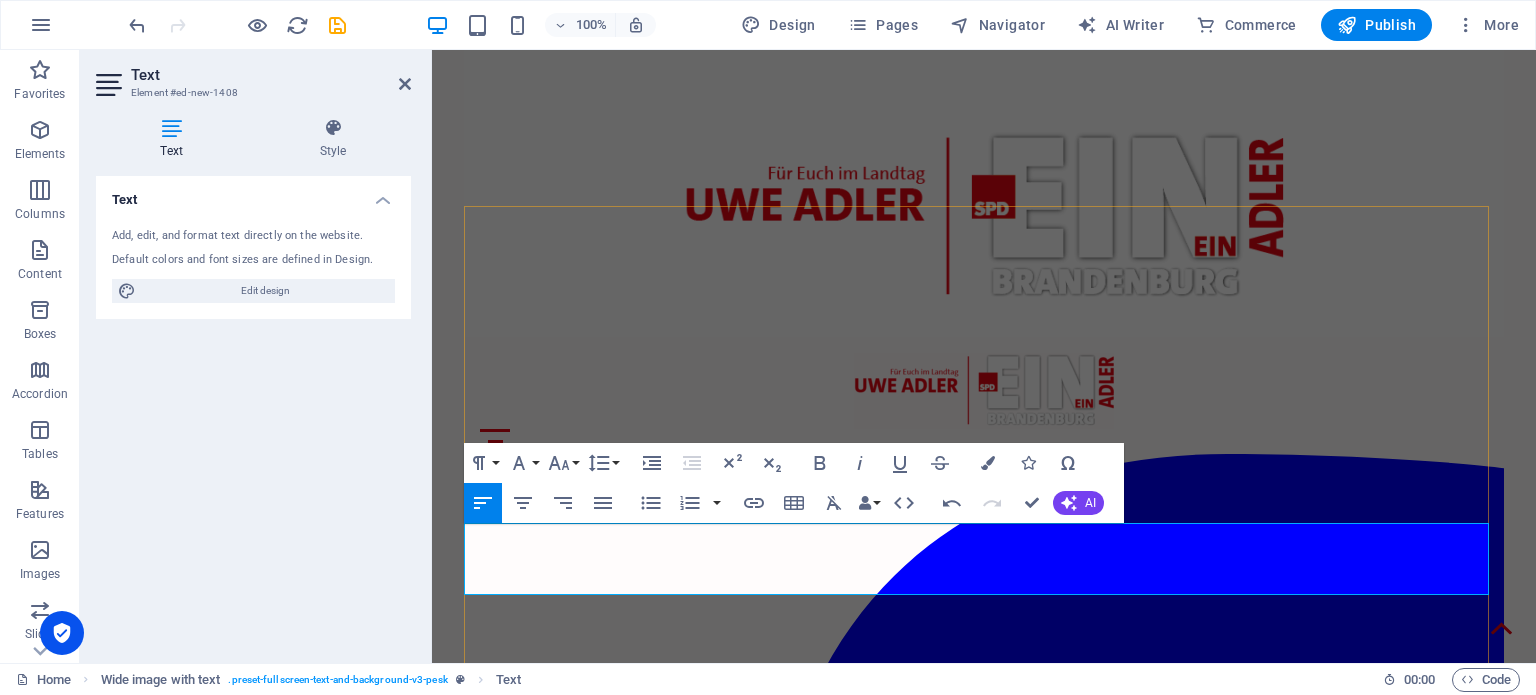 drag, startPoint x: 997, startPoint y: 563, endPoint x: 1088, endPoint y: 538, distance: 94.371605 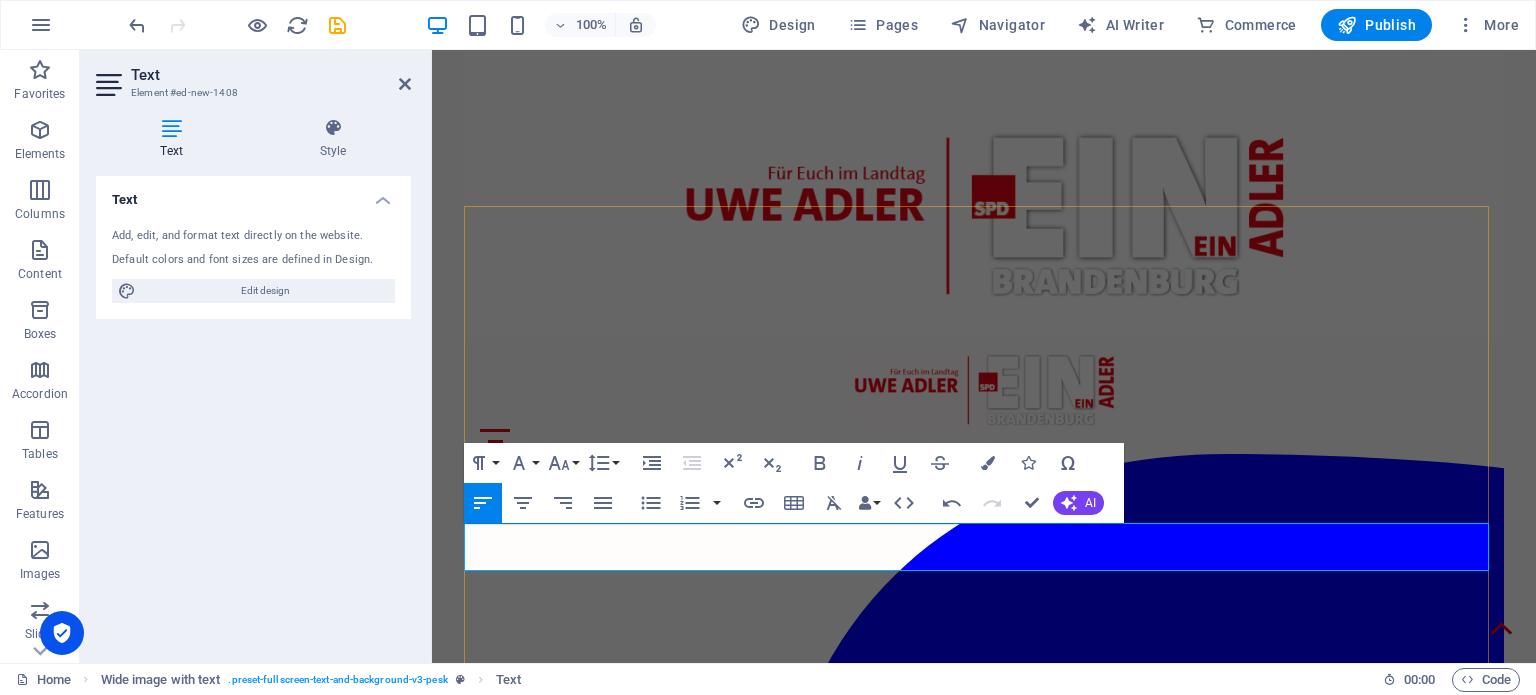click on "In Zukunft wird dieses FAQ direkt auf der Website unserer Fraktion aktualisiert. Über diesen Link kommen Sie zur Website:  Anbei der Link:  Unsere Positionen - SPD Fraktion Brandenburg" at bounding box center (984, 2957) 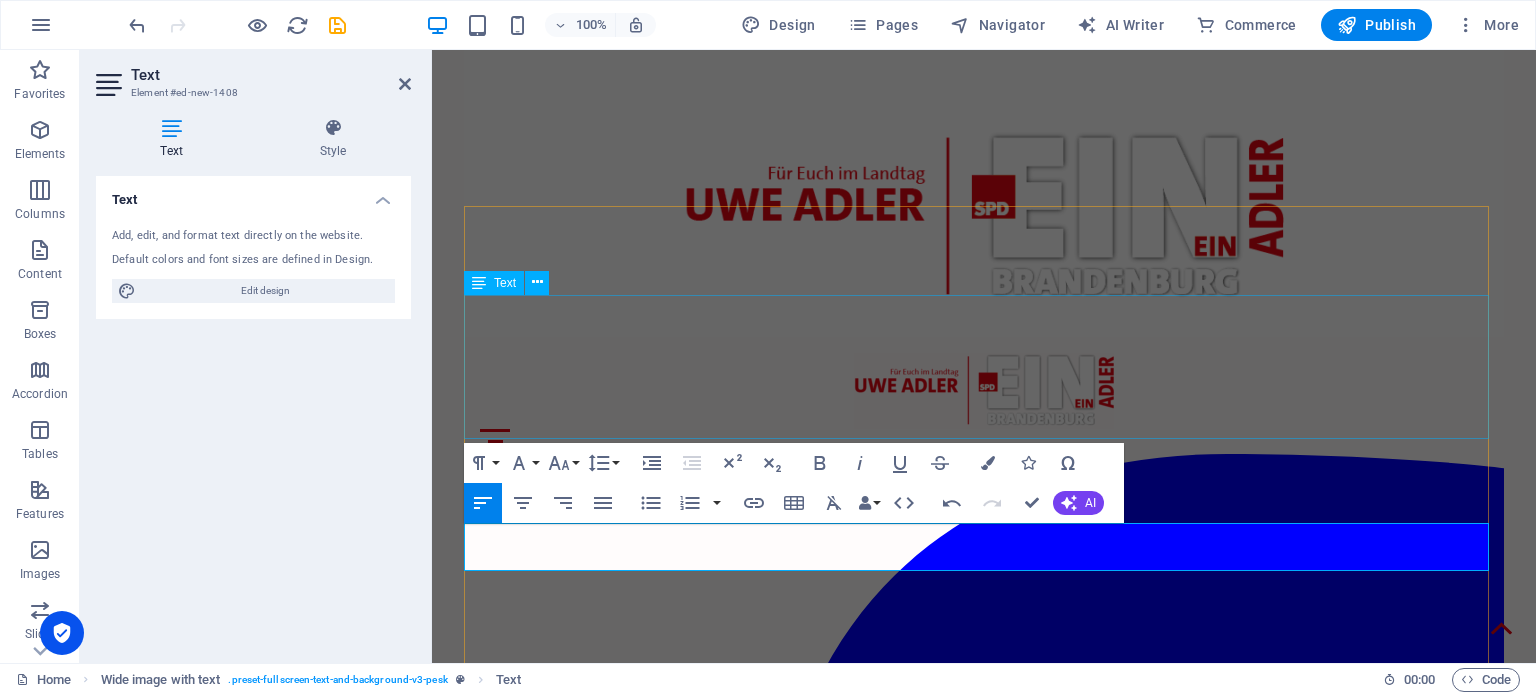 click on "Die SPD-Landtagsfraktion steht weiterhin verlässlich an der Seite von Lehrkräften, Eltern und Schulen. Die geplante Erhöhung der Lehrerwochenstunden stellt eine tiefgreifende Veränderung dar, die bei vielen Lehrkräften für Verunsicherung sorgt und die Schuljahresplanung 2025/2026 vor neue Herausforderungen stellt. Dafür haben wir großes Verständnis!  Um die wichtigsten Fragen zu klären und Orientierung zu bieten, haben wir ein FAQ zusammengestellt. Dieses können Sie hier herunterladen:" at bounding box center [984, 2777] 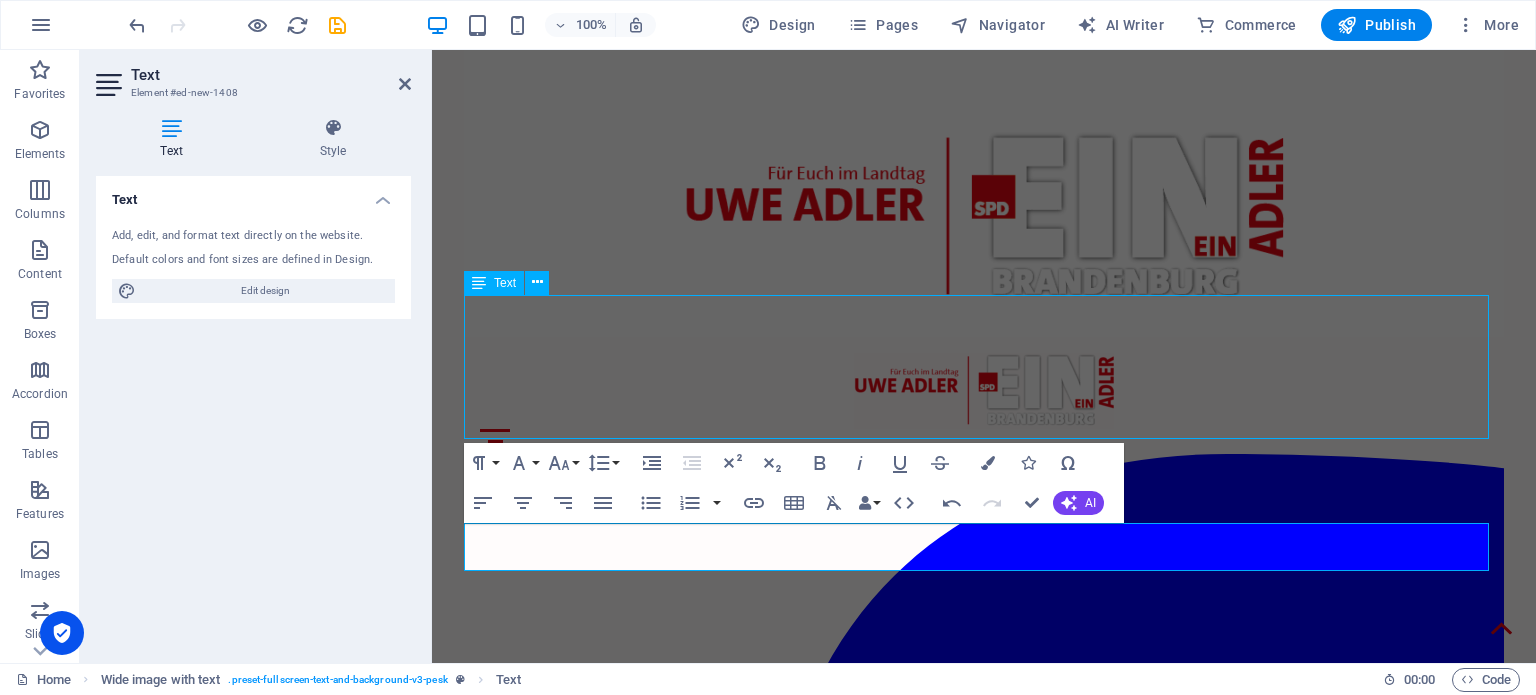 click on "Die SPD-Landtagsfraktion steht weiterhin verlässlich an der Seite von Lehrkräften, Eltern und Schulen. Die geplante Erhöhung der Lehrerwochenstunden stellt eine tiefgreifende Veränderung dar, die bei vielen Lehrkräften für Verunsicherung sorgt und die Schuljahresplanung 2025/2026 vor neue Herausforderungen stellt. Dafür haben wir großes Verständnis!  Um die wichtigsten Fragen zu klären und Orientierung zu bieten, haben wir ein FAQ zusammengestellt. Dieses können Sie hier herunterladen:" at bounding box center [984, 2777] 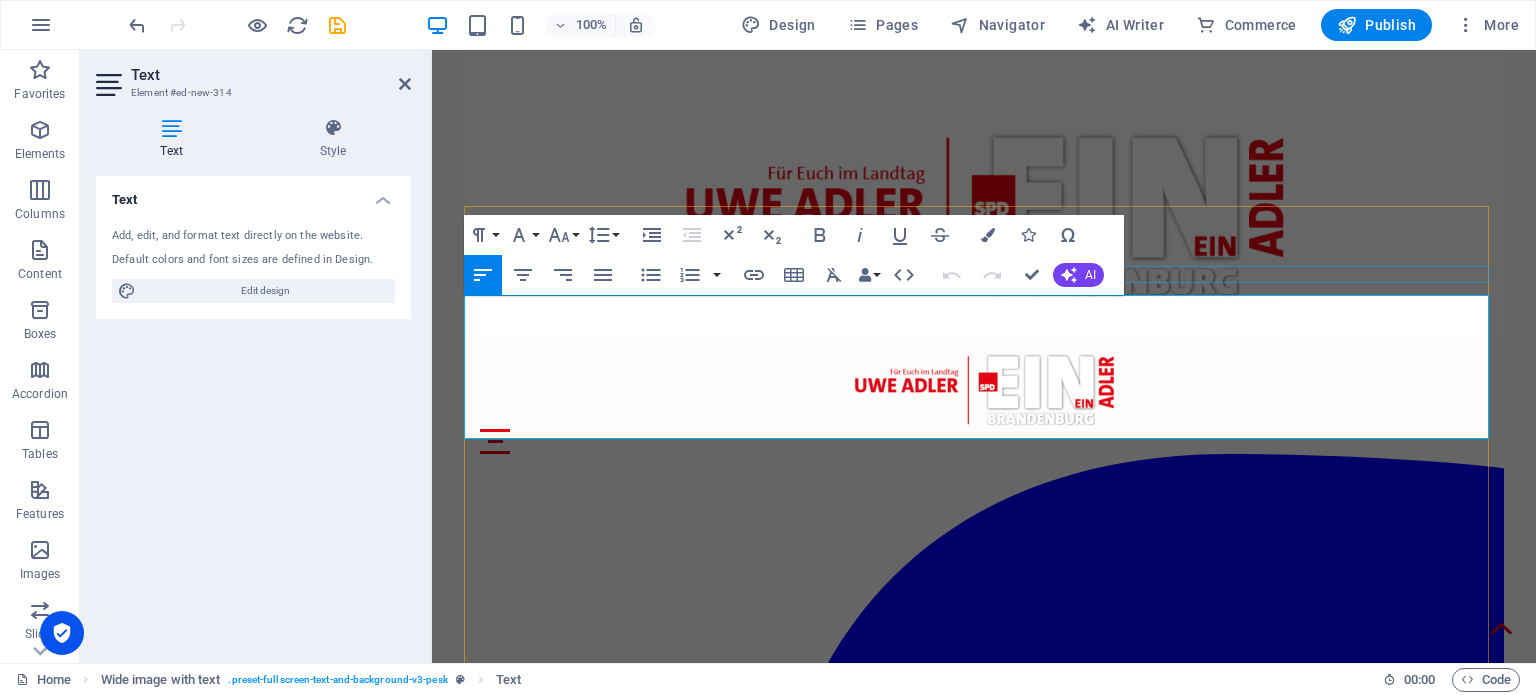 click on "FAQ Bildung" at bounding box center (984, 2654) 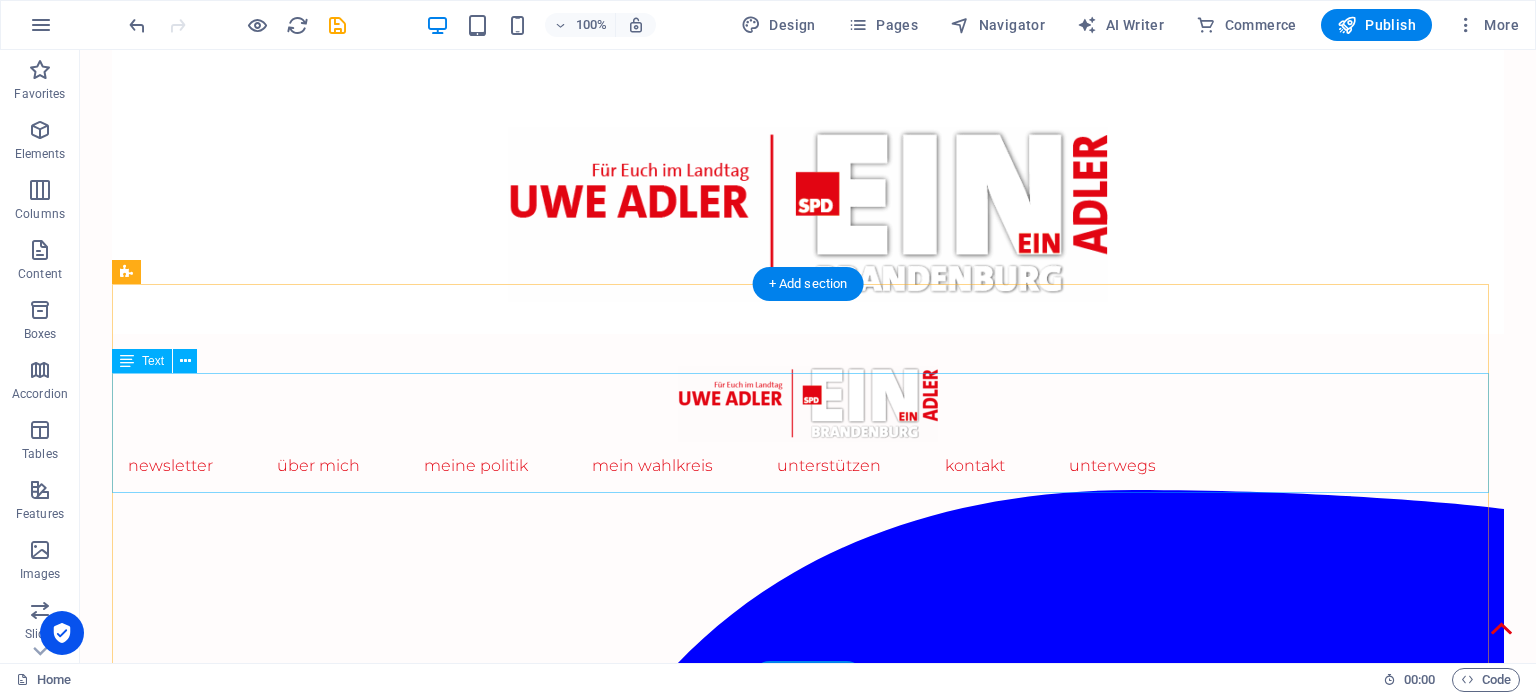 scroll, scrollTop: 492, scrollLeft: 0, axis: vertical 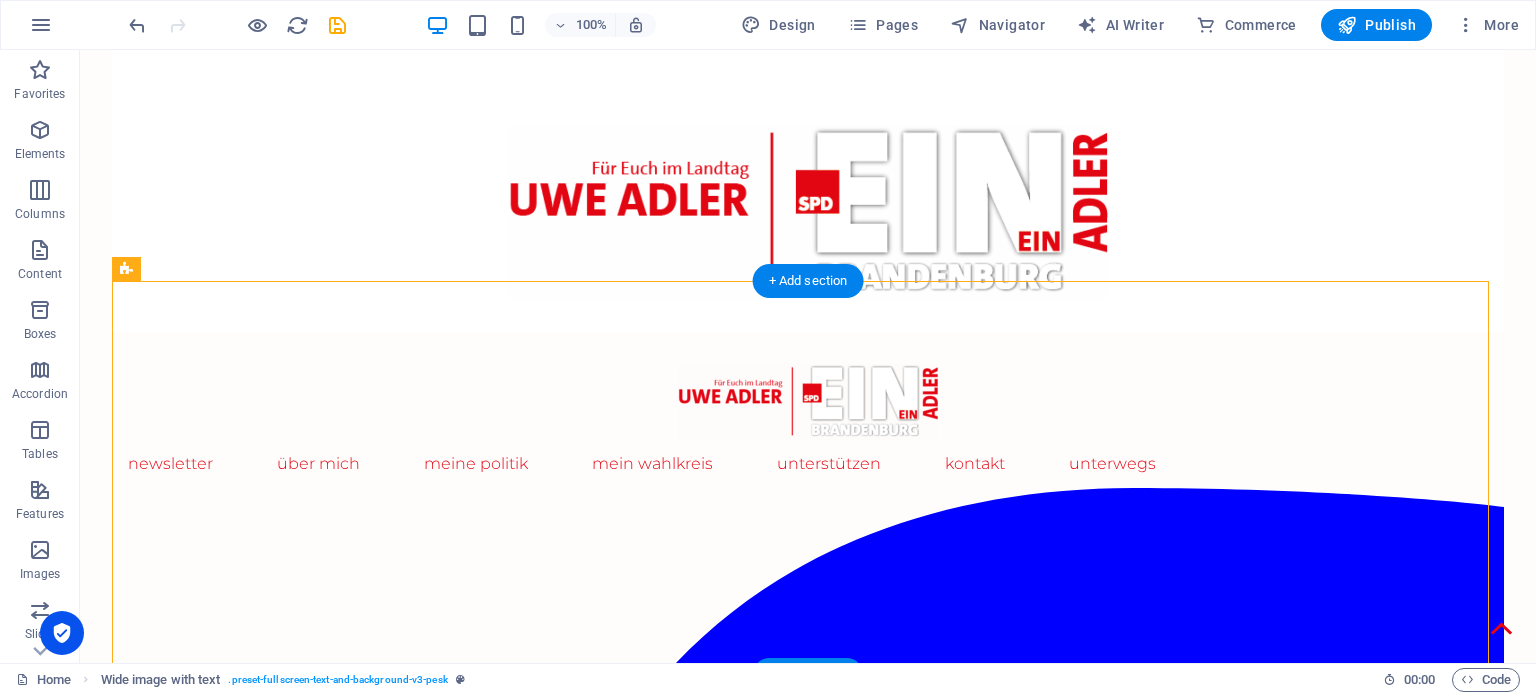 drag, startPoint x: 255, startPoint y: 586, endPoint x: 228, endPoint y: 511, distance: 79.71198 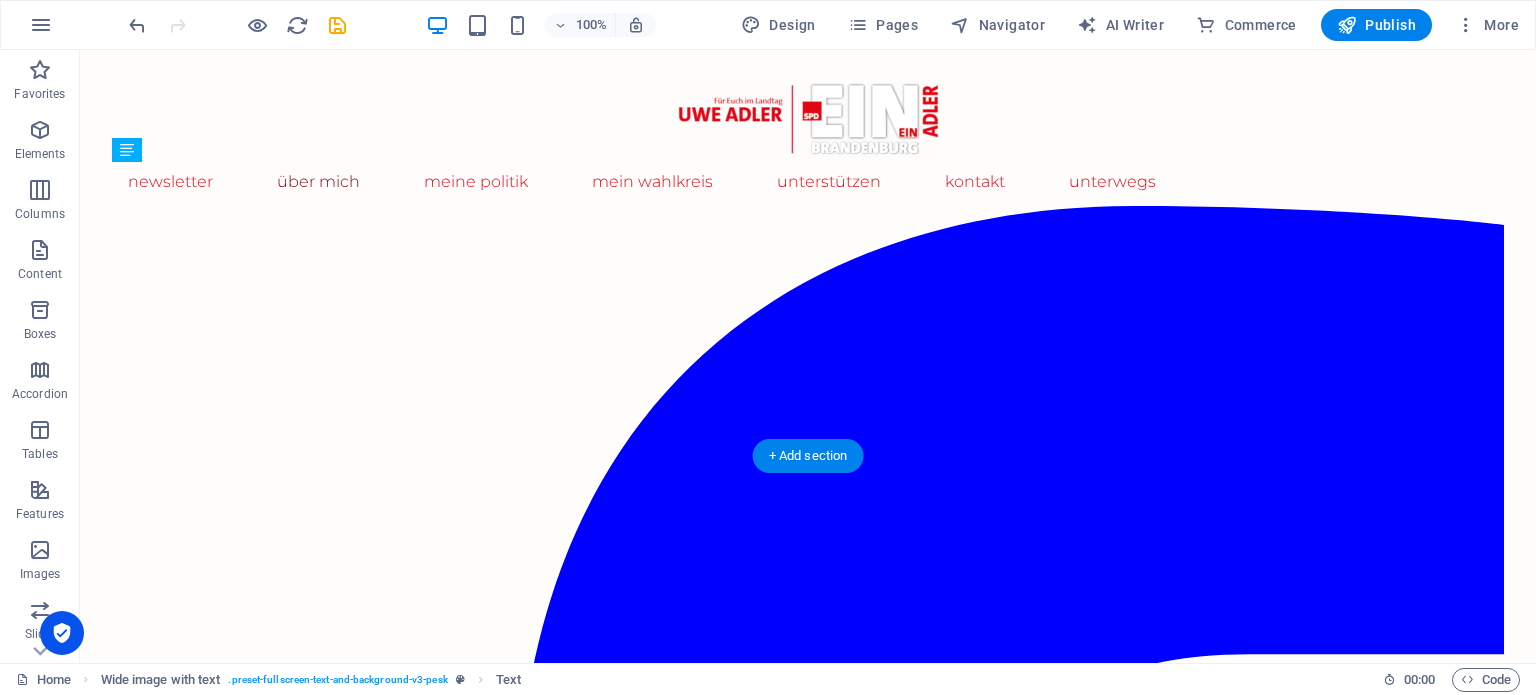 scroll, scrollTop: 631, scrollLeft: 0, axis: vertical 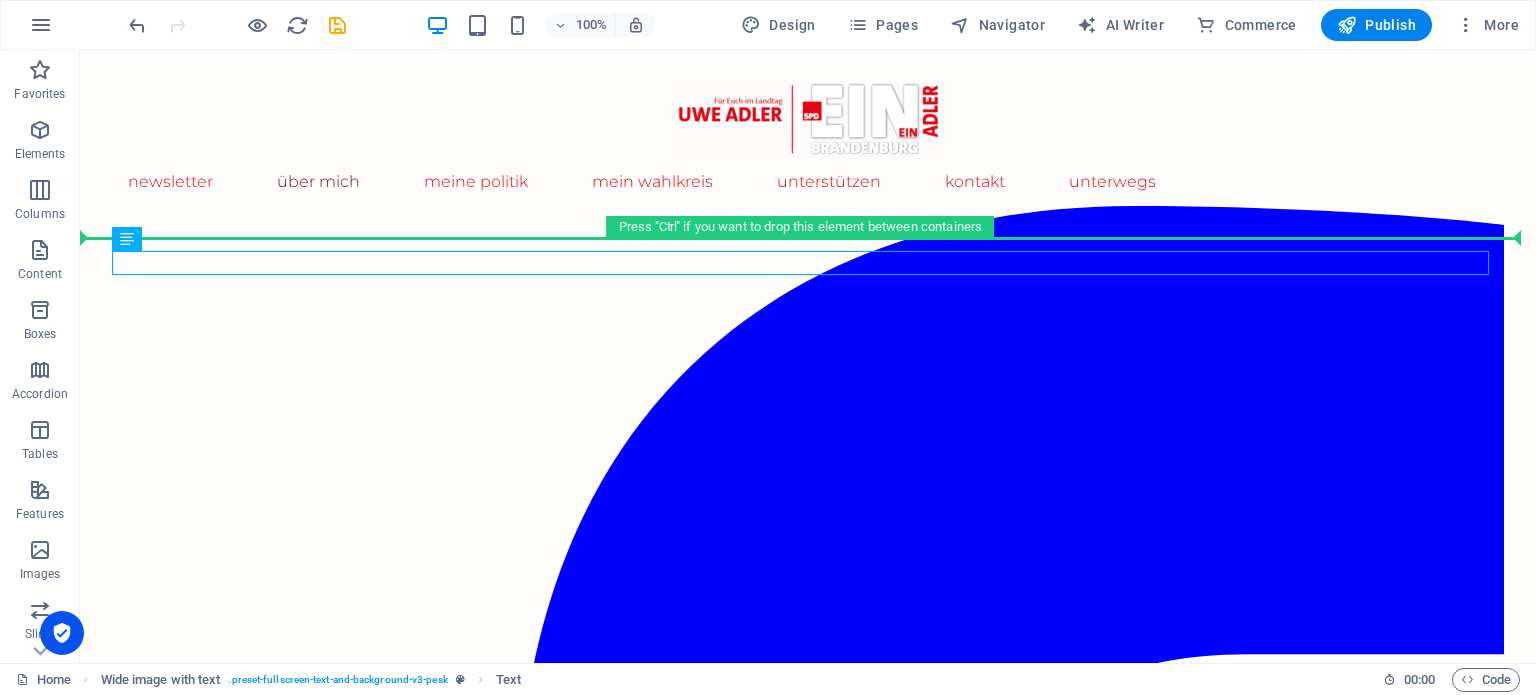 drag, startPoint x: 219, startPoint y: 579, endPoint x: 212, endPoint y: 219, distance: 360.06805 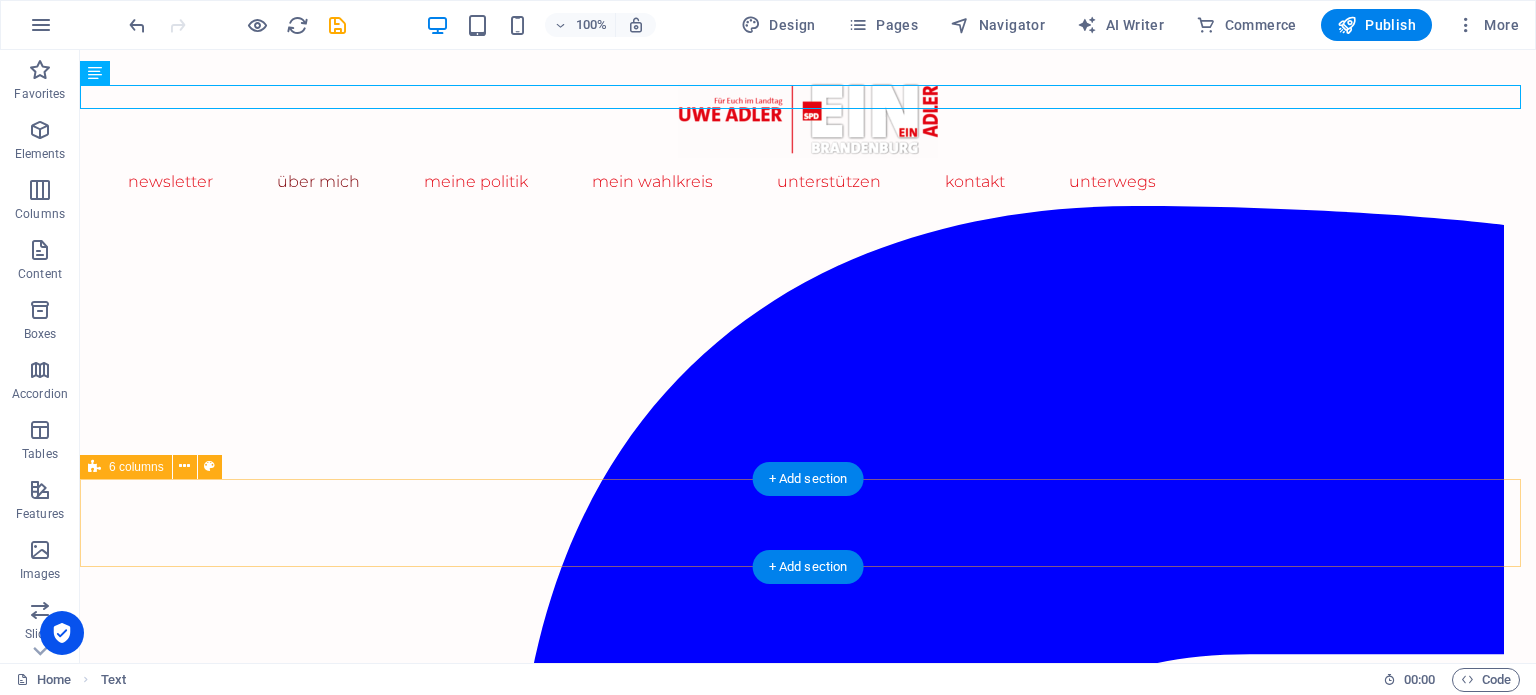 scroll, scrollTop: 692, scrollLeft: 0, axis: vertical 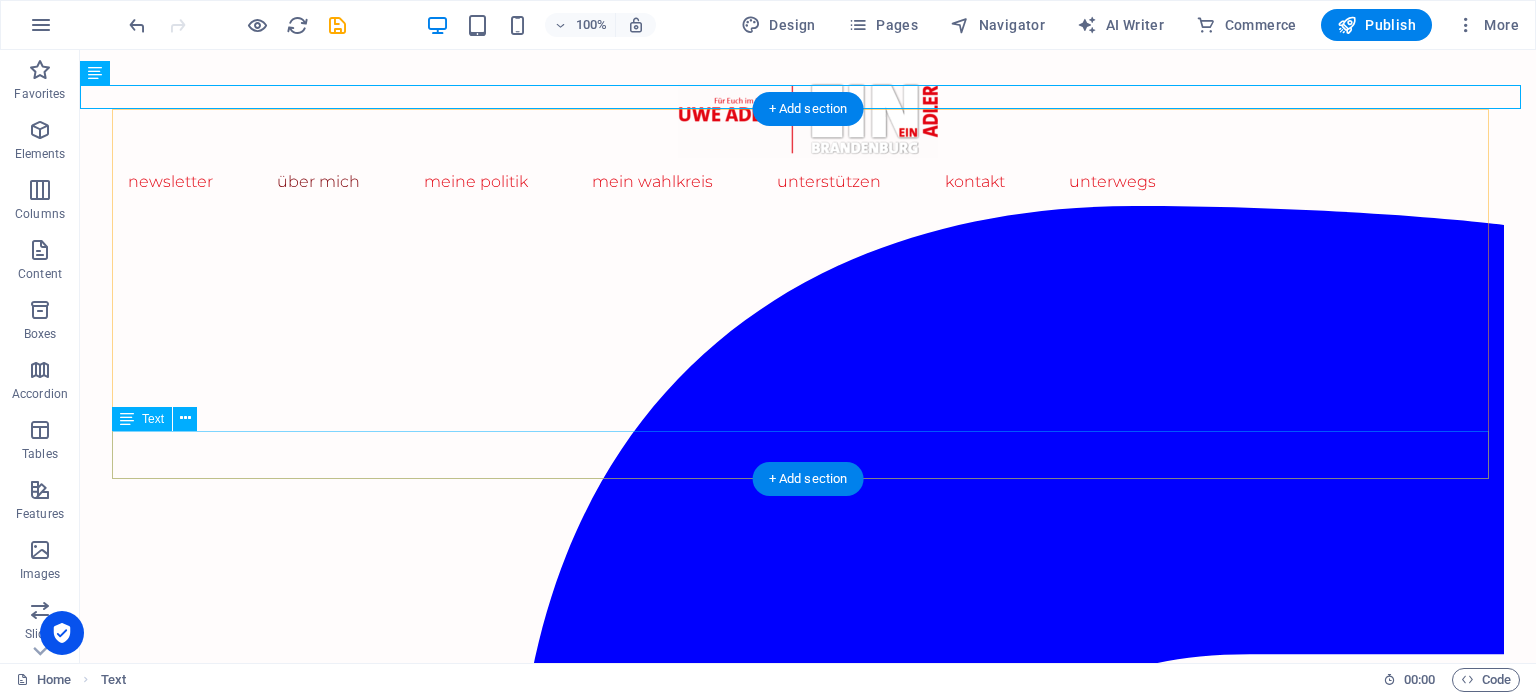 click on "Hier können Sie sich meine letzten sechs Newsletter ansehen. Über diese informiere ich über die aktuellsten Entwicklungen, Nachrichten und Veranstaltungen. Wenn Sie Interesse haben, meinen Newsletter zu abonnieren, dann schreiben Sie mir einfach an meine E-Mail-Adresse: kontakt(at)[DOMAIN_NAME]." at bounding box center (808, 678) 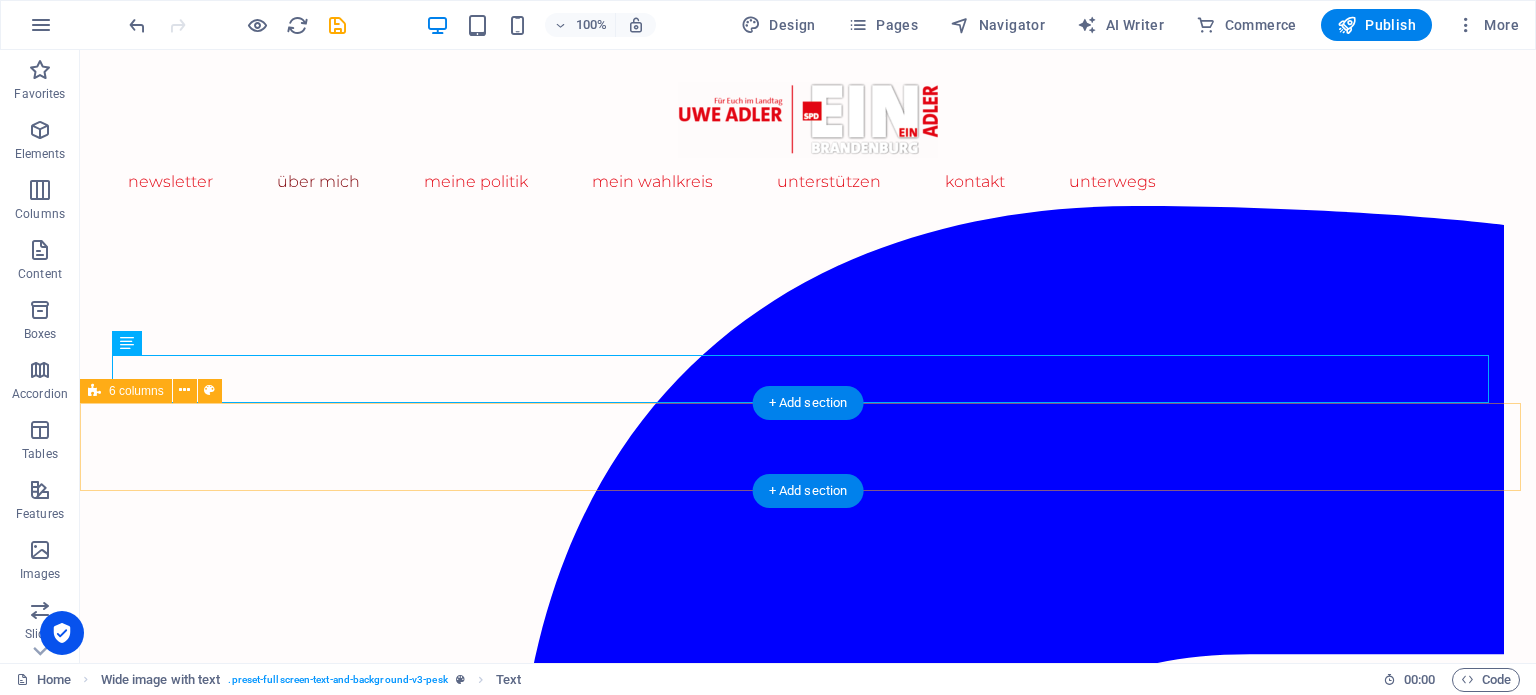 scroll, scrollTop: 759, scrollLeft: 0, axis: vertical 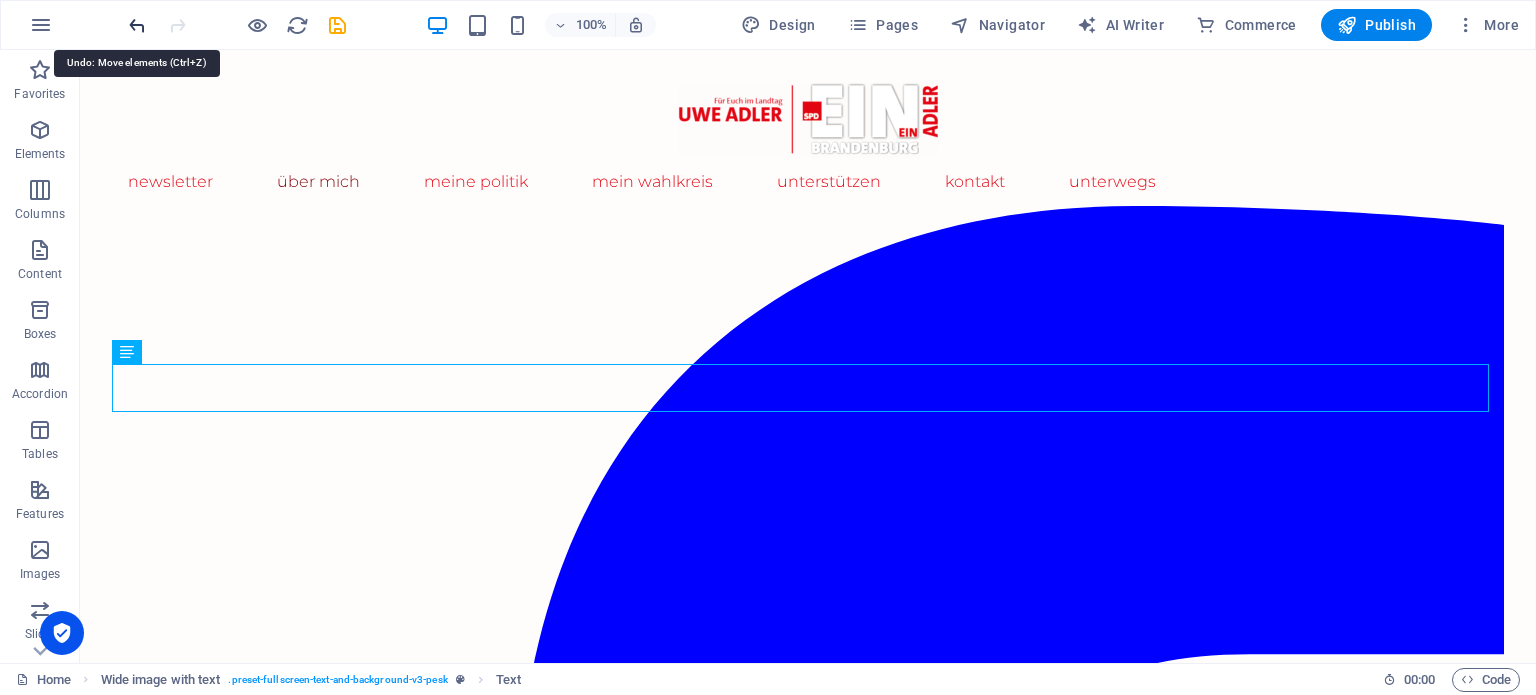 click at bounding box center (137, 25) 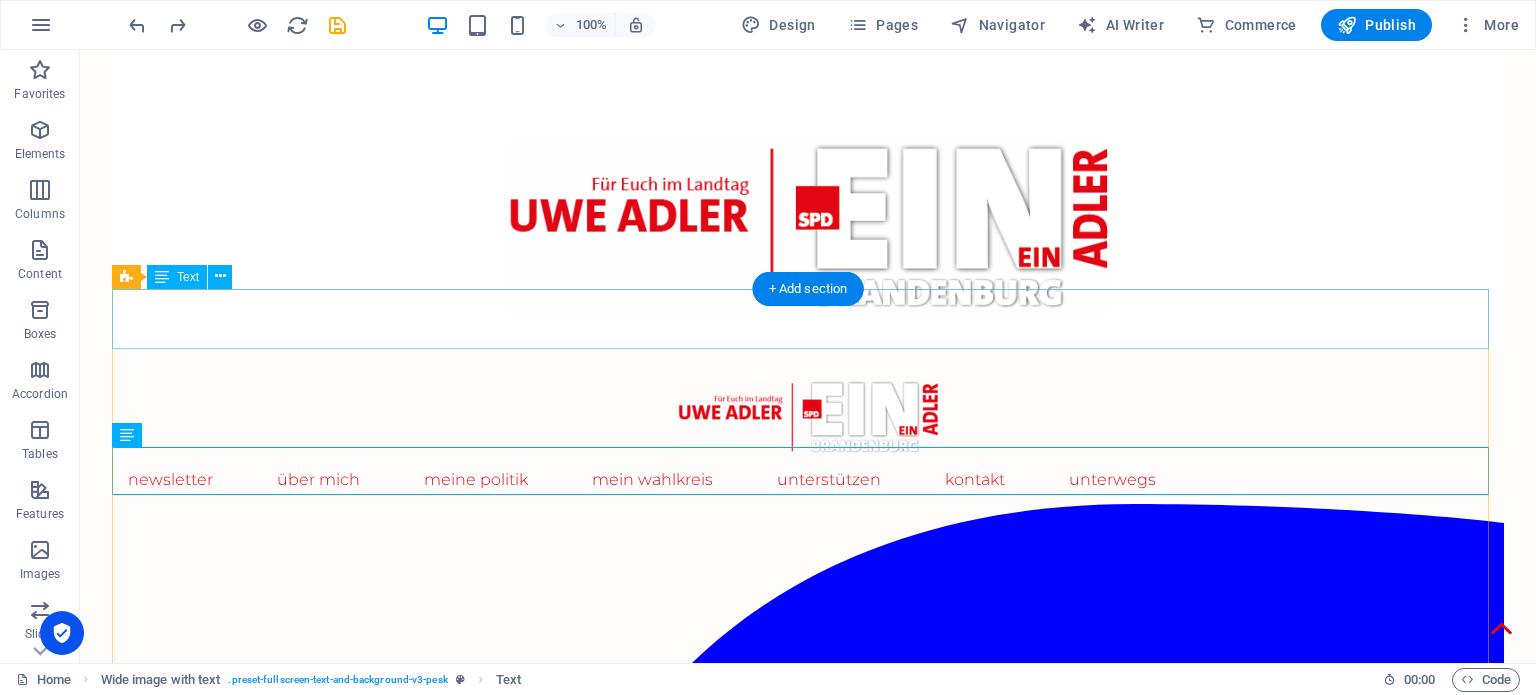 scroll, scrollTop: 478, scrollLeft: 0, axis: vertical 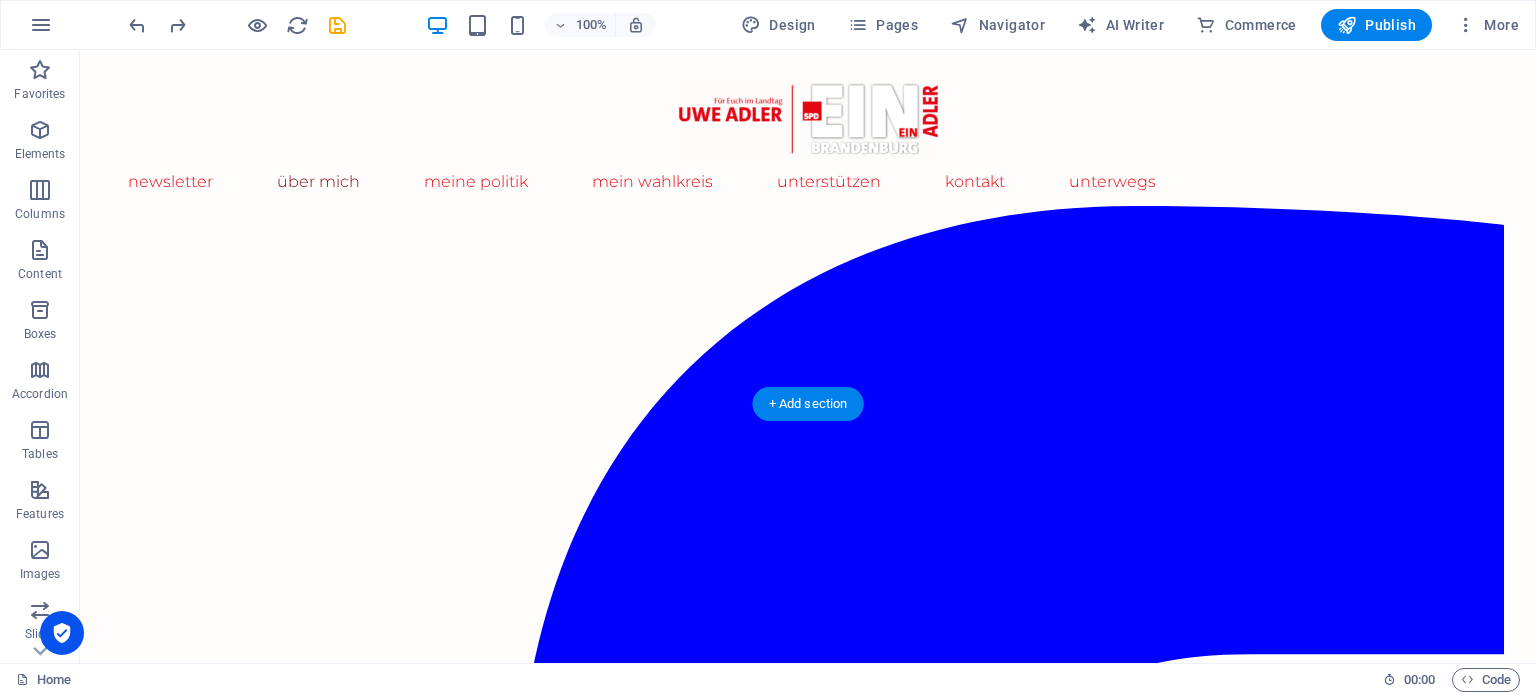 drag, startPoint x: 241, startPoint y: 608, endPoint x: 300, endPoint y: 272, distance: 341.14075 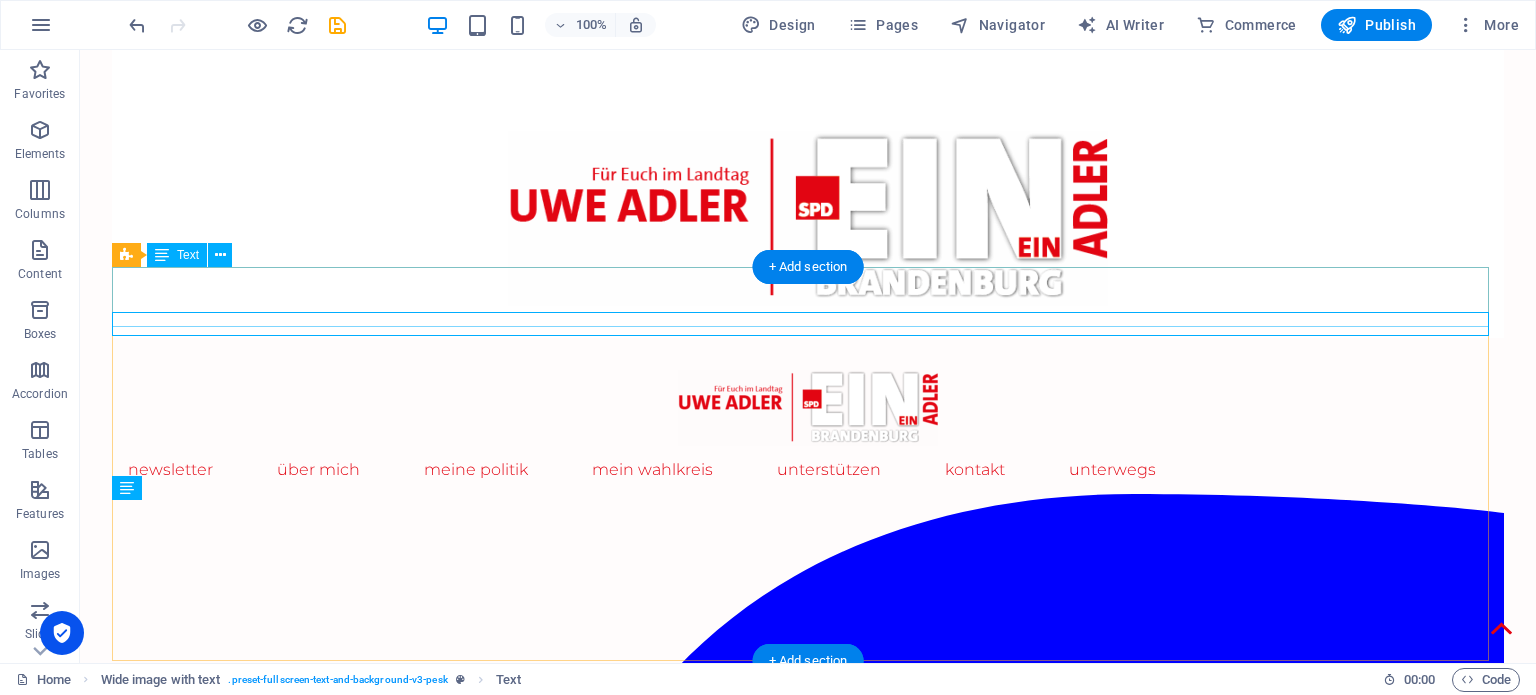 scroll, scrollTop: 489, scrollLeft: 0, axis: vertical 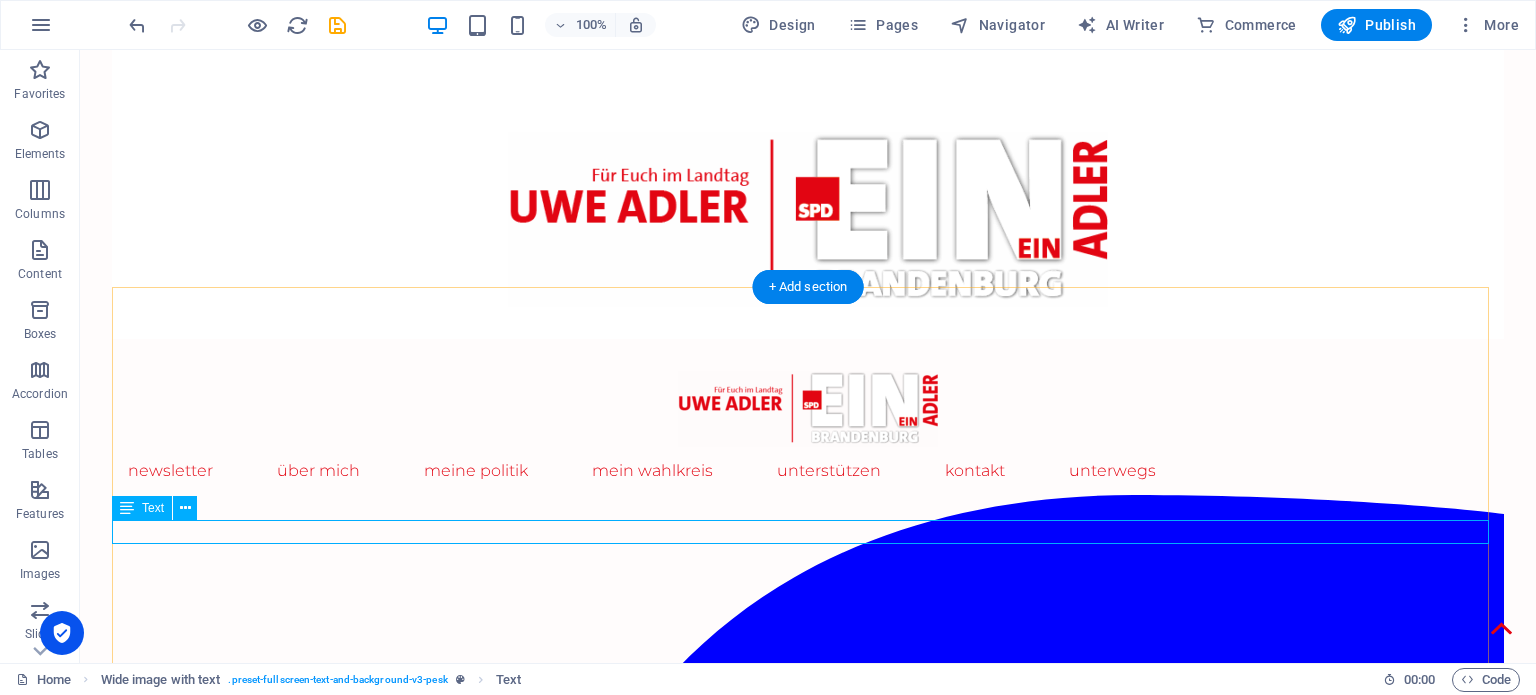 click on "In Zukunft wird dieses FAQ direkt auf der Website unserer Fraktion aktualisiert. Über diesen Link kommen Sie zur Website:  Unsere Positionen - SPD Fraktion [GEOGRAPHIC_DATA]" at bounding box center [808, 3612] 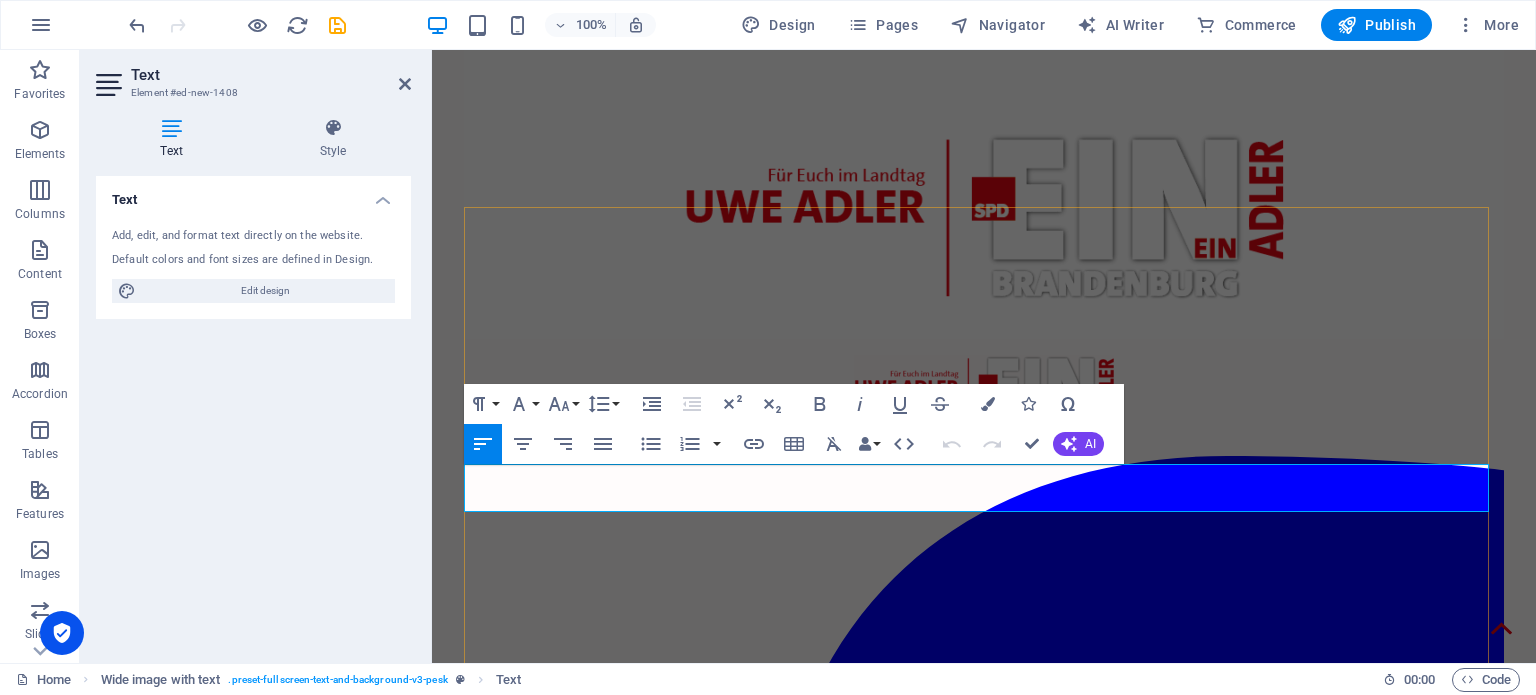 click on "In Zukunft wird dieses FAQ direkt auf der Website unserer Fraktion aktualisiert. Über diesen Link kommen Sie zur Website:  Unsere Positionen - SPD Fraktion [GEOGRAPHIC_DATA]" at bounding box center (984, 2899) 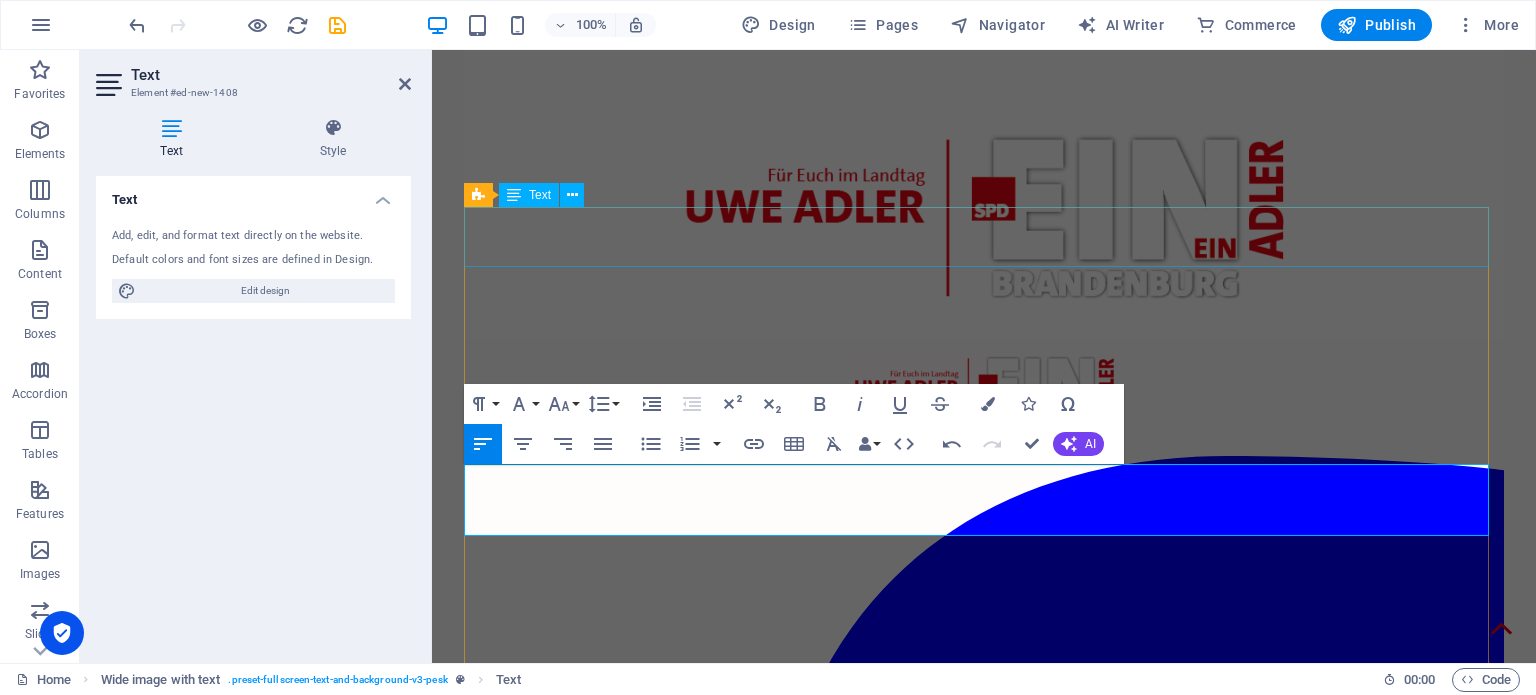 click on "FAQ Bildung" at bounding box center [984, 2656] 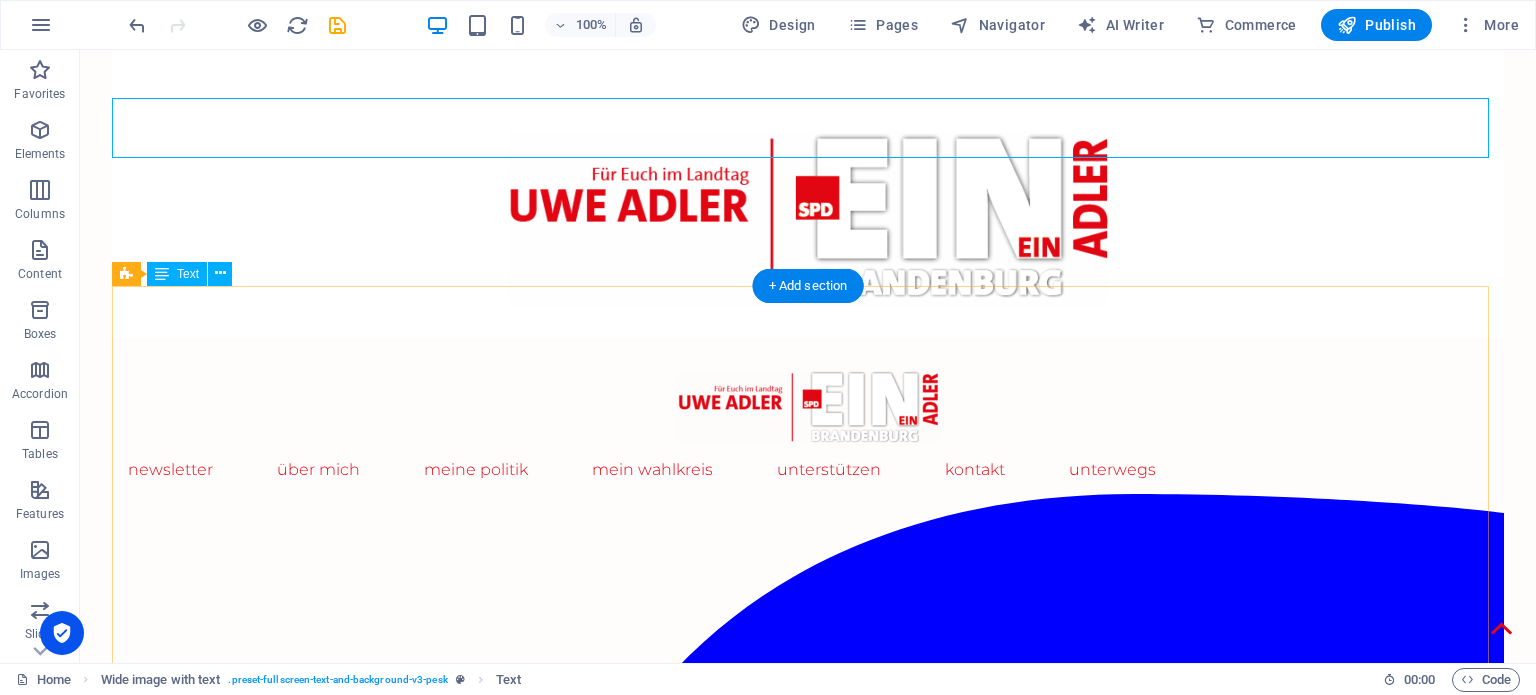 scroll, scrollTop: 489, scrollLeft: 0, axis: vertical 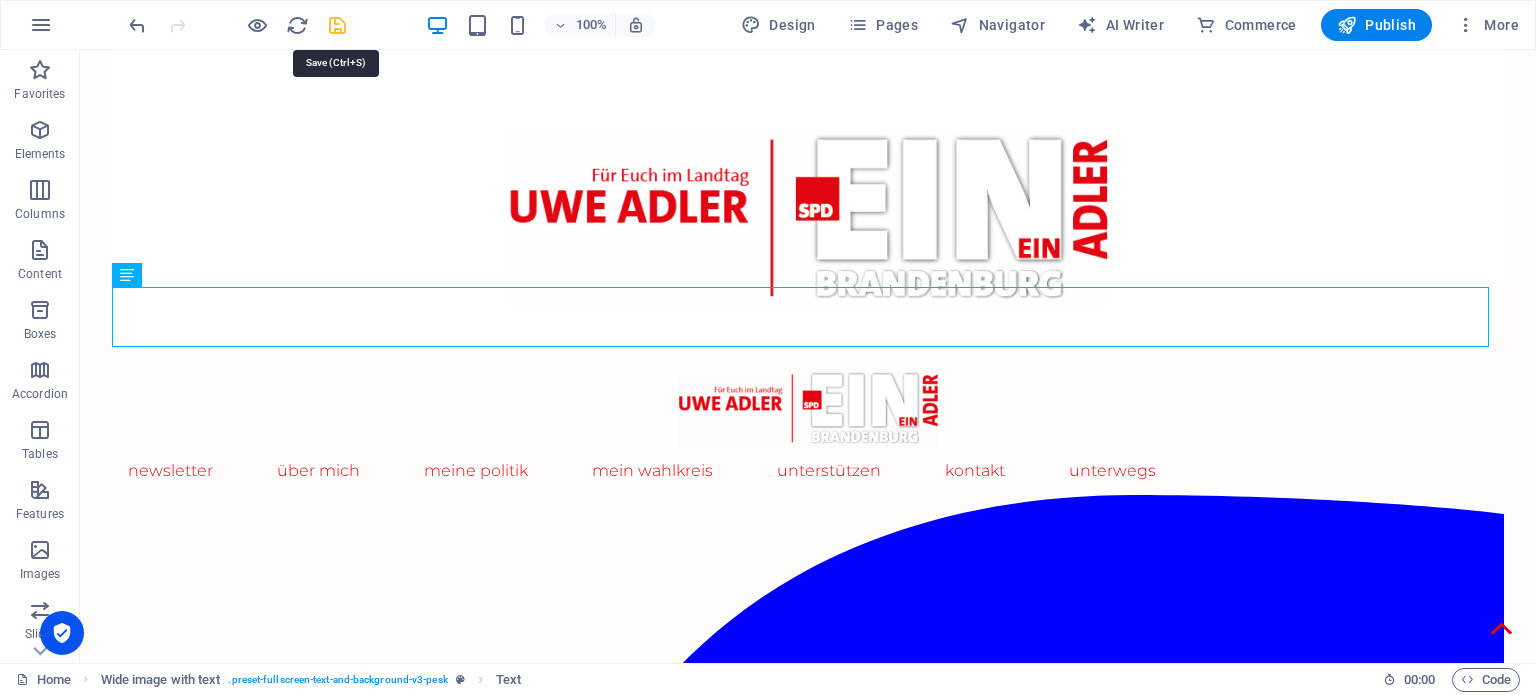 click at bounding box center [337, 25] 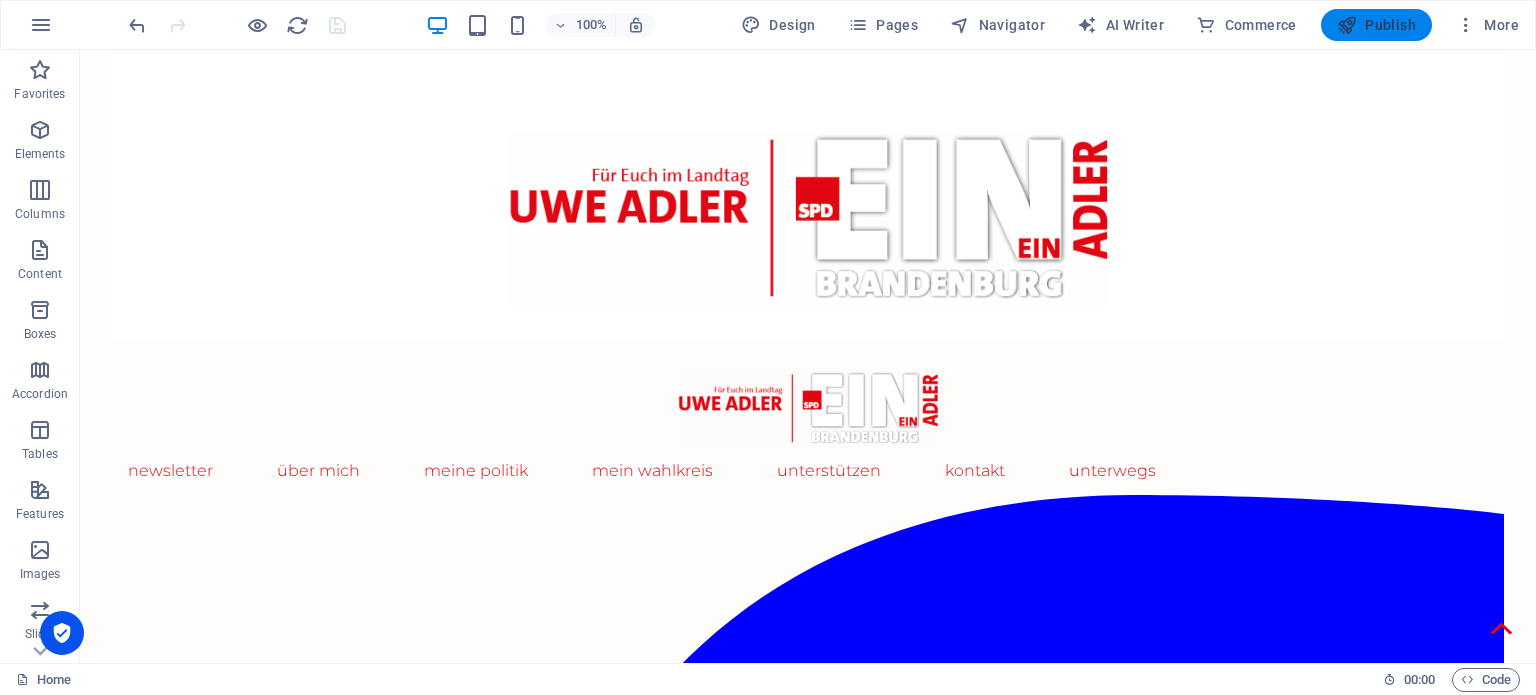 click at bounding box center (1347, 25) 